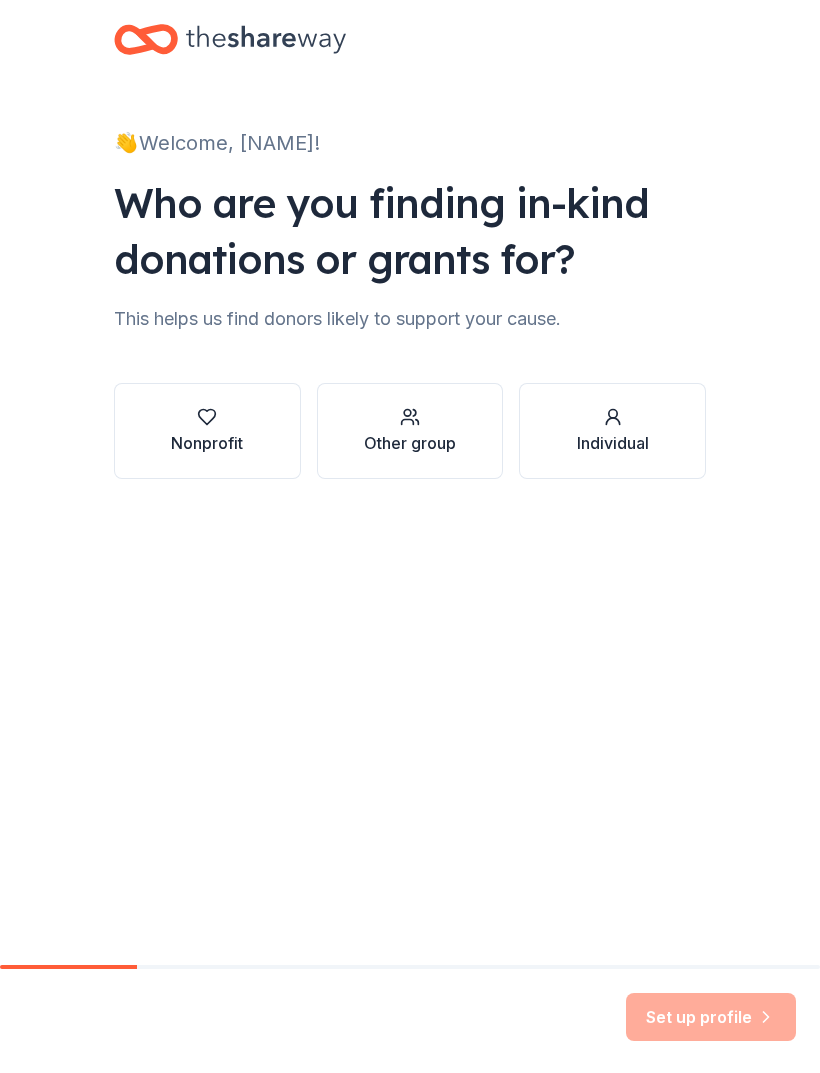 scroll, scrollTop: 0, scrollLeft: 0, axis: both 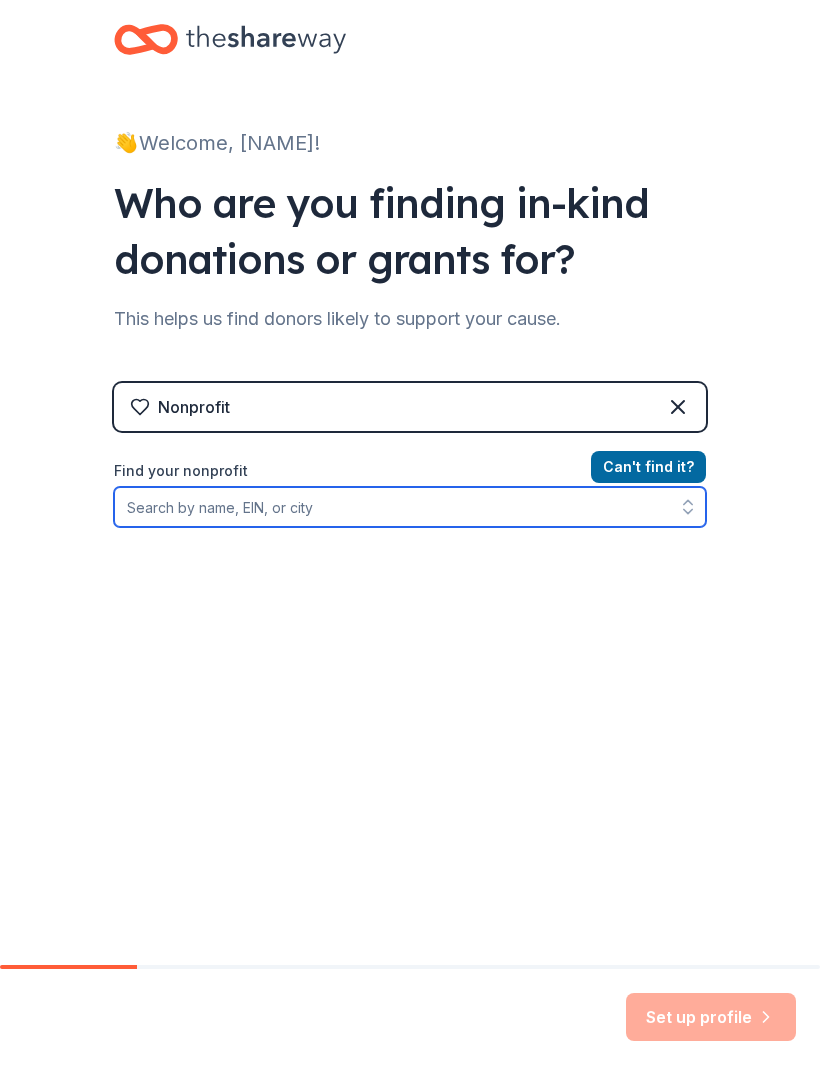 click on "Find your nonprofit" at bounding box center [410, 507] 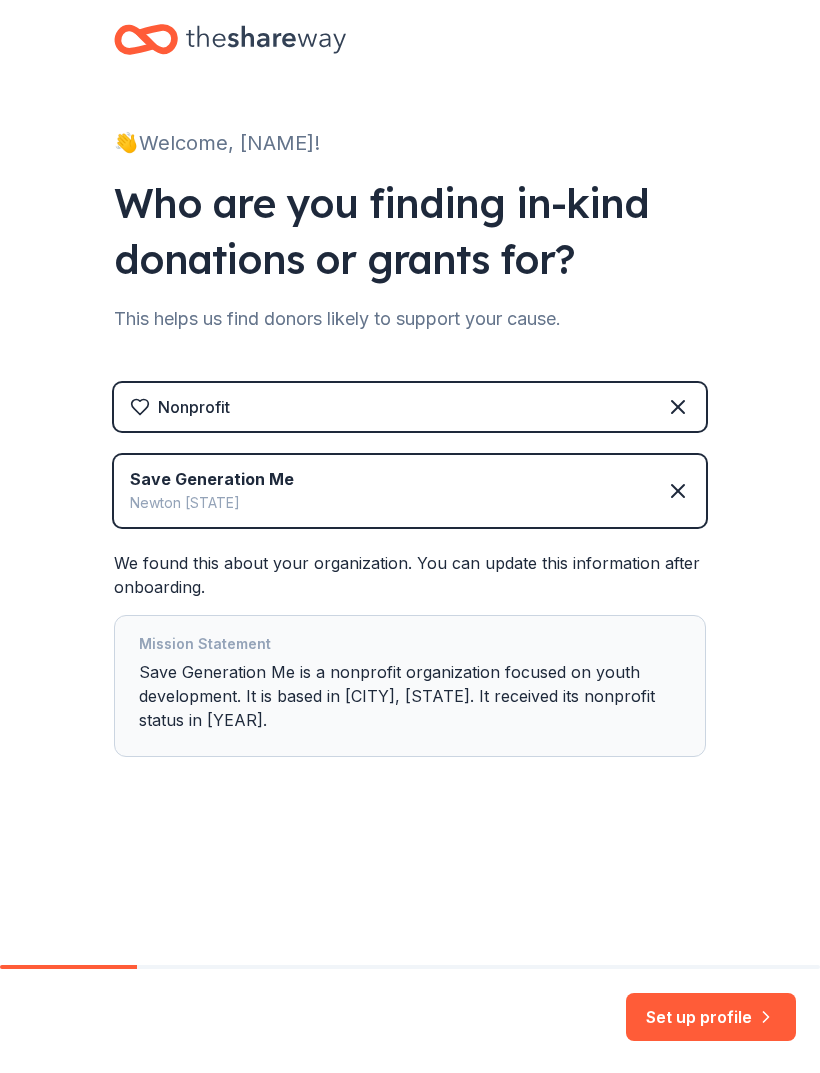 click on "Set up profile" at bounding box center [711, 1017] 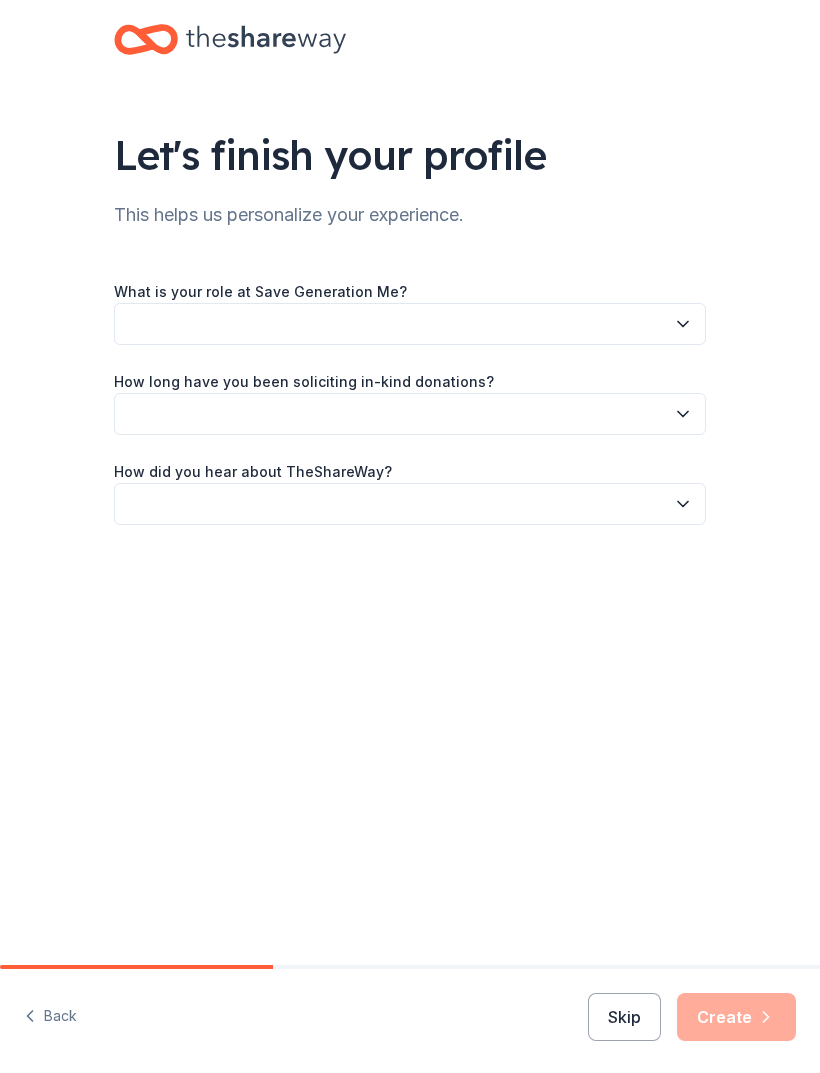 click at bounding box center [410, 324] 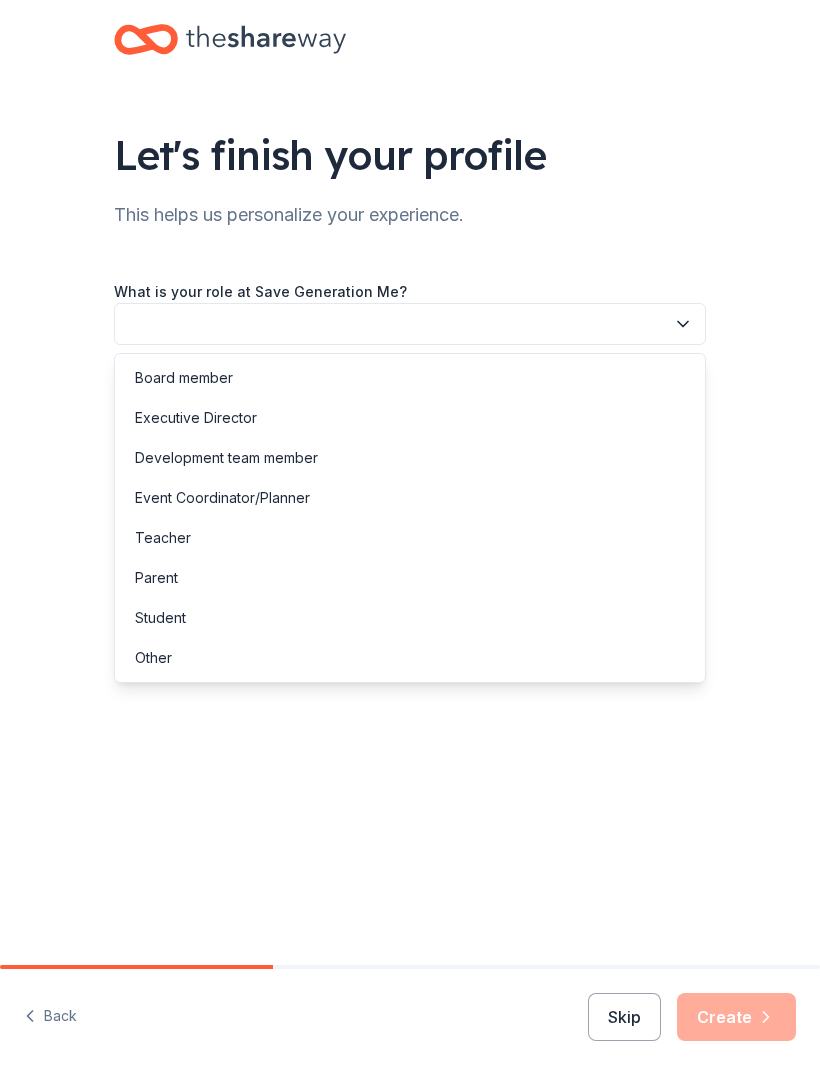 click on "Executive Director" at bounding box center (196, 418) 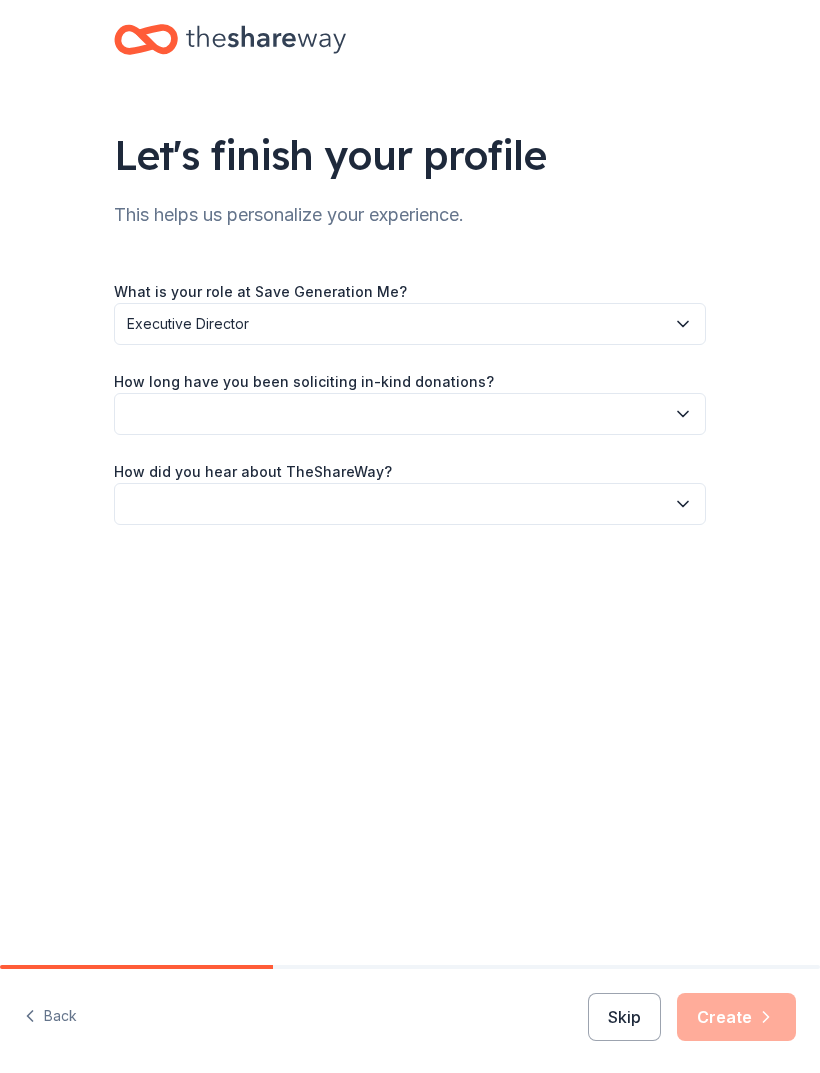 click at bounding box center (410, 414) 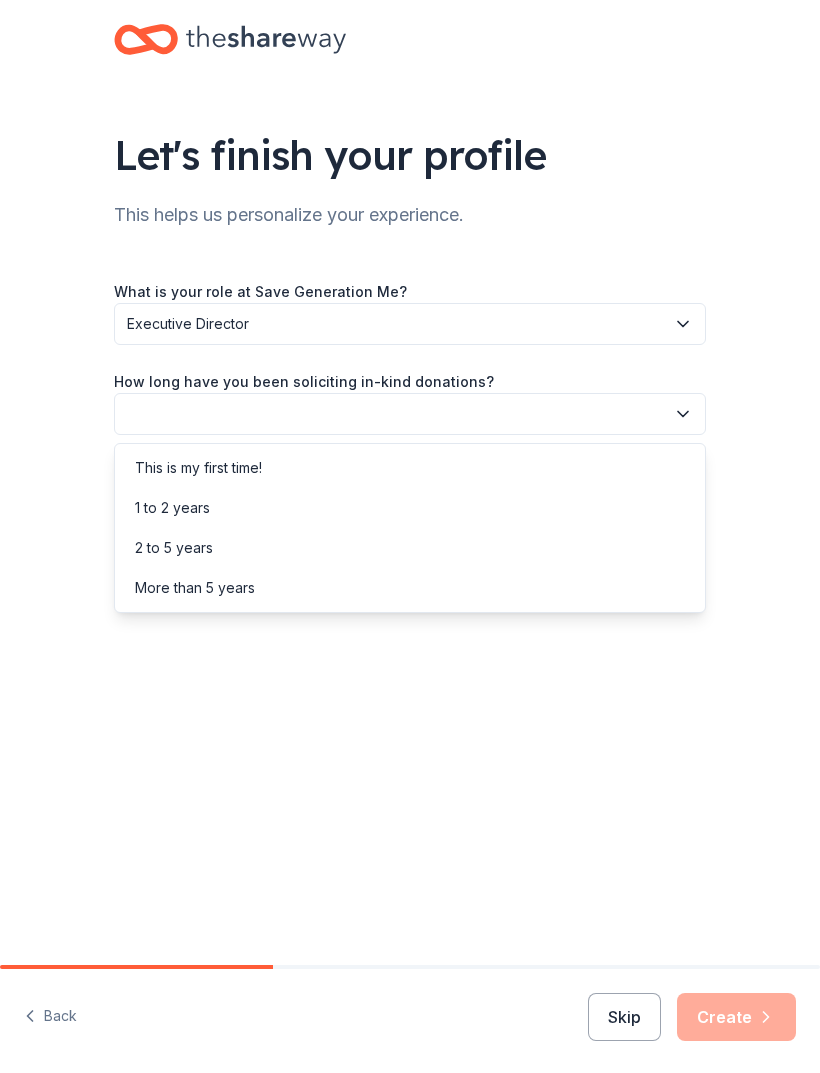 click on "This is my first time!" at bounding box center [198, 468] 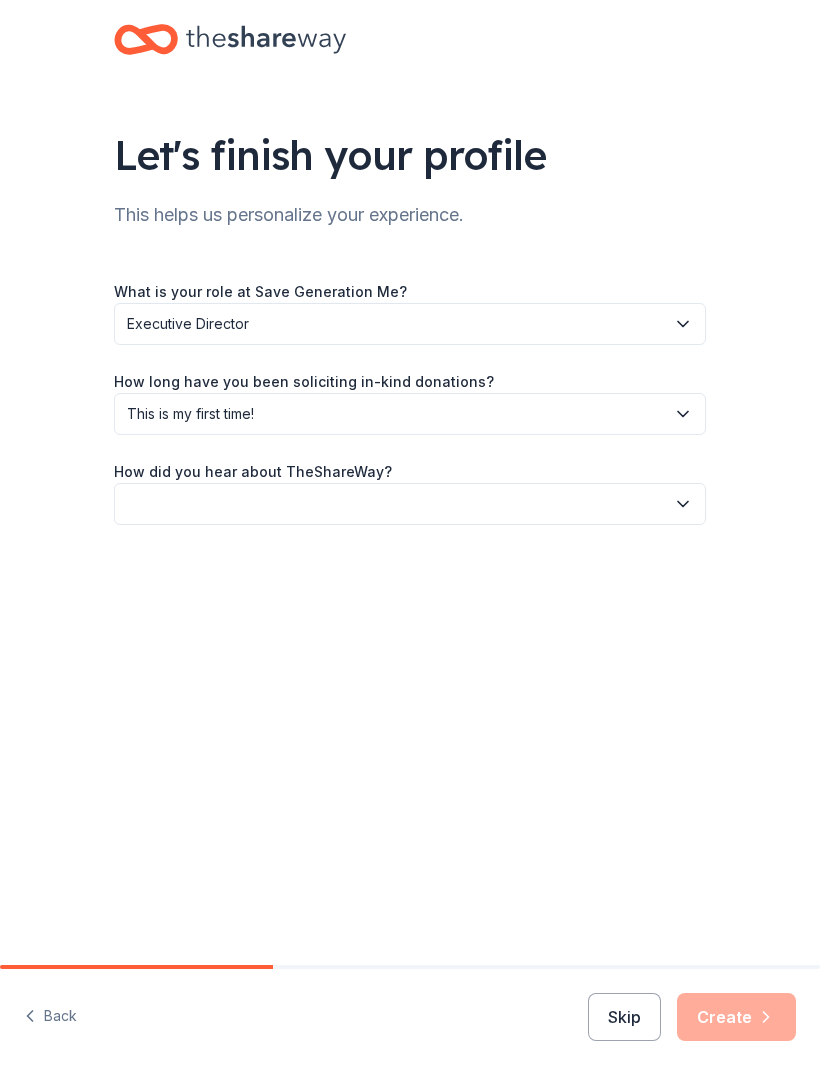 click at bounding box center (410, 504) 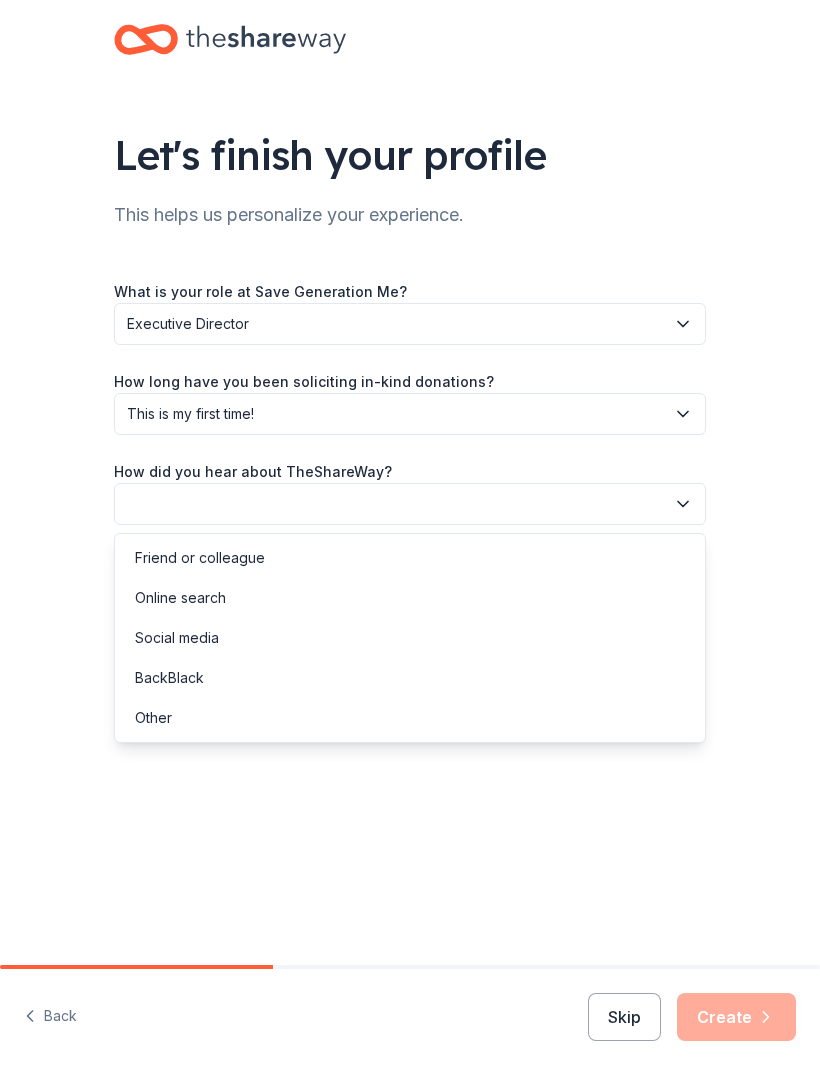 click on "Social media" at bounding box center (177, 638) 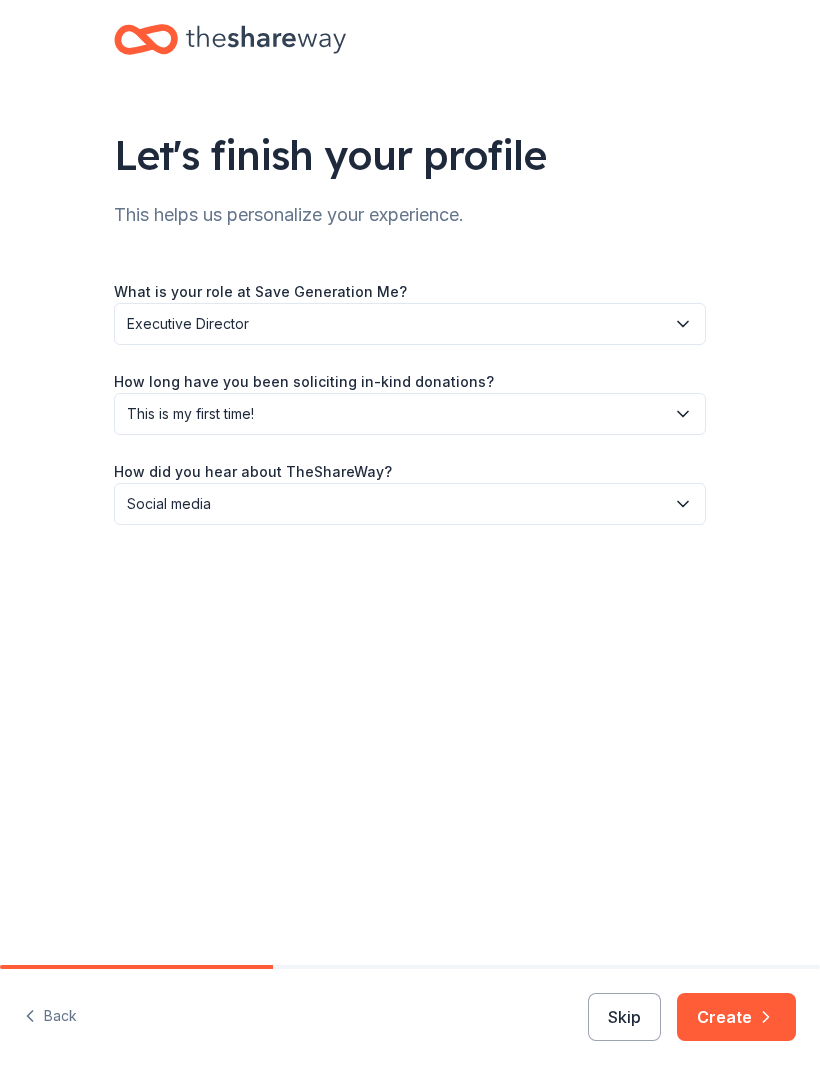 click on "Create" at bounding box center (736, 1017) 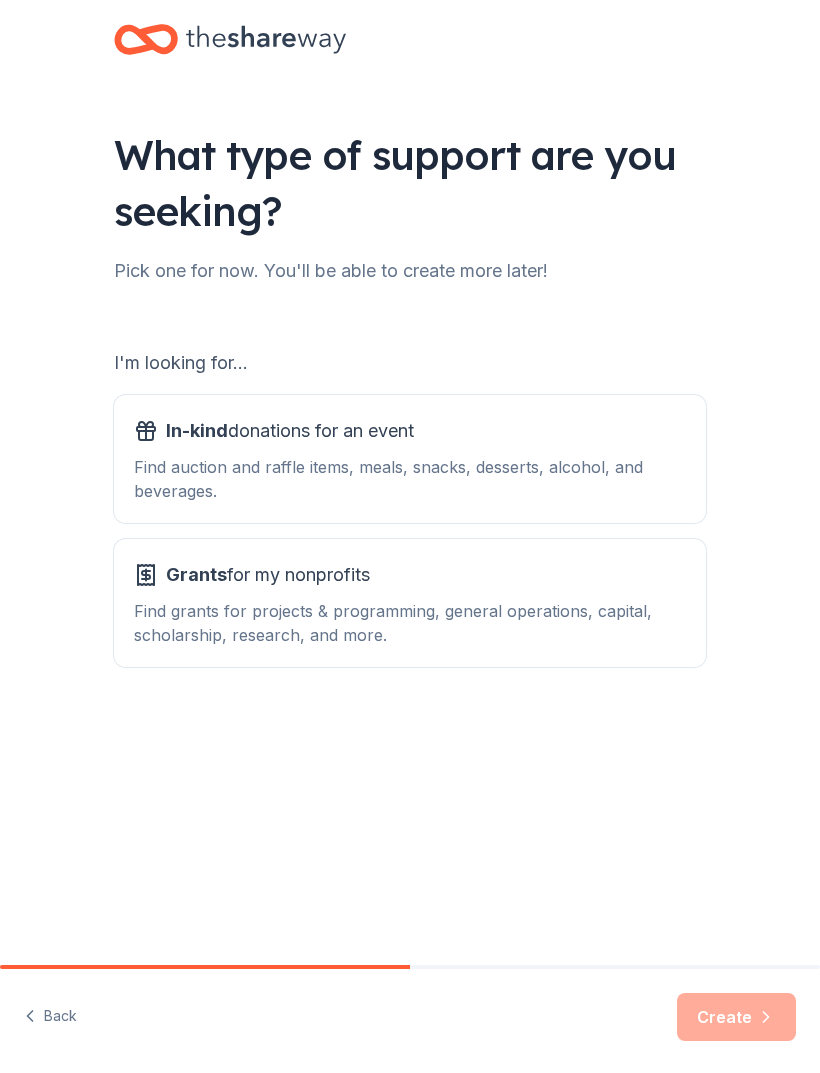 click on "Find auction and raffle items, meals, snacks, desserts, alcohol, and beverages." at bounding box center (410, 479) 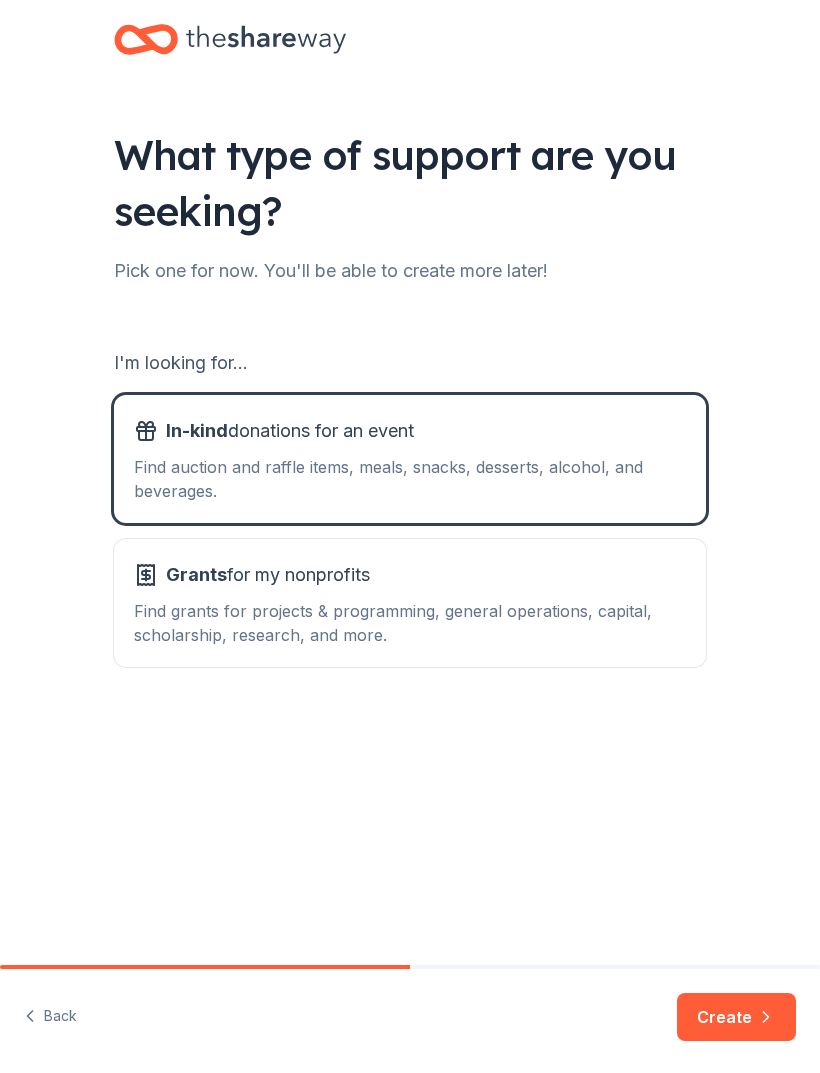 click on "Create" at bounding box center [736, 1017] 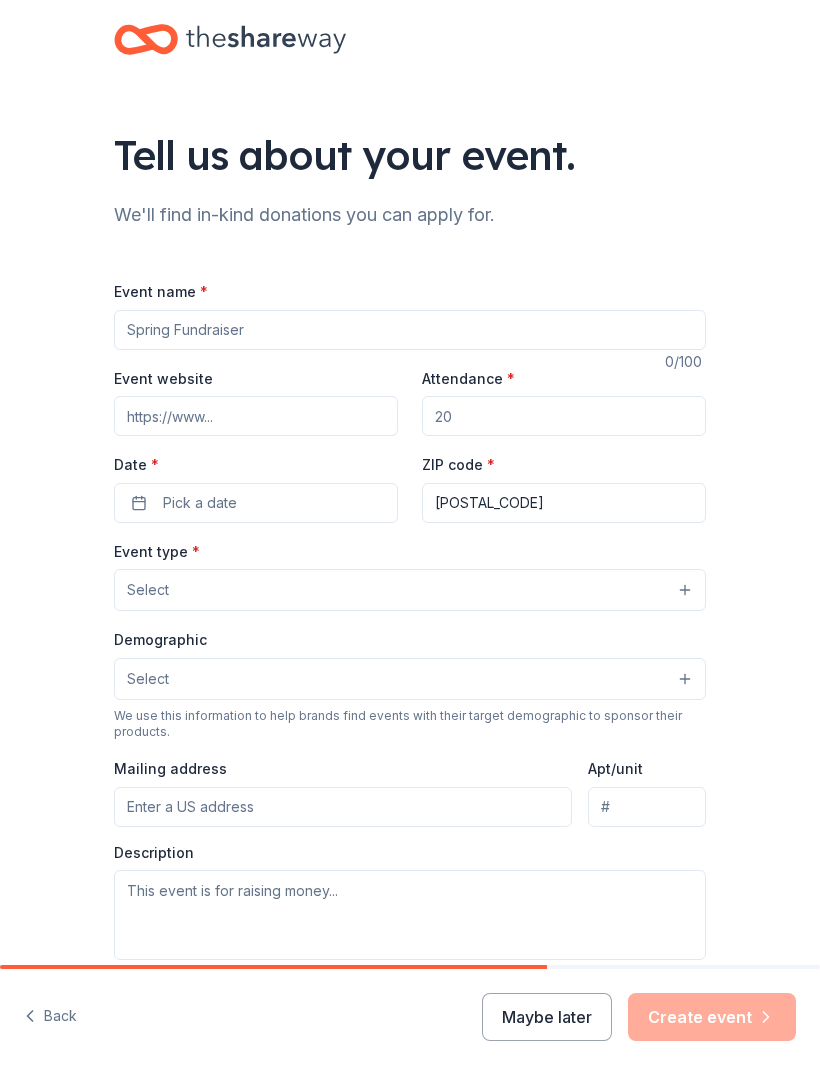 scroll, scrollTop: 0, scrollLeft: 0, axis: both 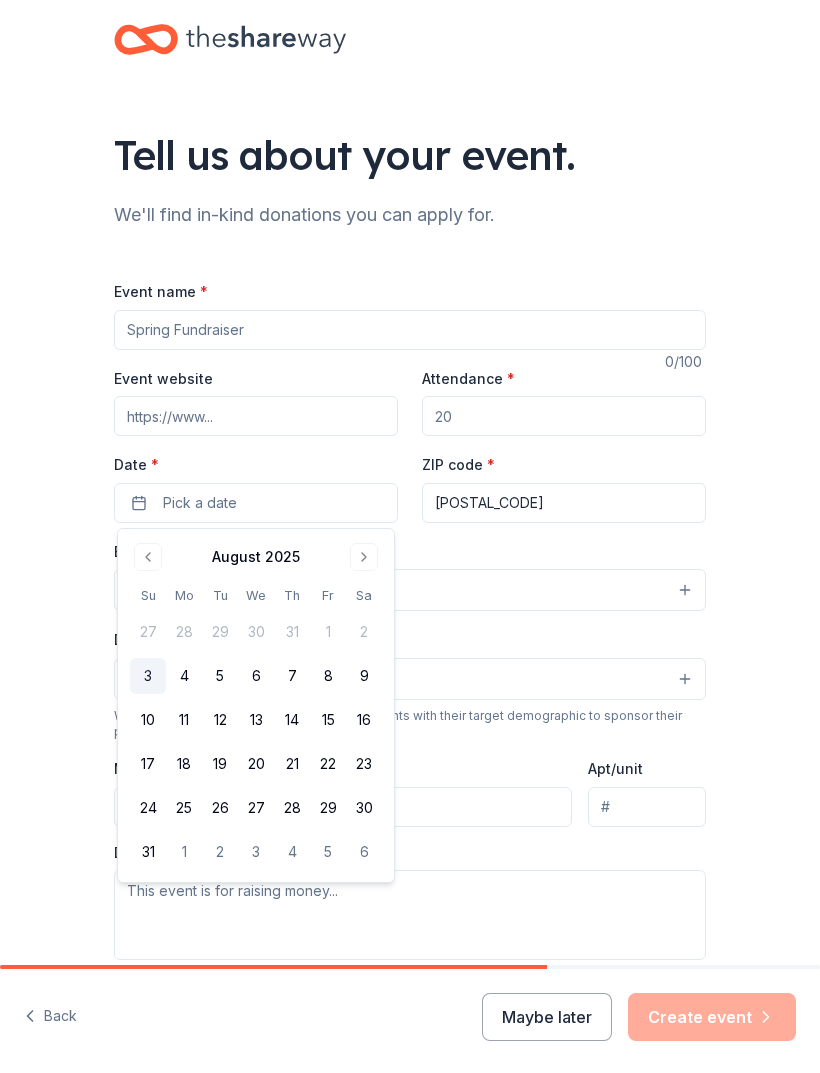 click at bounding box center (364, 557) 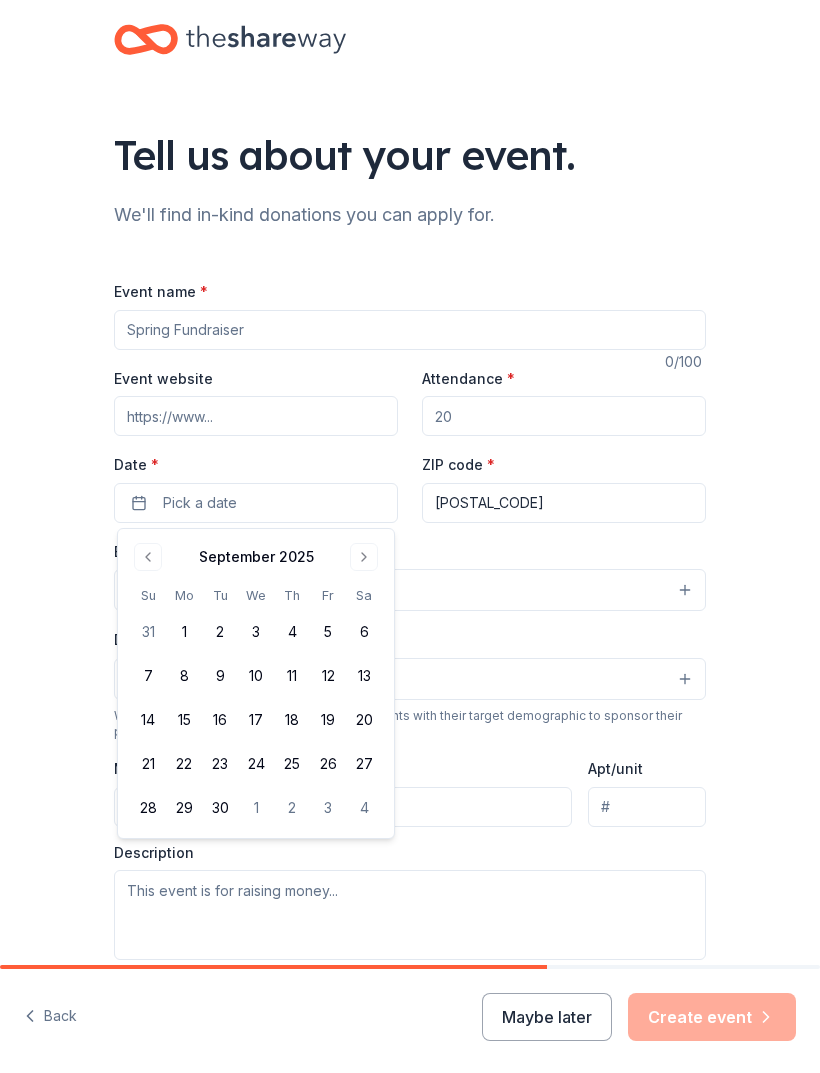 click at bounding box center (364, 557) 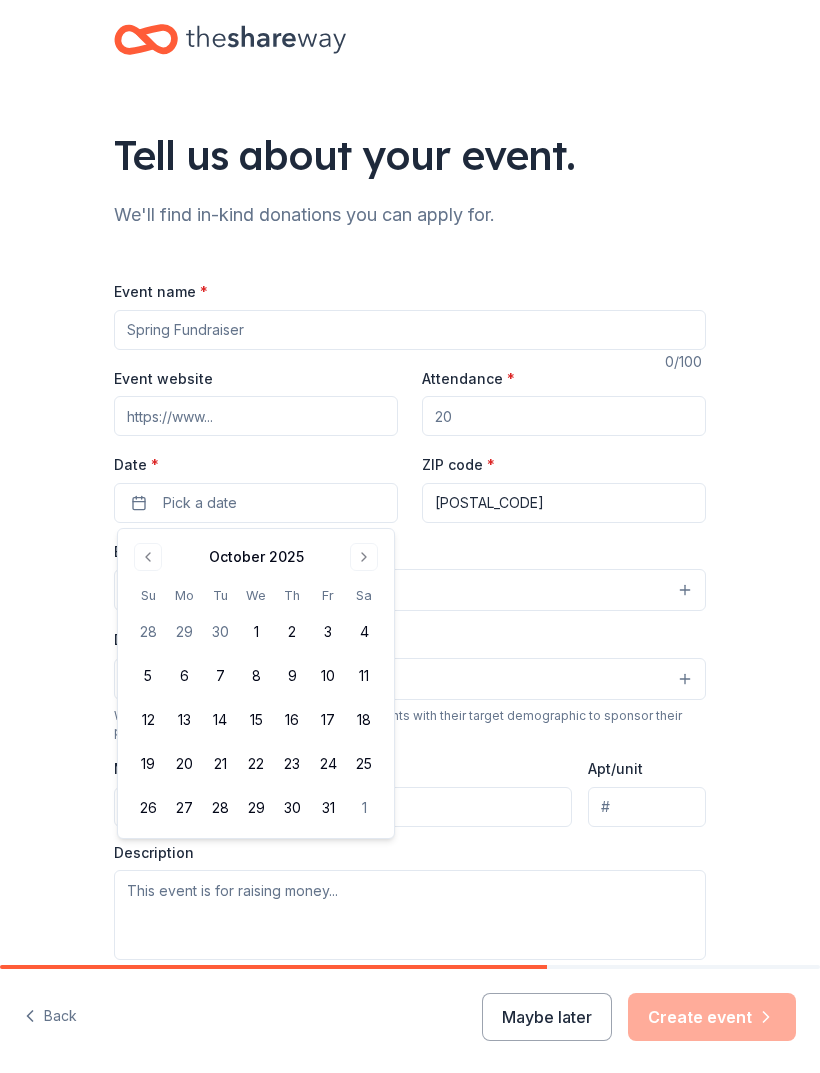 click on "24" at bounding box center [328, 764] 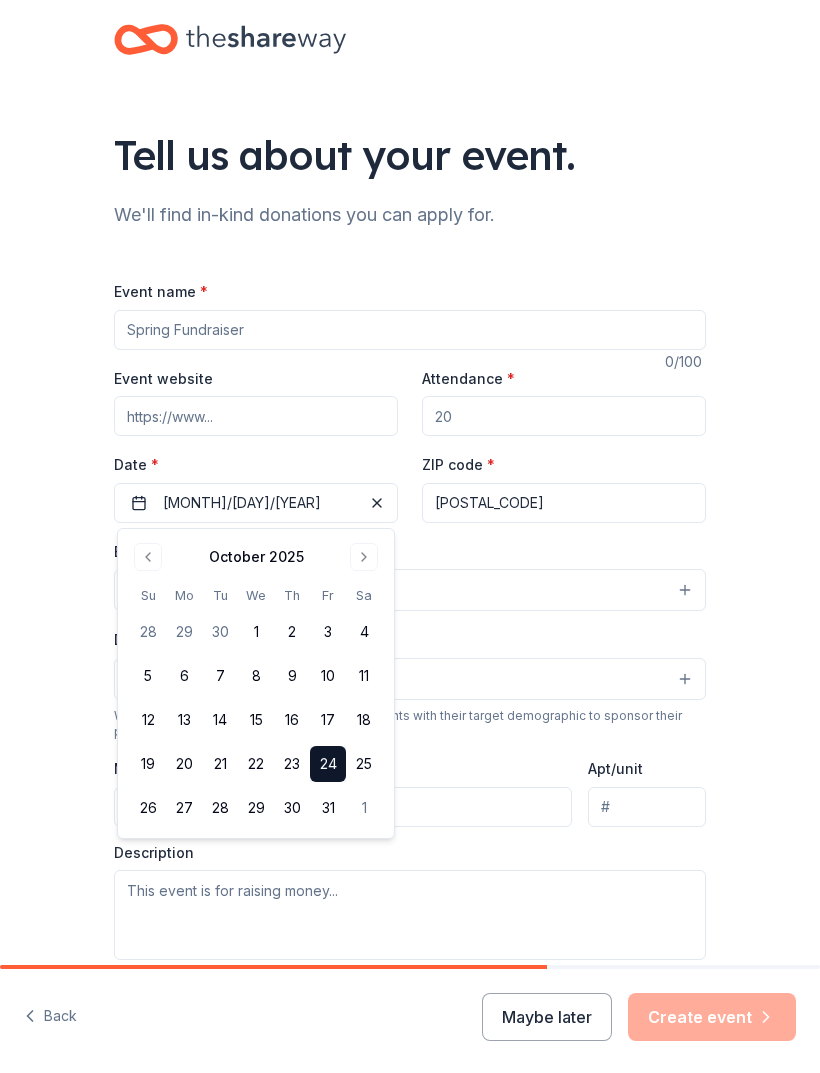 click on "25" at bounding box center (364, 764) 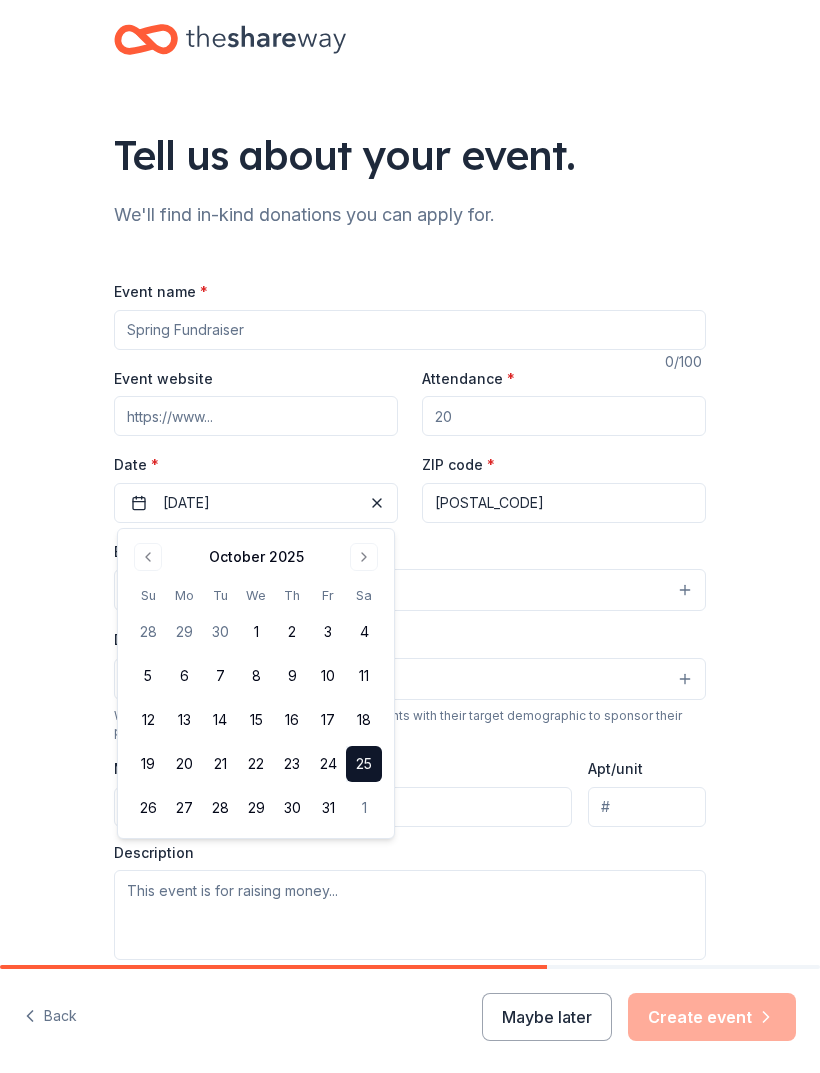 click on "24" at bounding box center [328, 764] 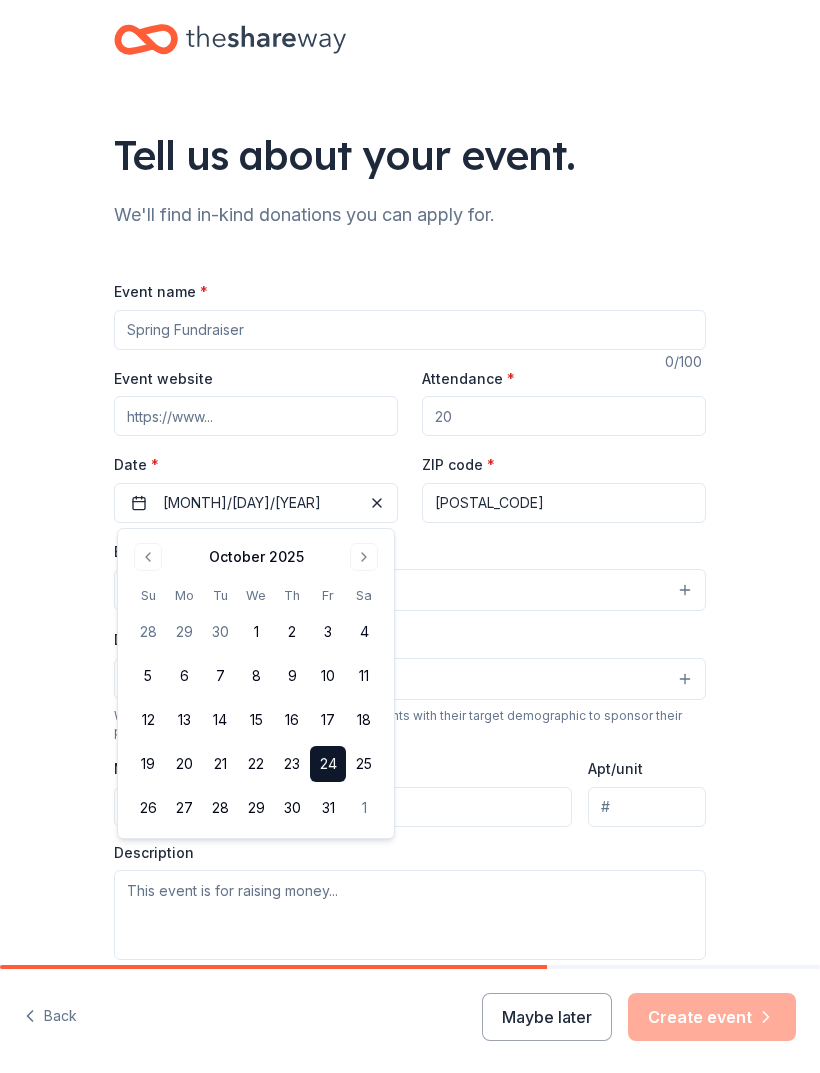 click on "Tell us about your event. We'll find in-kind donations you can apply for. Event name * 0 /100 Event website Attendance * Date * 10/24/2025 ZIP code * 39345 Event type * Select Demographic Select We use this information to help brands find events with their target demographic to sponsor their products. Mailing address Apt/unit Description What are you looking for? * Auction & raffle Meals Snacks Desserts Alcohol Beverages Send me reminders Email me reminders of donor application deadlines Recurring event" at bounding box center [410, 649] 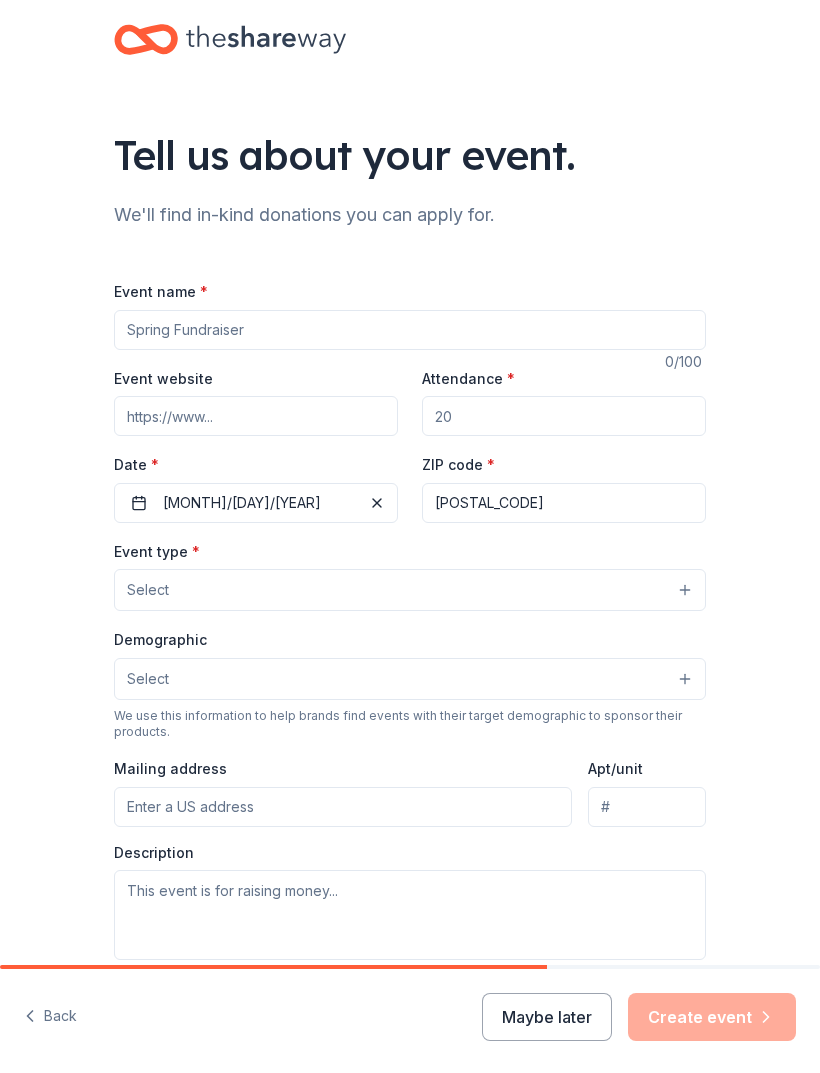 click on "Select" at bounding box center (410, 590) 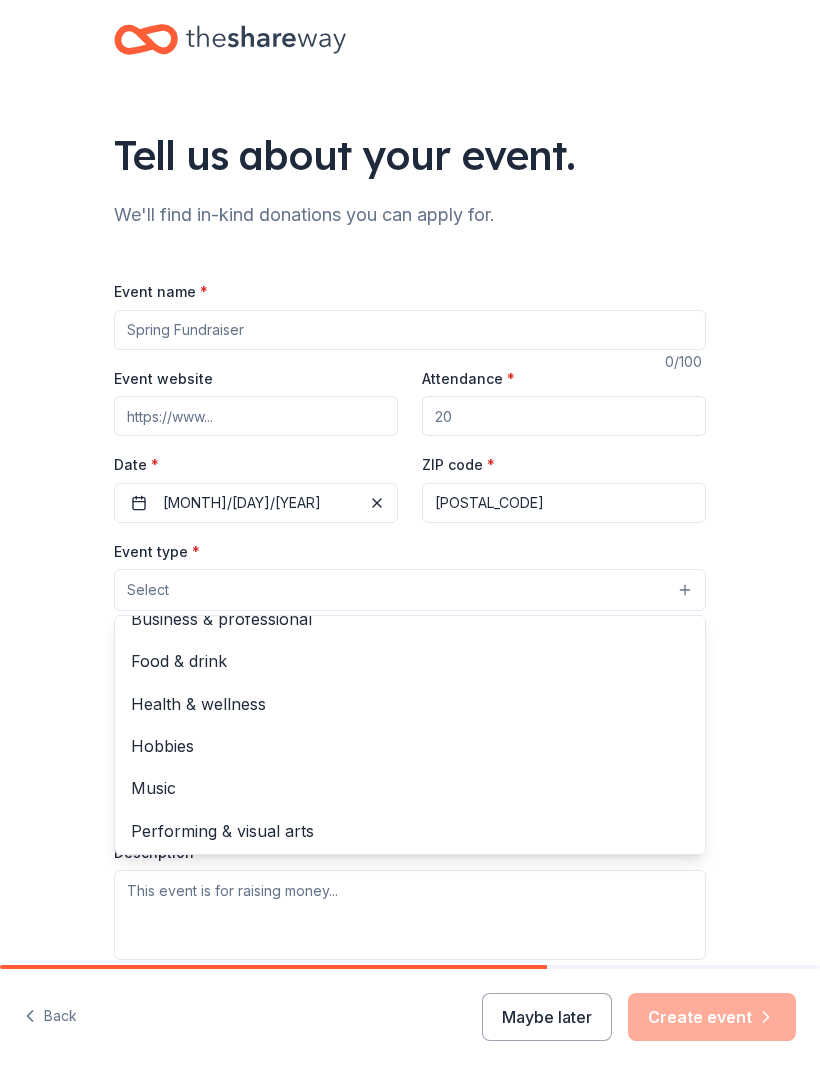 scroll, scrollTop: 64, scrollLeft: 0, axis: vertical 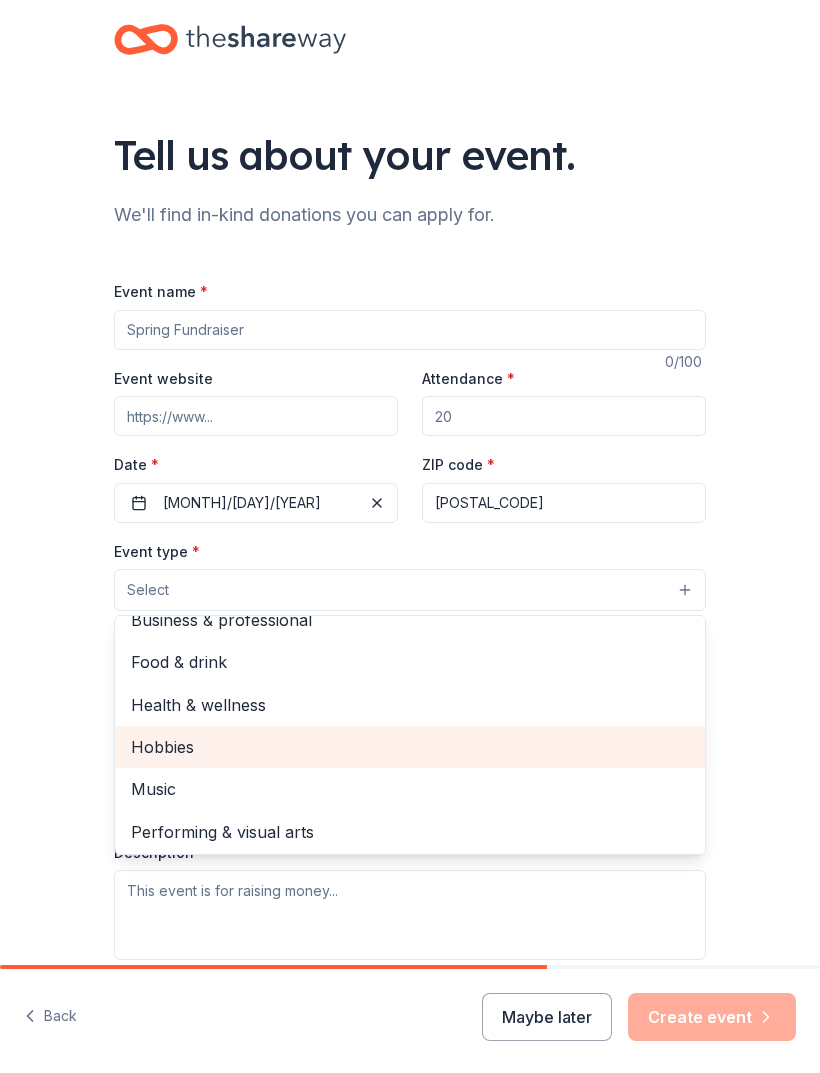 click on "Hobbies" at bounding box center [410, 747] 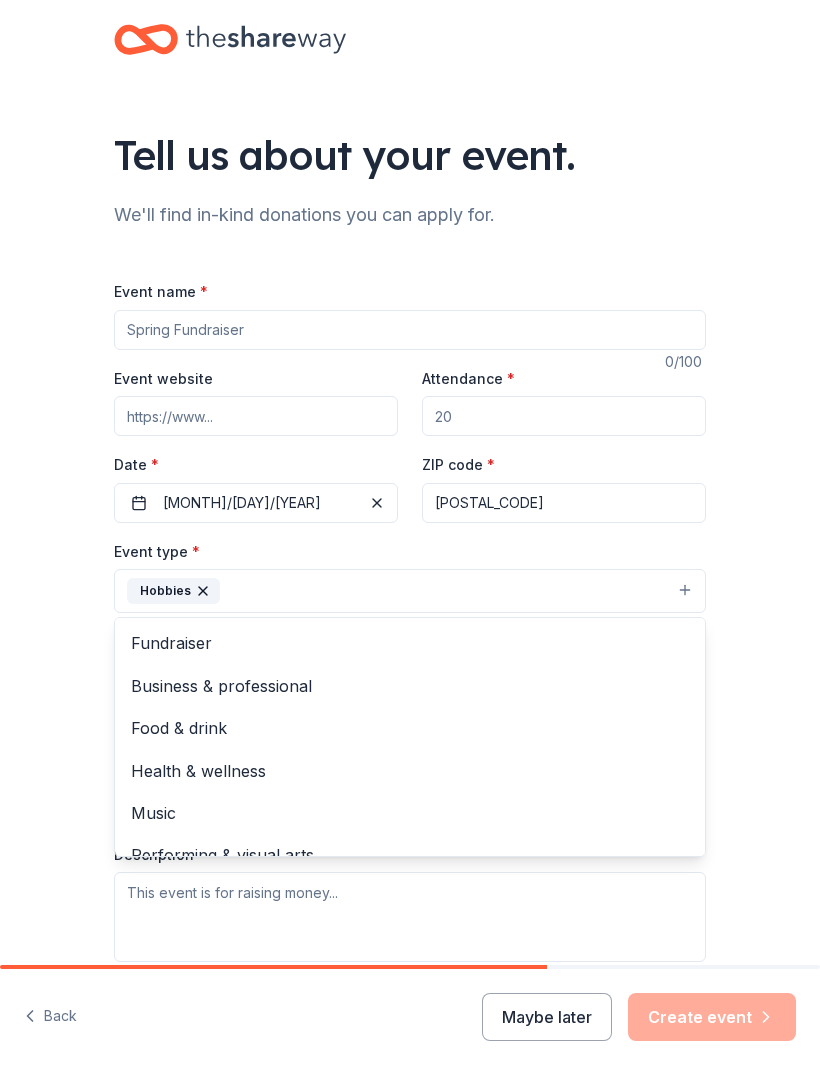 scroll, scrollTop: 0, scrollLeft: 0, axis: both 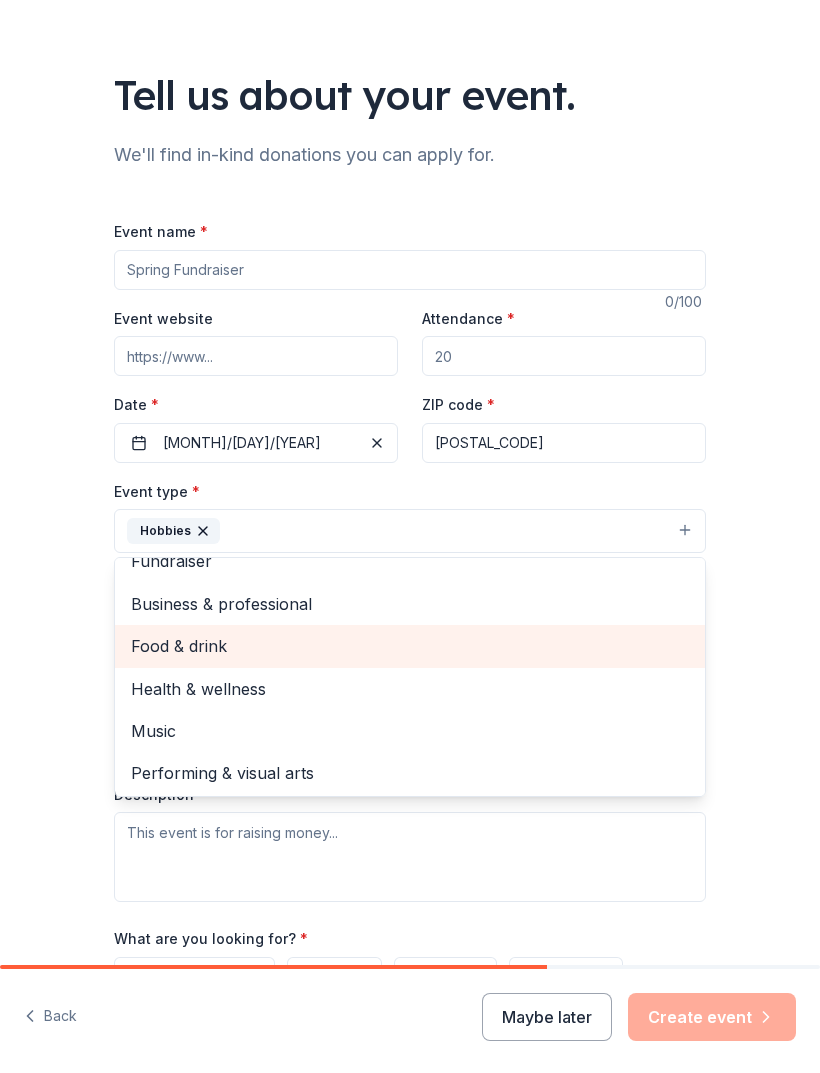 click on "Food & drink" at bounding box center [410, 646] 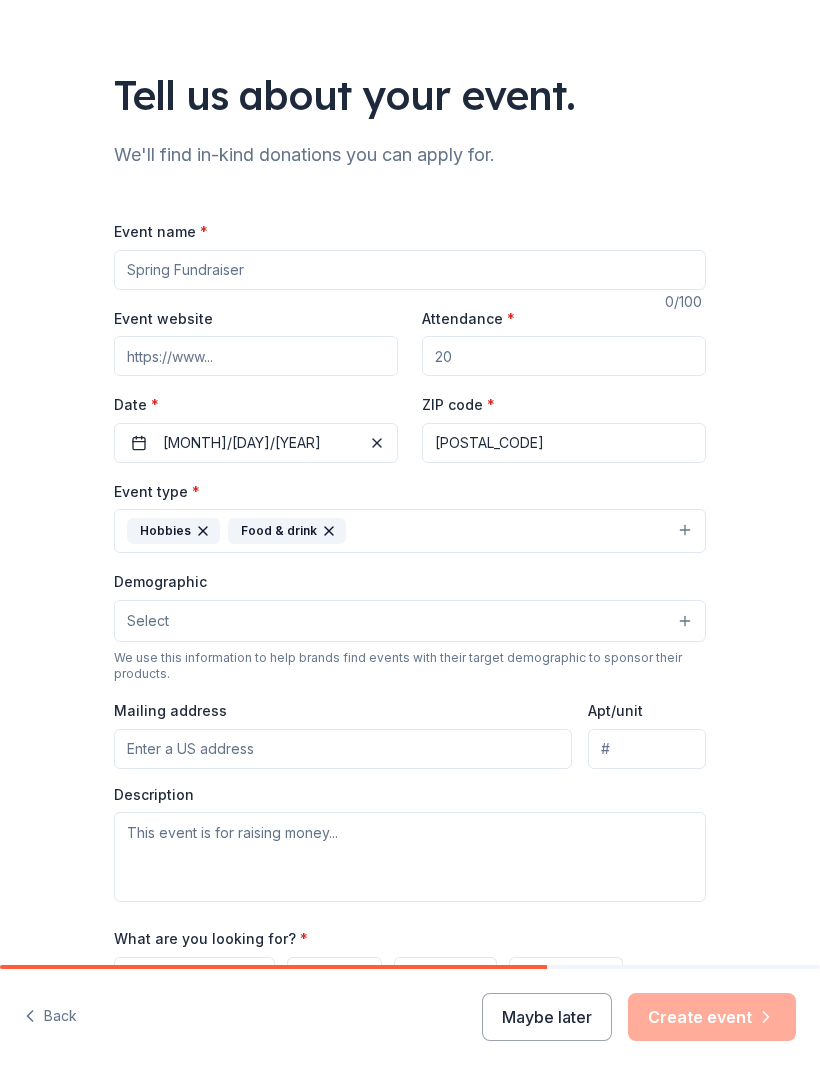 click on "Hobbies" at bounding box center (173, 531) 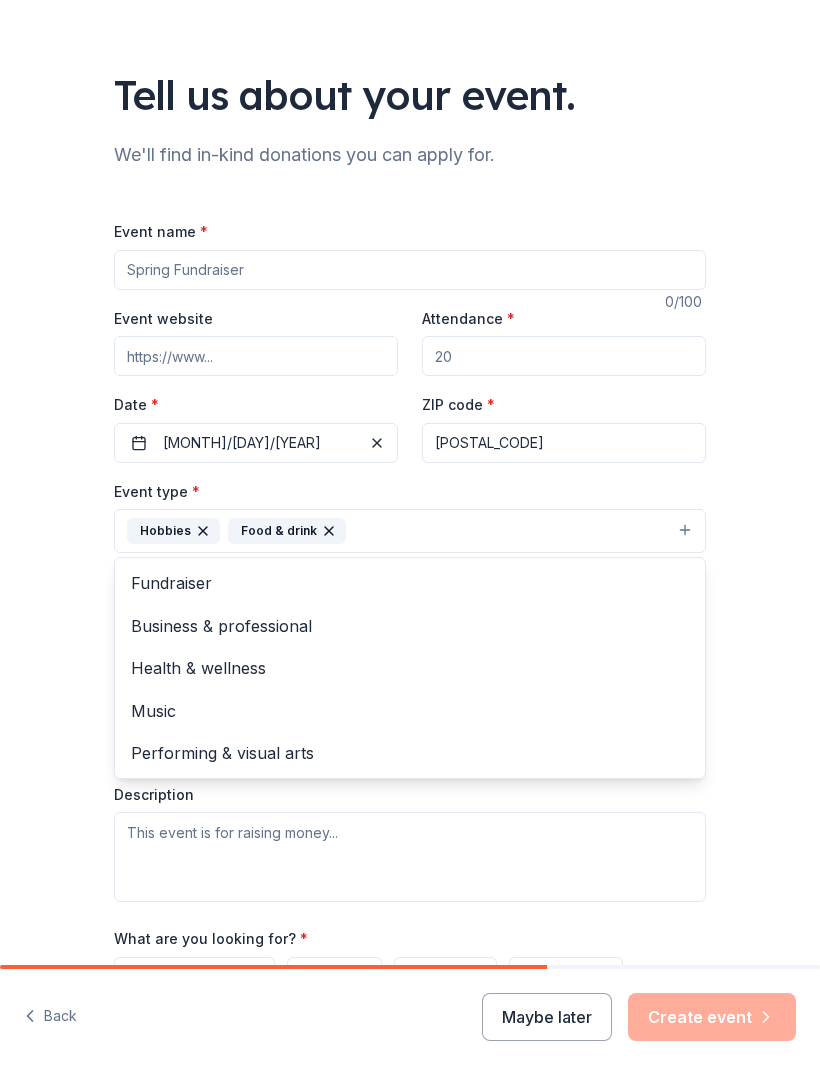 click 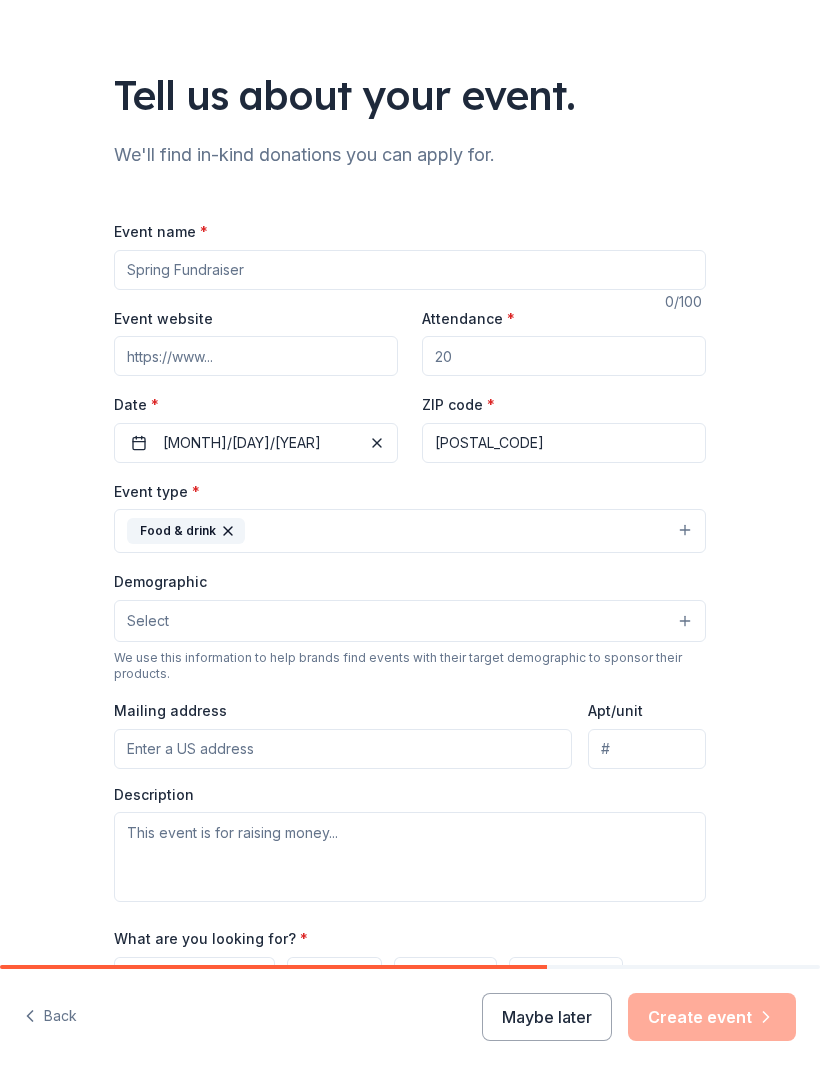 click on "Food & drink" at bounding box center [410, 531] 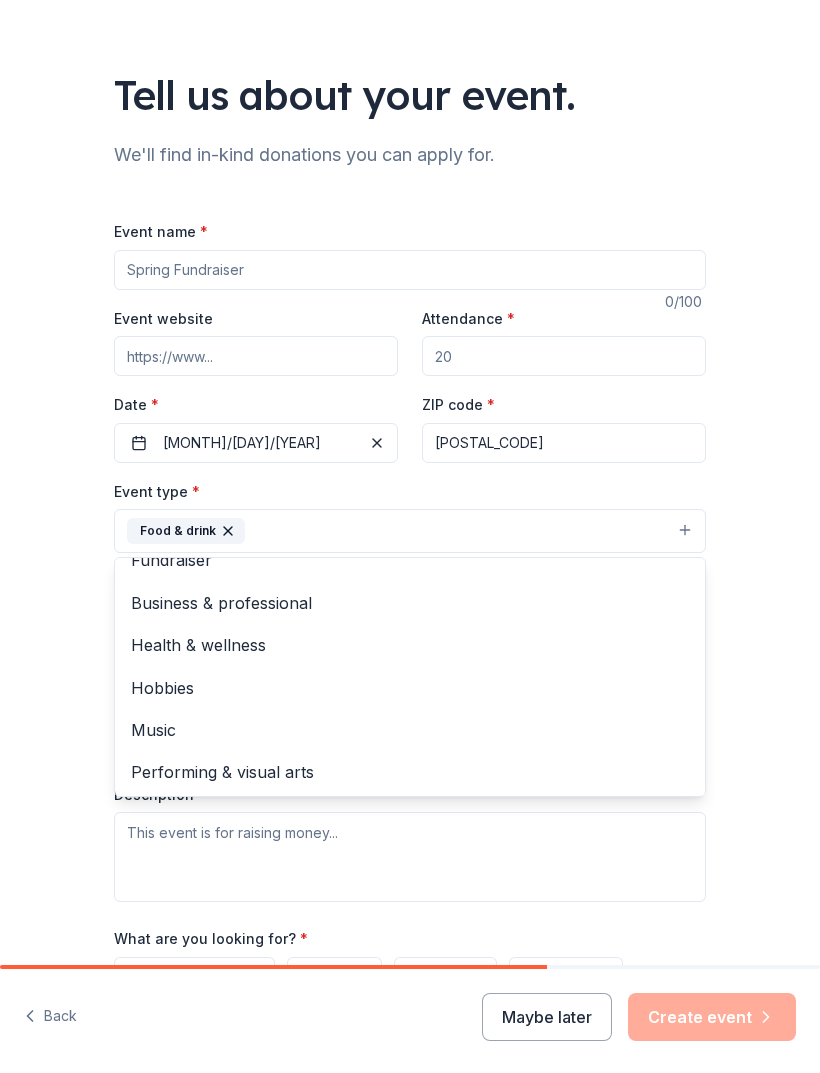 scroll, scrollTop: 22, scrollLeft: 0, axis: vertical 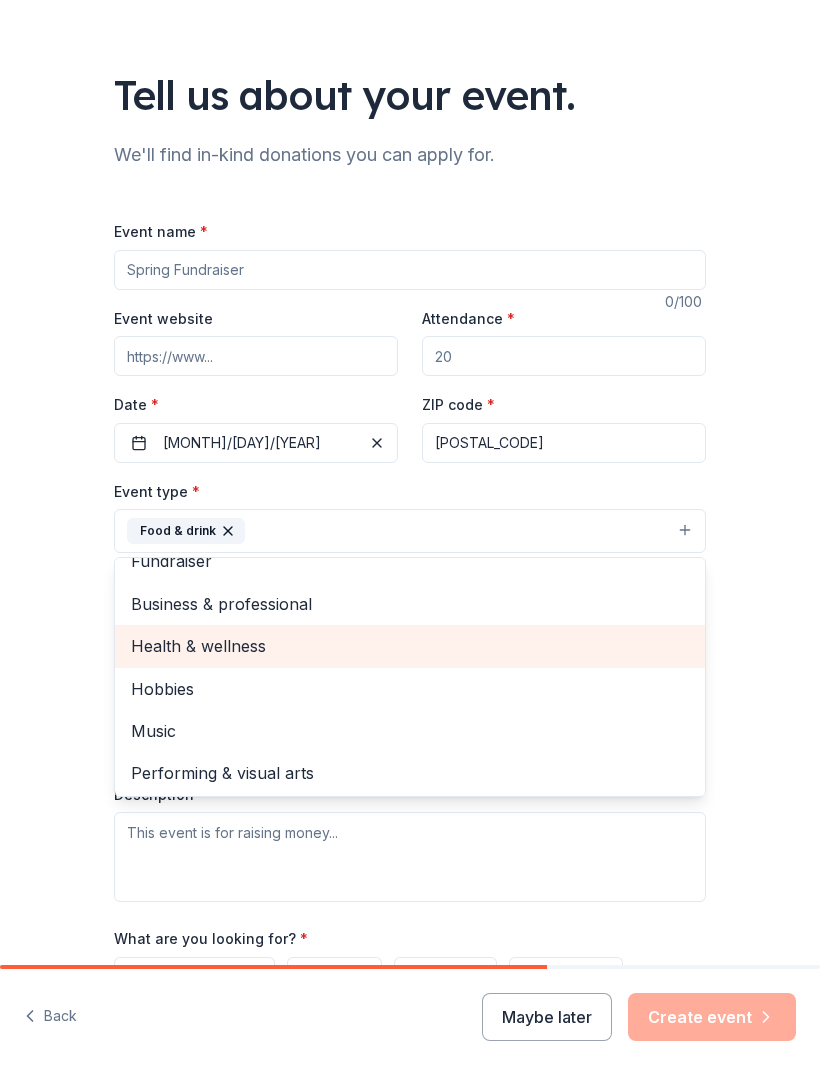 click on "Health & wellness" at bounding box center [410, 646] 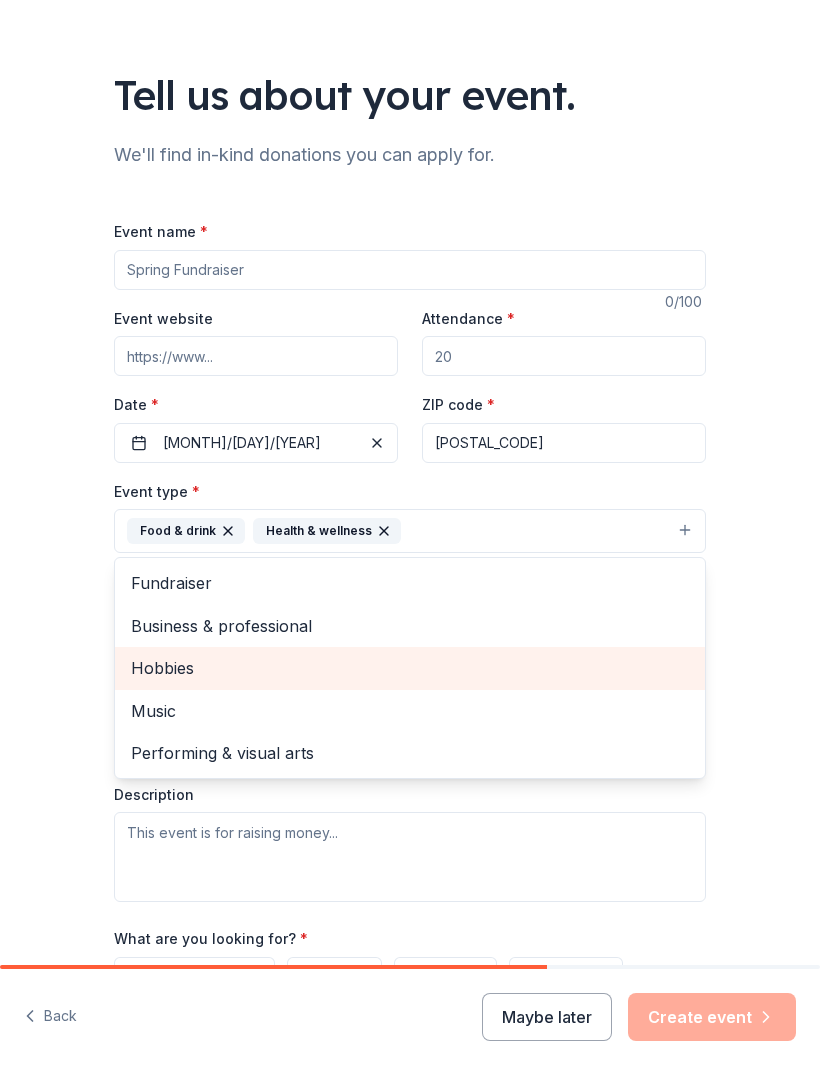 scroll, scrollTop: 0, scrollLeft: 0, axis: both 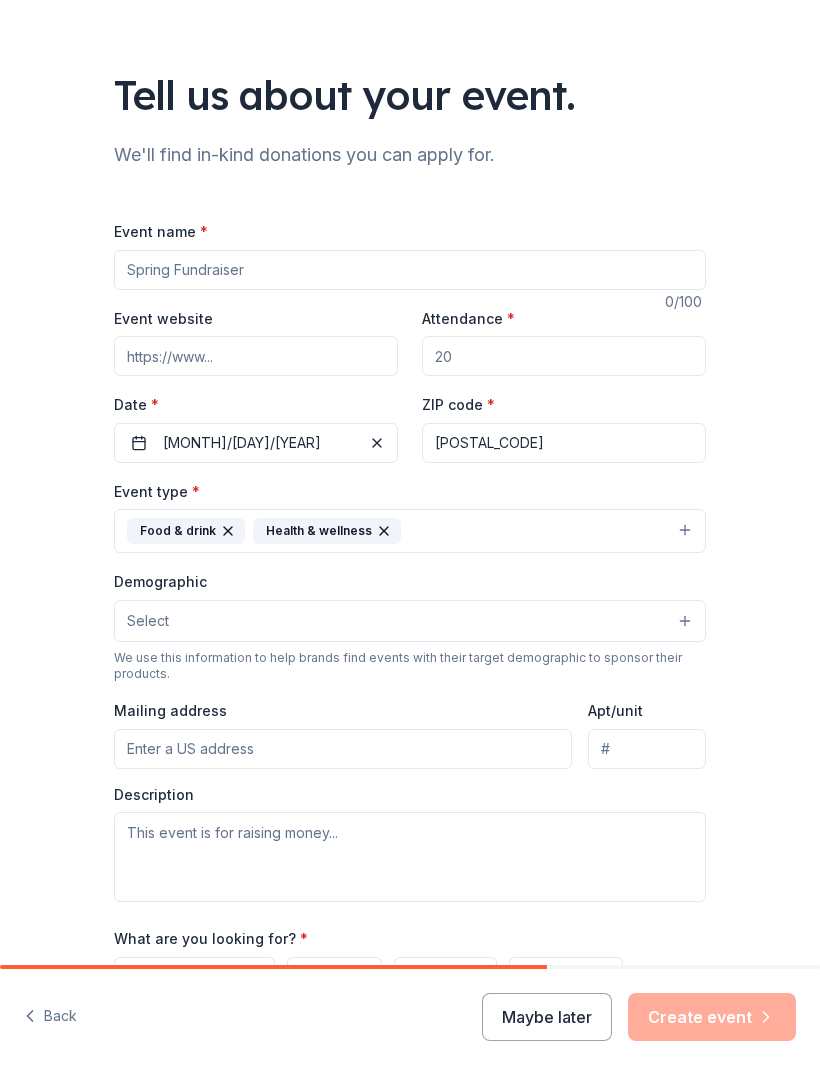 click on "Food & drink Health & wellness" at bounding box center (410, 531) 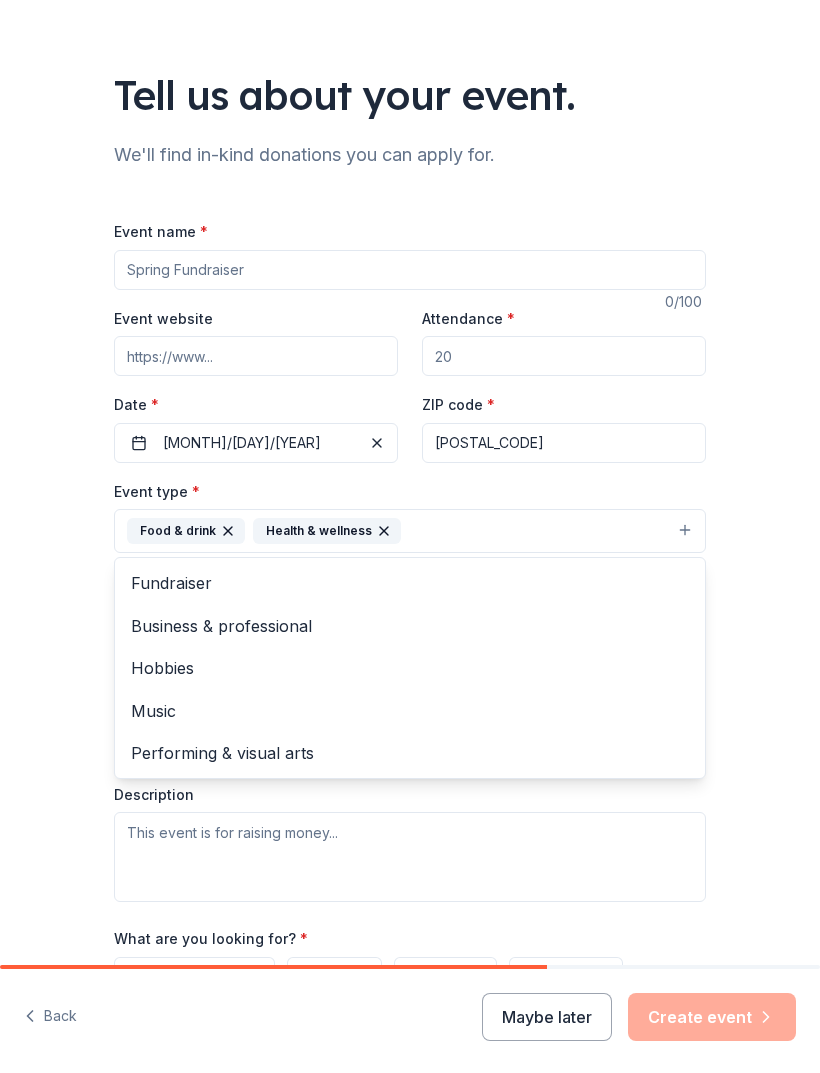 click on "Business & professional" at bounding box center [410, 626] 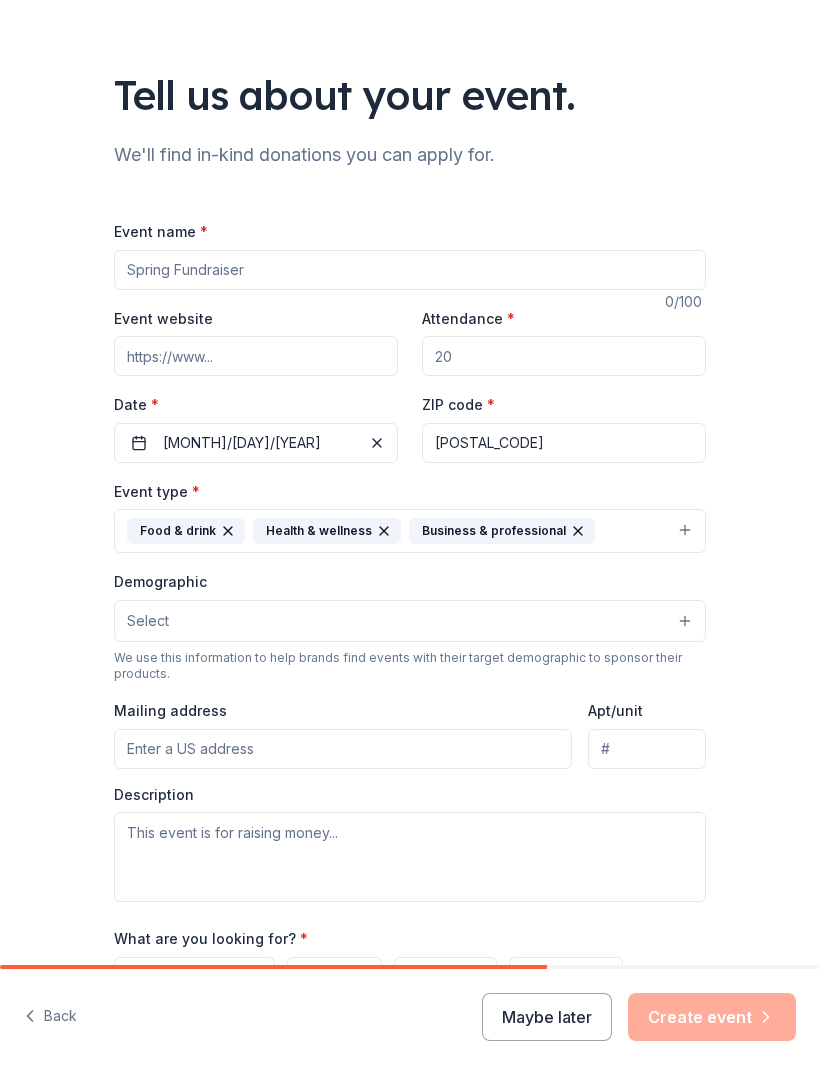 click on "Select" at bounding box center [410, 621] 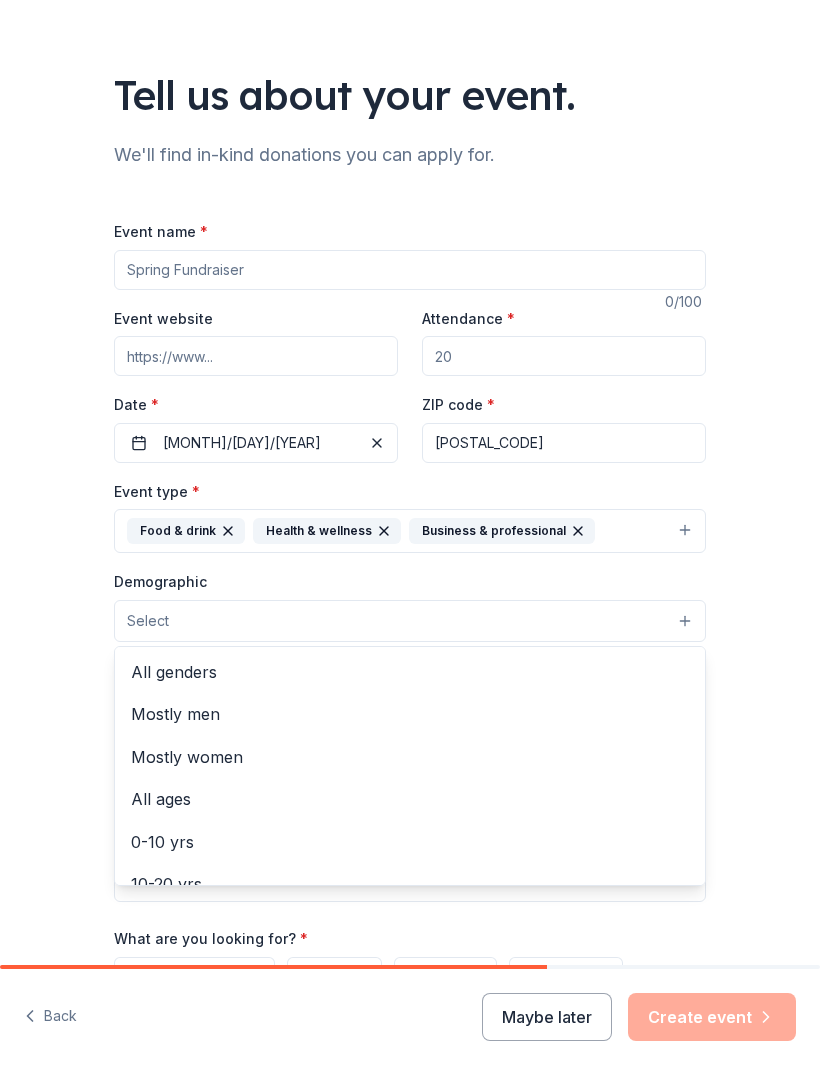 scroll, scrollTop: 0, scrollLeft: 0, axis: both 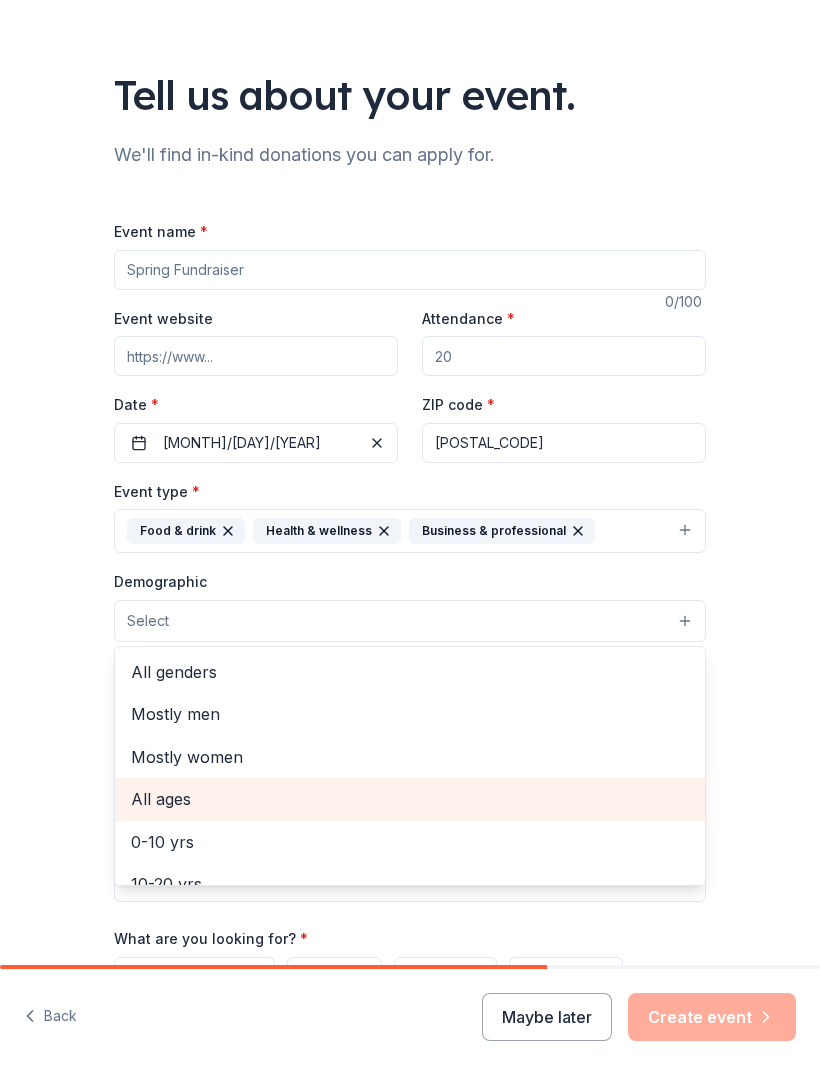 click on "All ages" at bounding box center [410, 799] 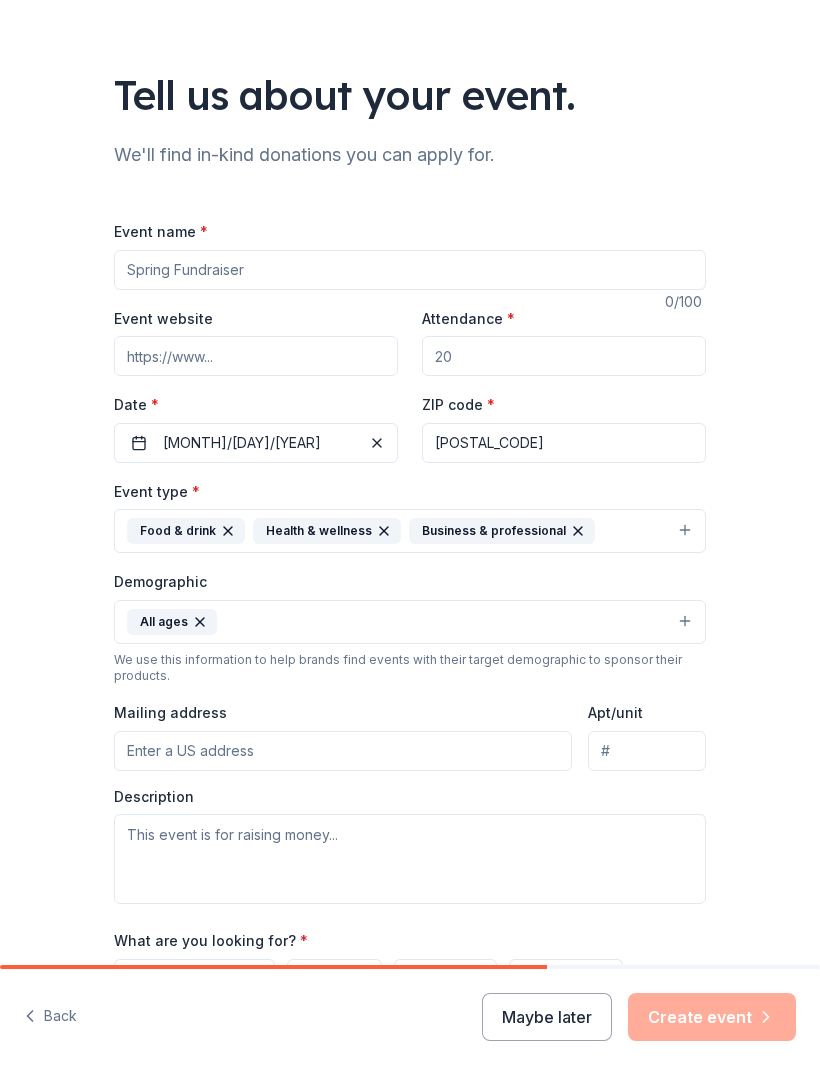 click on "Mailing address" at bounding box center [343, 751] 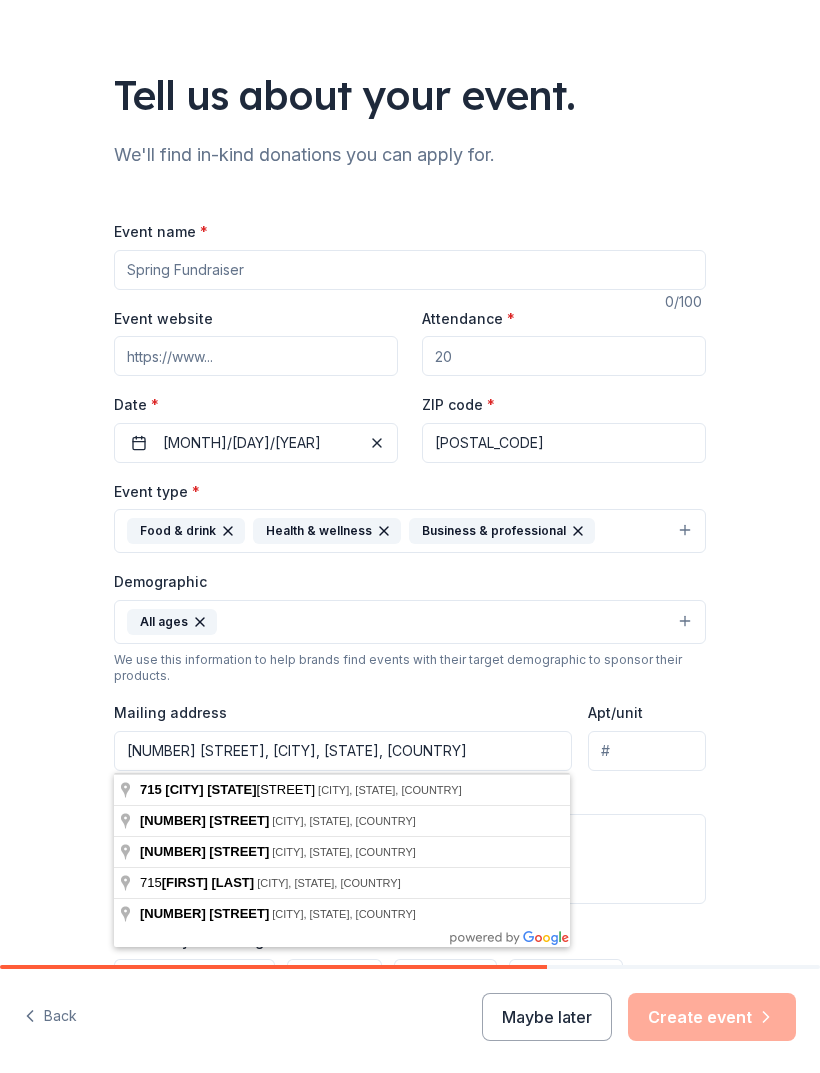 type on "715 North Pilate Avenue, Newton, MS, 39345" 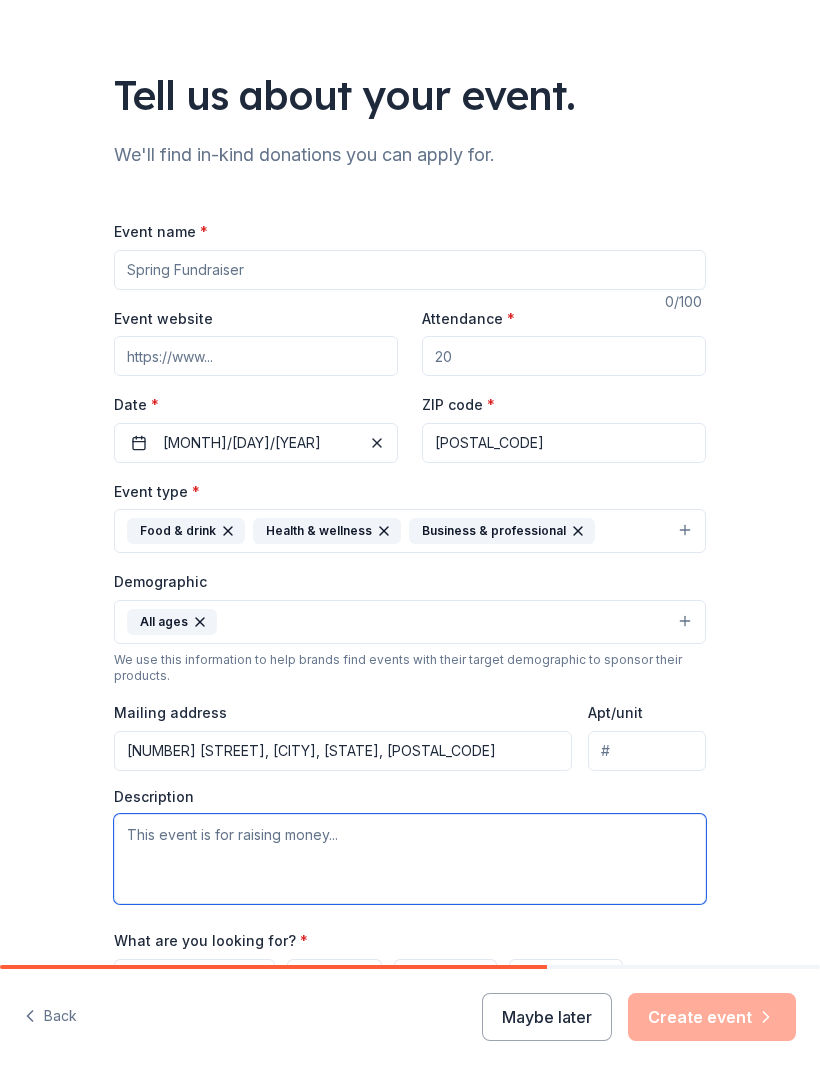 click at bounding box center (410, 859) 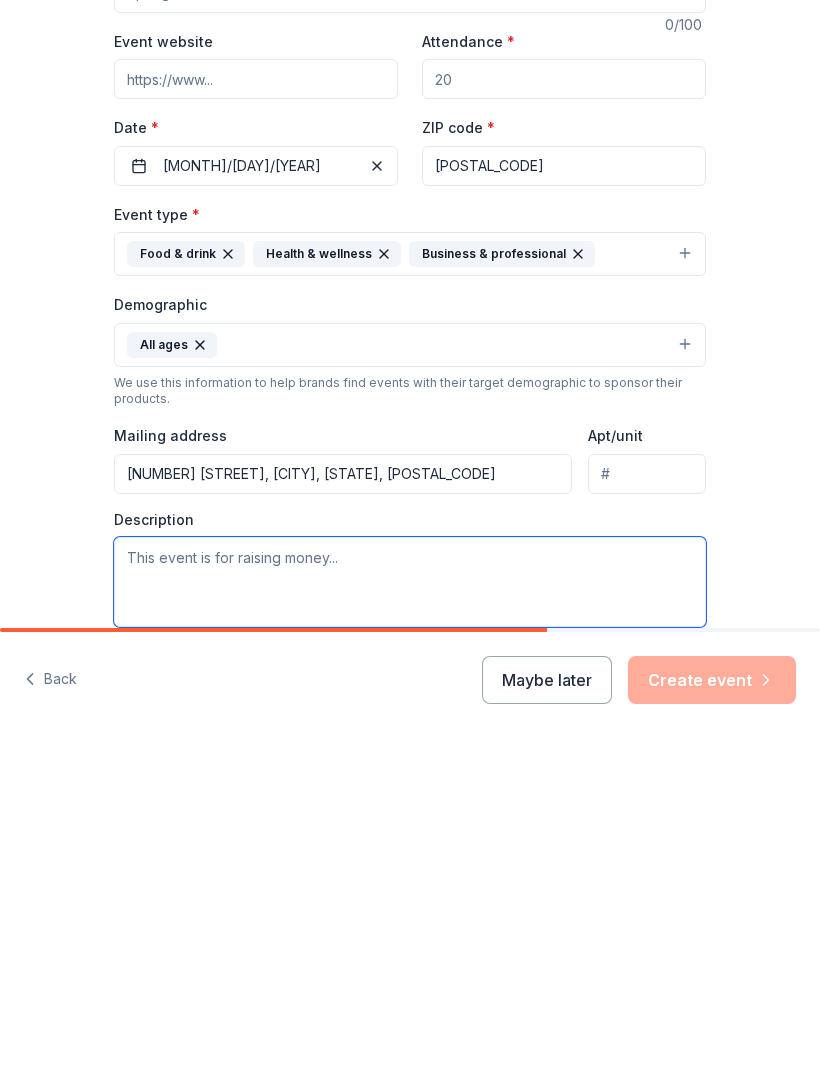 scroll, scrollTop: 0, scrollLeft: 0, axis: both 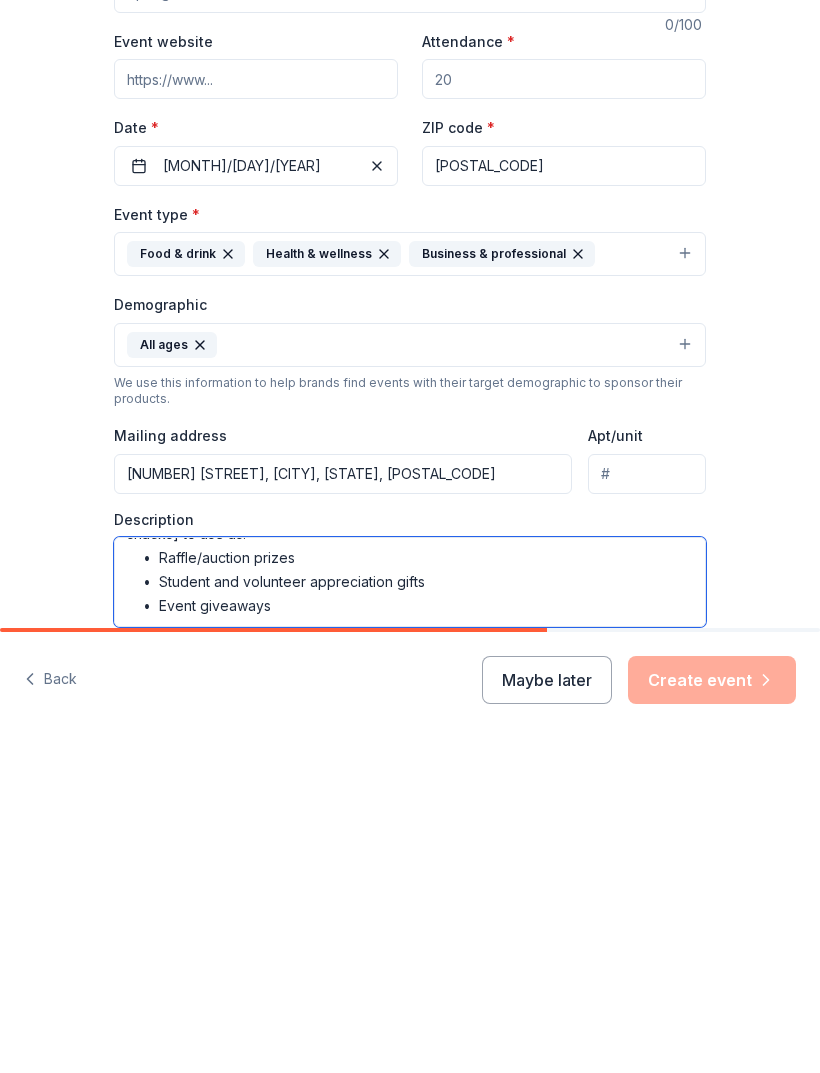 click on "My name is Tara Walker Evans, and I’m the founder of Save Generation Me, a youth empowerment initiative working to change lives through school-based outreach, leadership training, and healthy lifestyle programs.
We are hosting an upcoming event to raise support for our newest initiative—a youth-led mobile salad bar and arts/media education program that empowers students through nutrition, creativity, and community engagement. This effort not only feeds students healthy meals but also creates jobs and leadership pathways for the next generation.
🎯 This event is raising money to fund:
•	Student job training and employment opportunities
•	Access to healthy meals in underserved schools
•	Creative expression and media education programs
•	Emotional wellness and leadership development
We are seeking in-kind donations such as [gift cards, products, raffle items, or snacks] to use as:
•	Raffle/auction prizes
•	Student and volunteer appreciation gifts
•	Event giveaways" at bounding box center [410, 919] 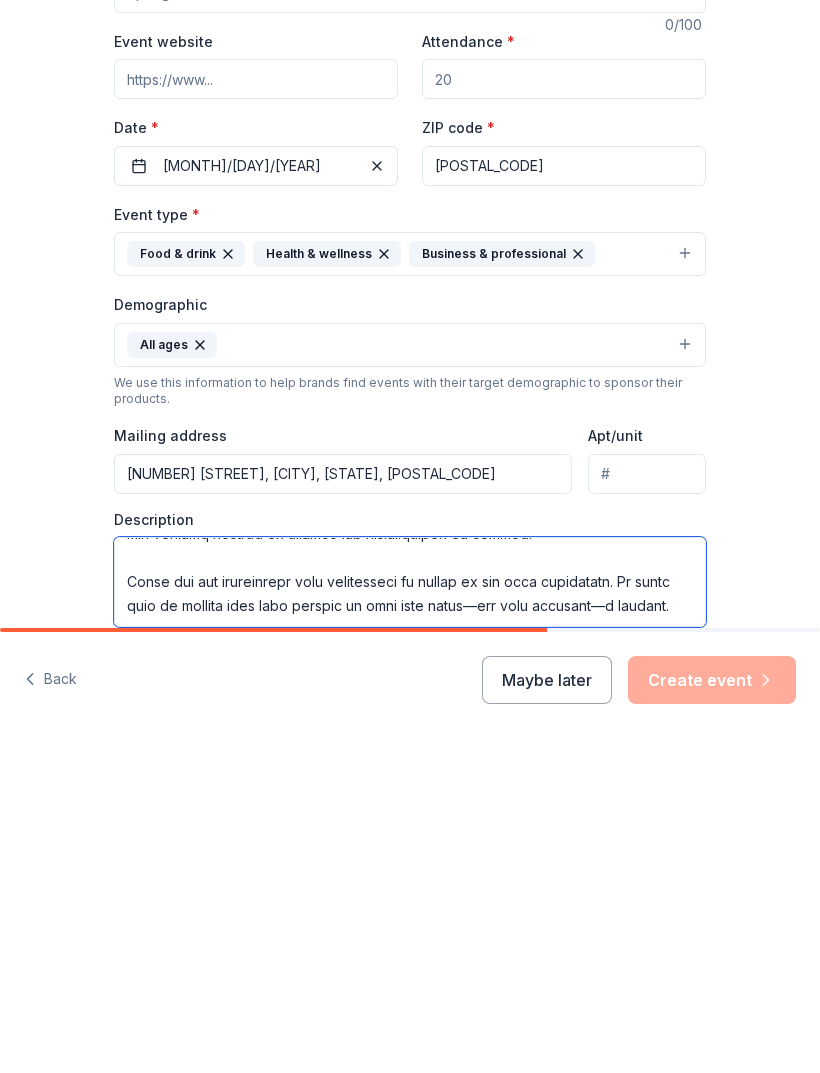 scroll, scrollTop: 600, scrollLeft: 0, axis: vertical 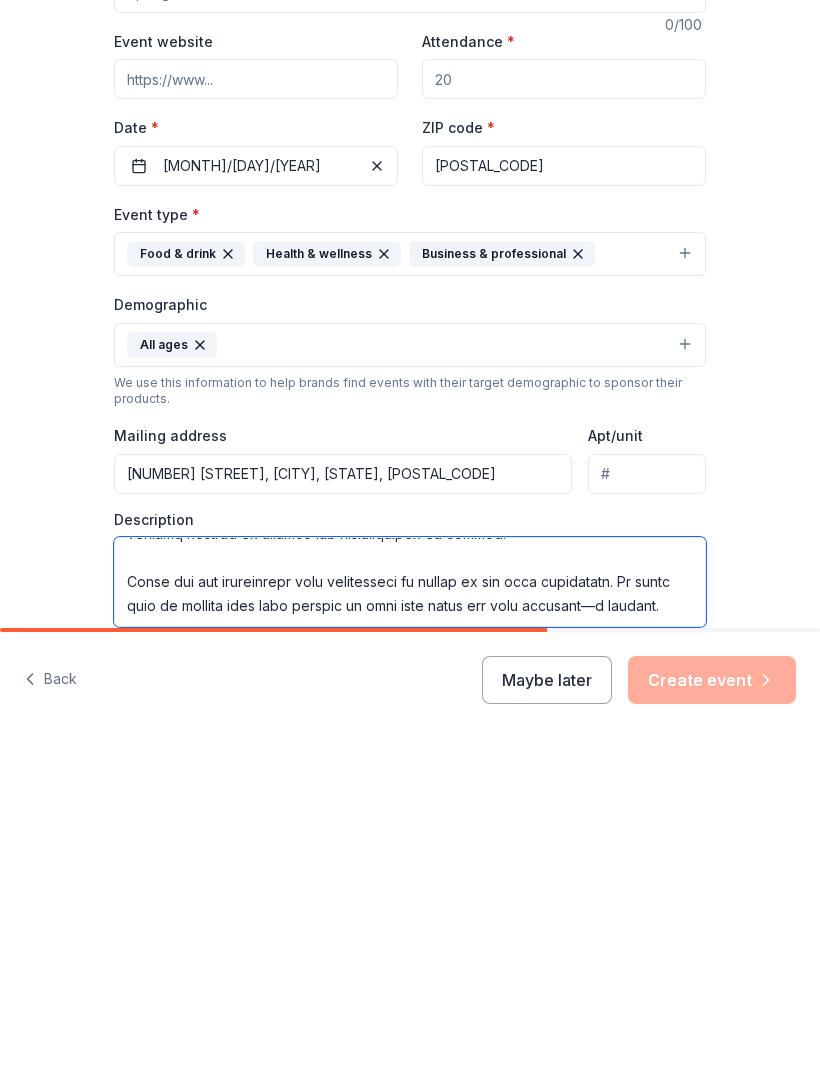 click at bounding box center (410, 919) 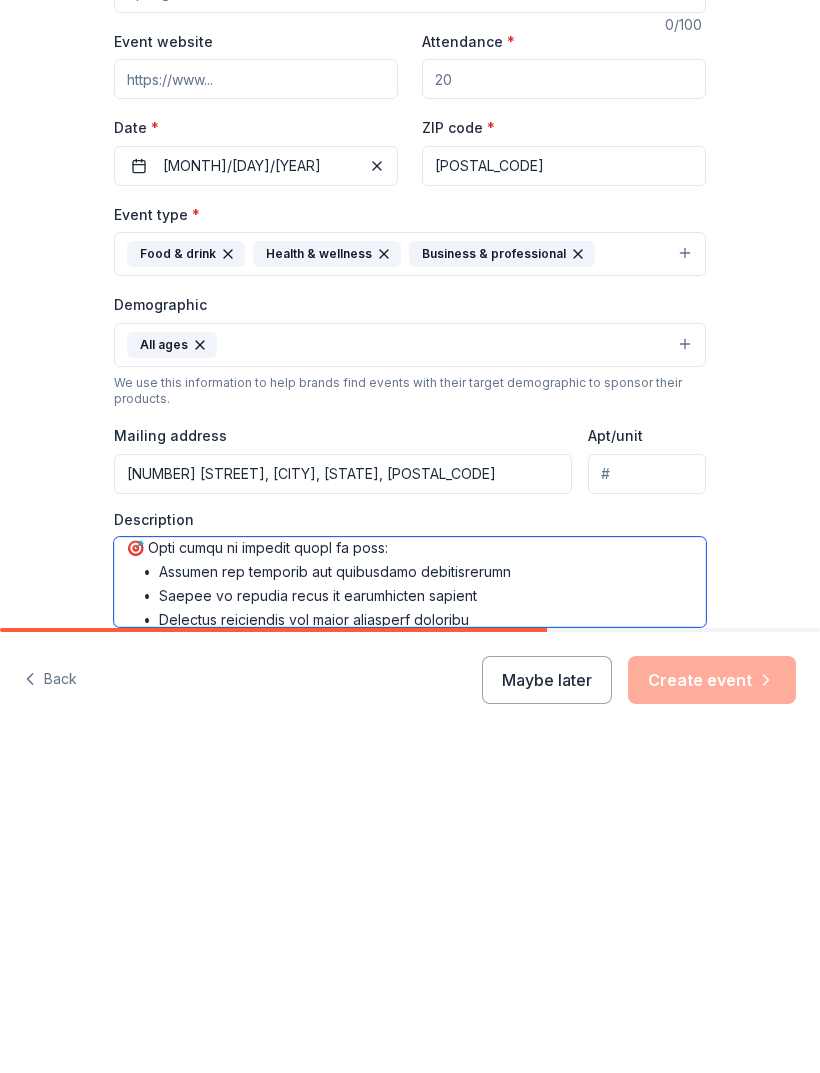 scroll, scrollTop: 250, scrollLeft: 0, axis: vertical 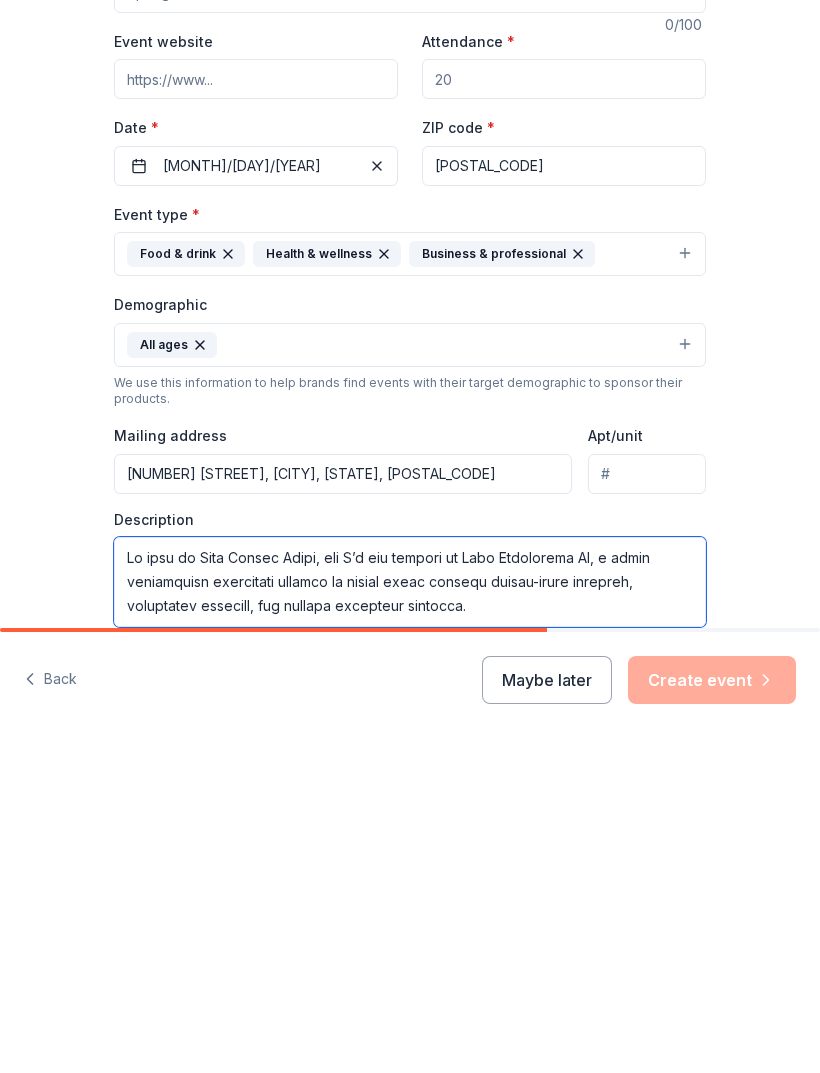 click at bounding box center (410, 919) 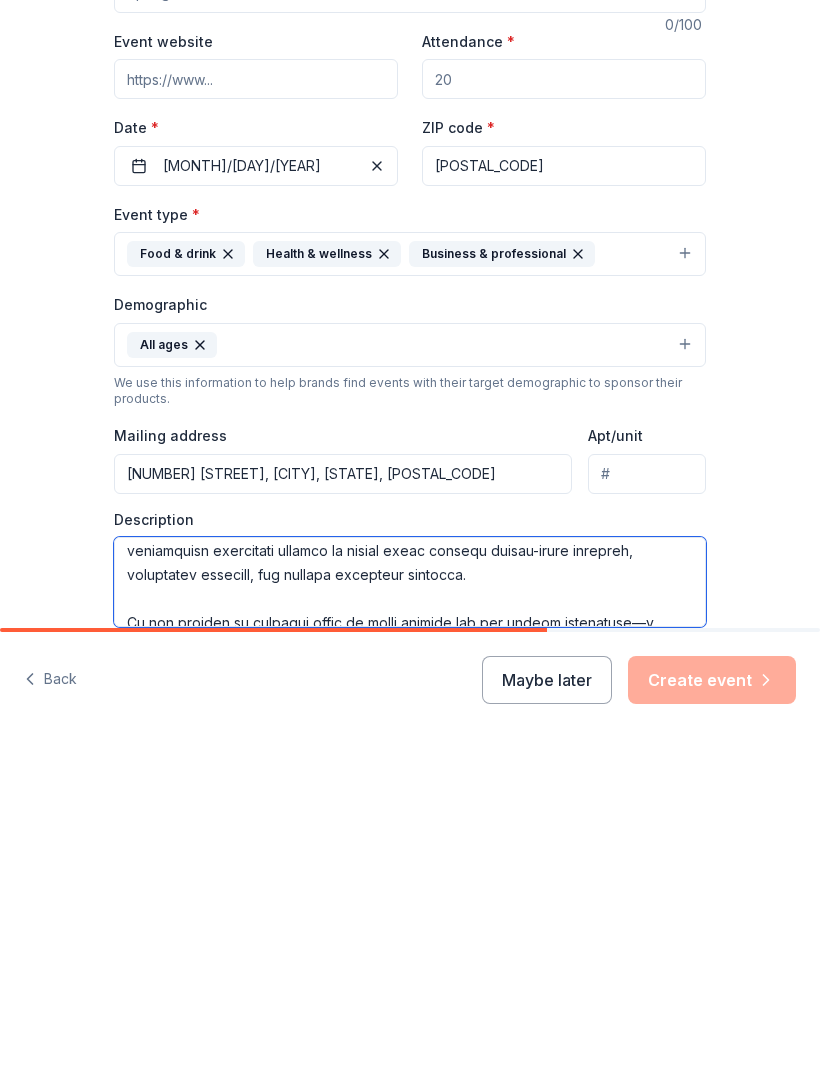 scroll, scrollTop: 56, scrollLeft: 0, axis: vertical 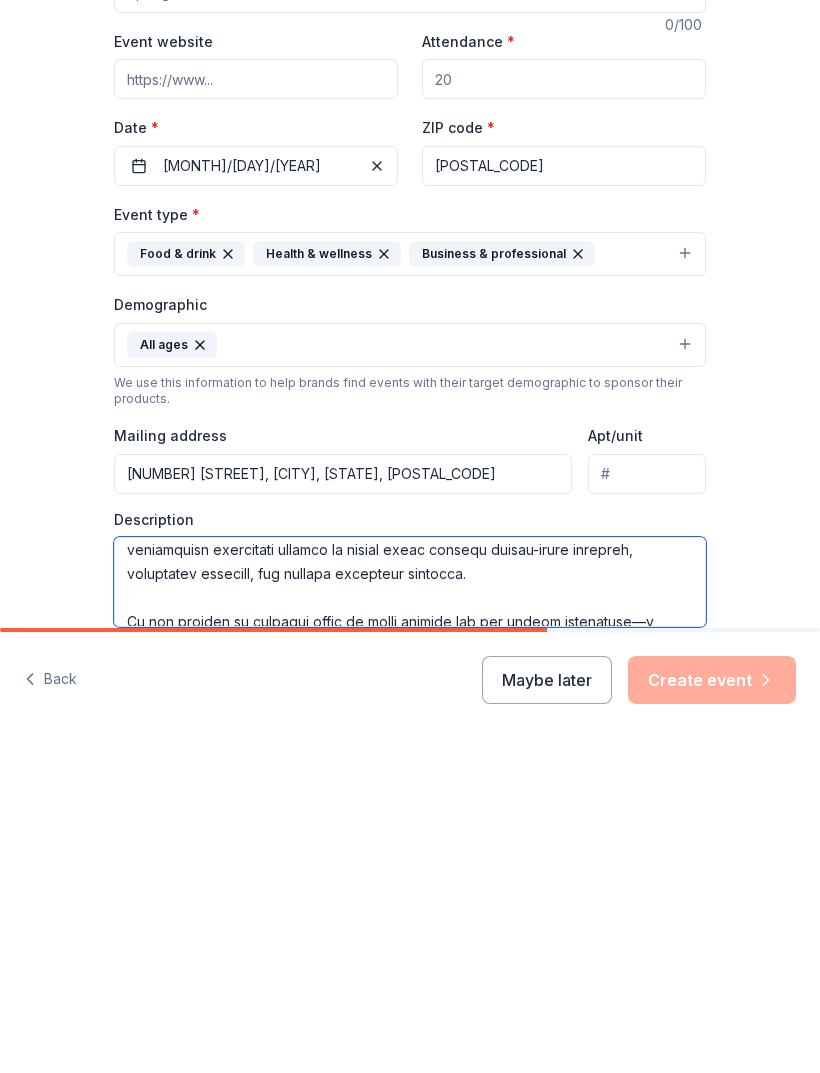 click at bounding box center (410, 919) 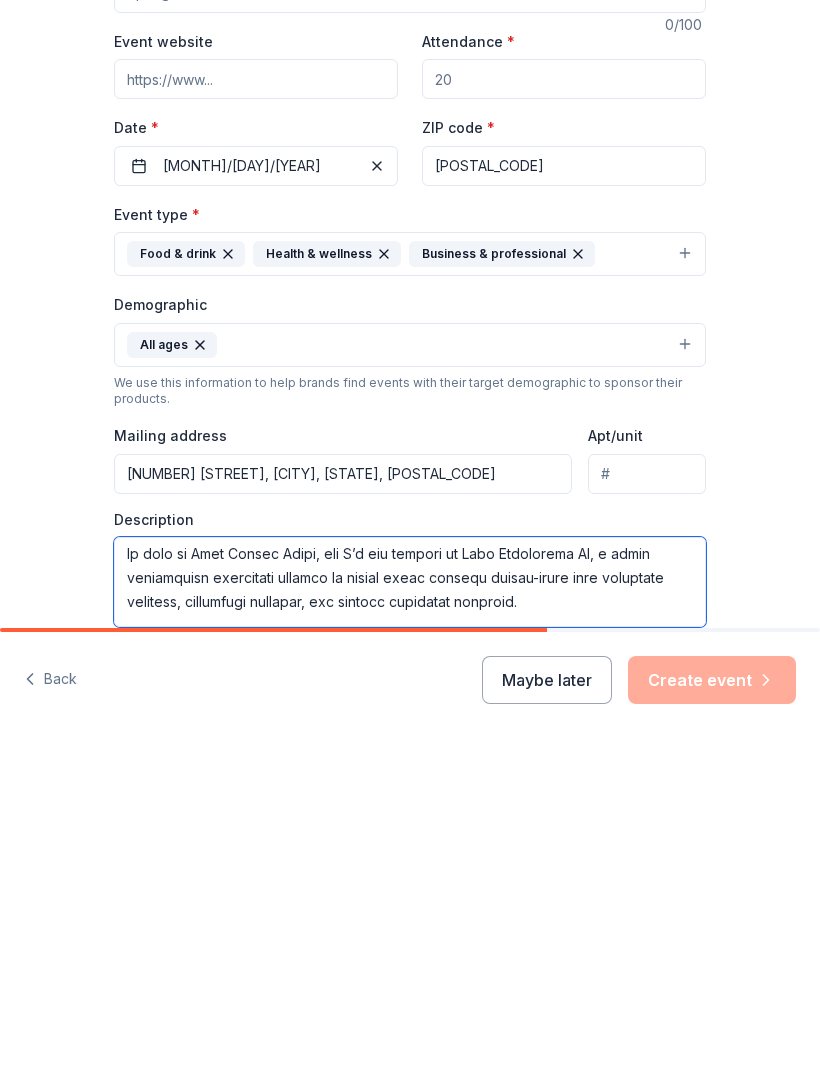 scroll, scrollTop: 0, scrollLeft: 0, axis: both 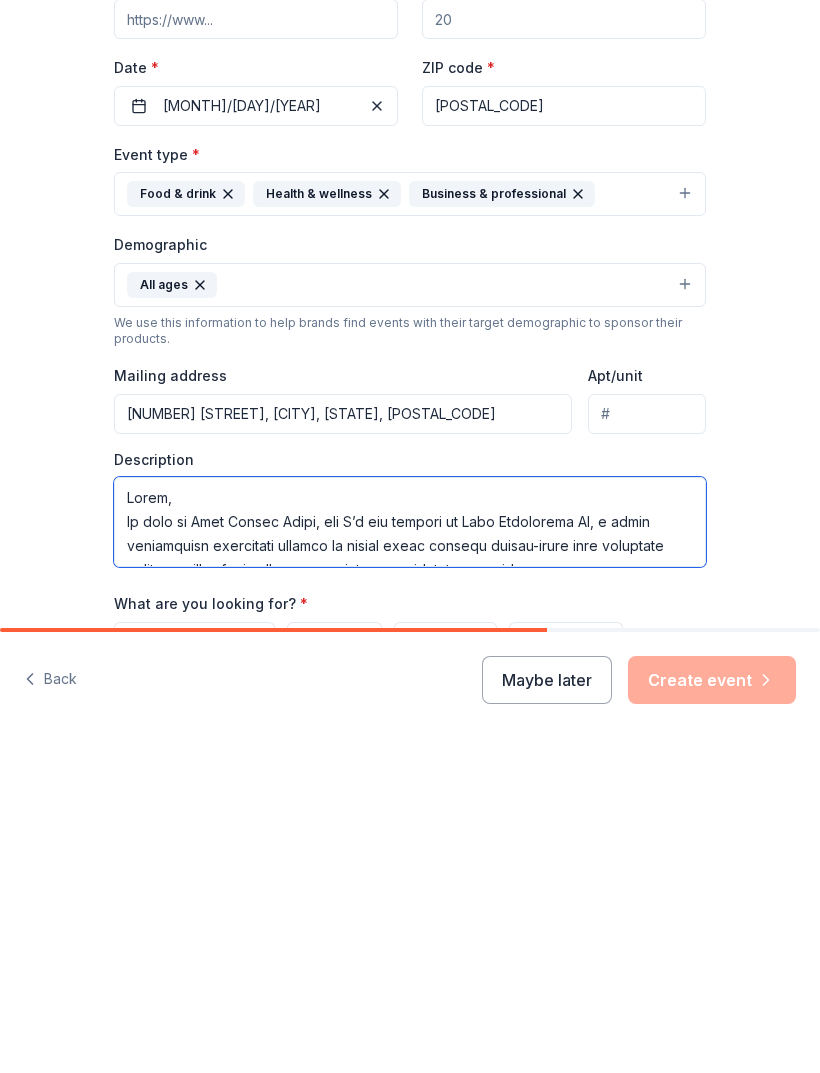 click at bounding box center (410, 859) 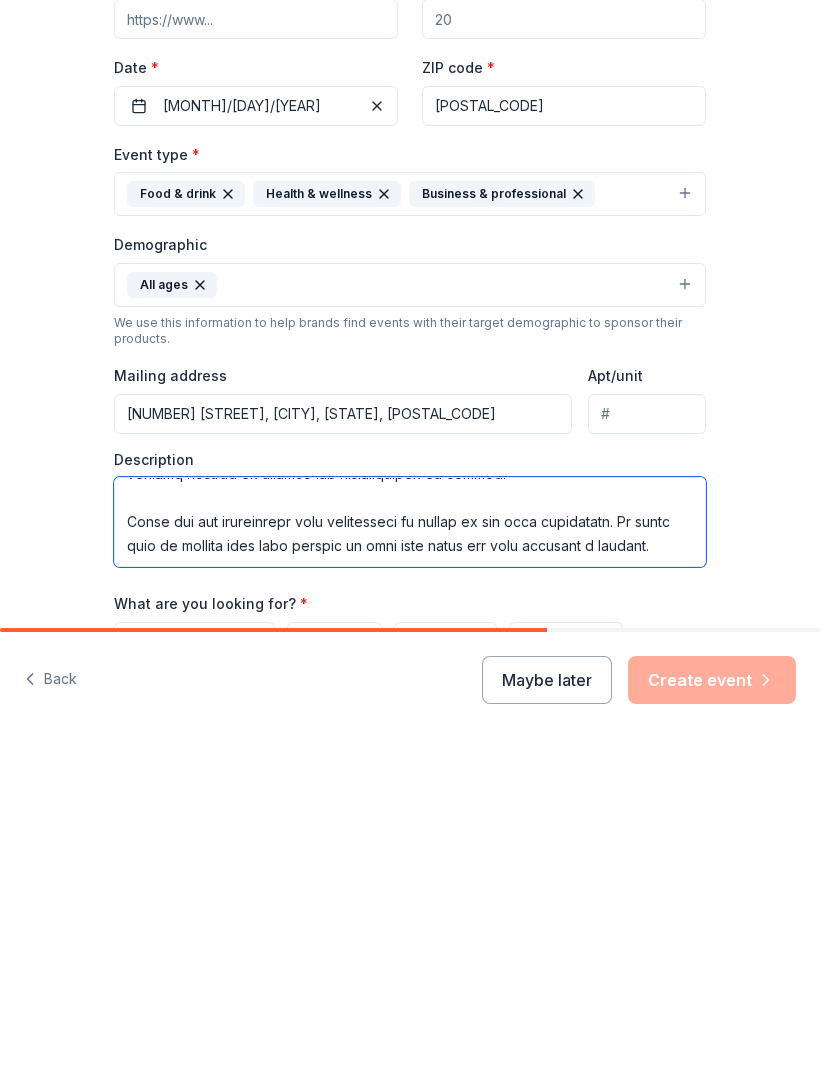 scroll, scrollTop: 576, scrollLeft: 0, axis: vertical 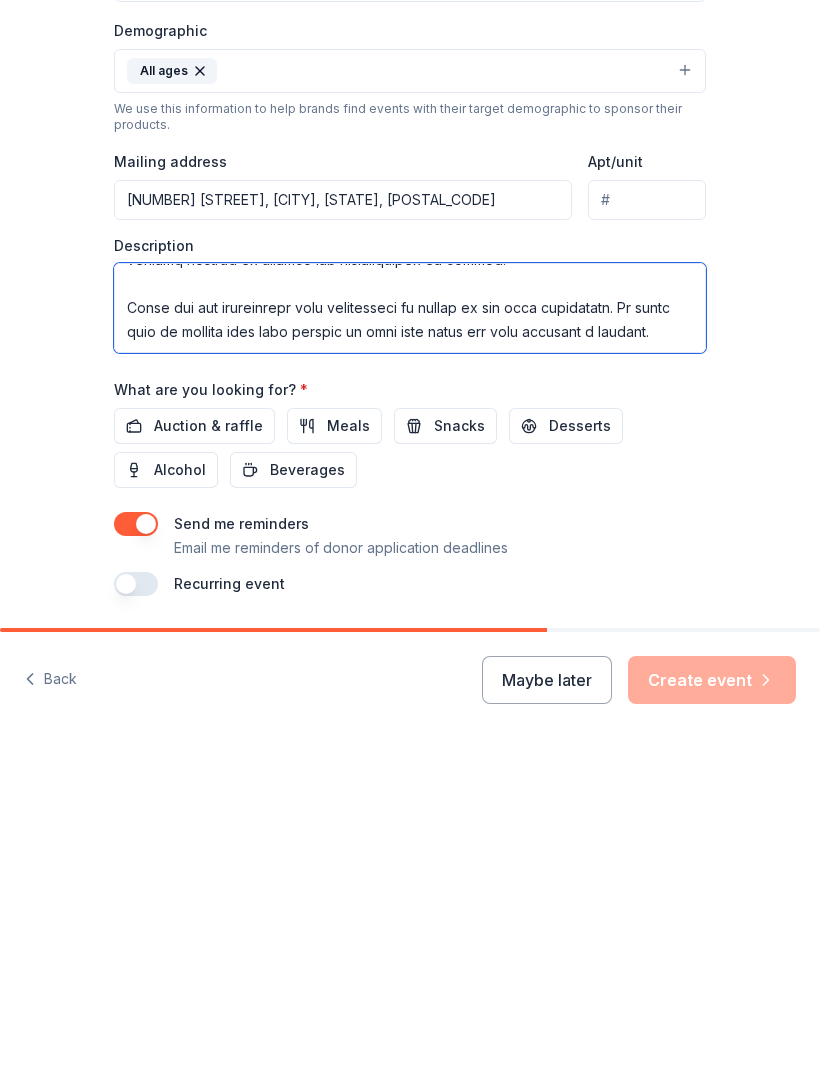 type on "Hello,
My name is Tara Walker Evans, and I’m the founder of Save Generation Me, a youth empowerment initiative working to change lives through school-based and community outreach, leadership training, and healthy lifestyle programs.
We are hosting an upcoming event to raise support for our newest initiative—a youth-led mobile salad bar and arts/media education program that empowers students through nutrition, creativity, and community engagement. This effort not only feeds students healthy meals but also creates jobs and leadership pathways for the next generation.
This event is raising money to fund:
•	Student job training and employment opportunities
•	Access to healthy meals in underserved schools
•	Creative expression and media education programs
•	Emotional wellness and leadership development
We are seeking in-kind donations such as [gift cards, products, raffle items, or snacks] to use as:
•	Raffle/auction prizes
•	Student and volunteer appreciation gifts
•	Event giveaways
Our EIN is 26-08..." 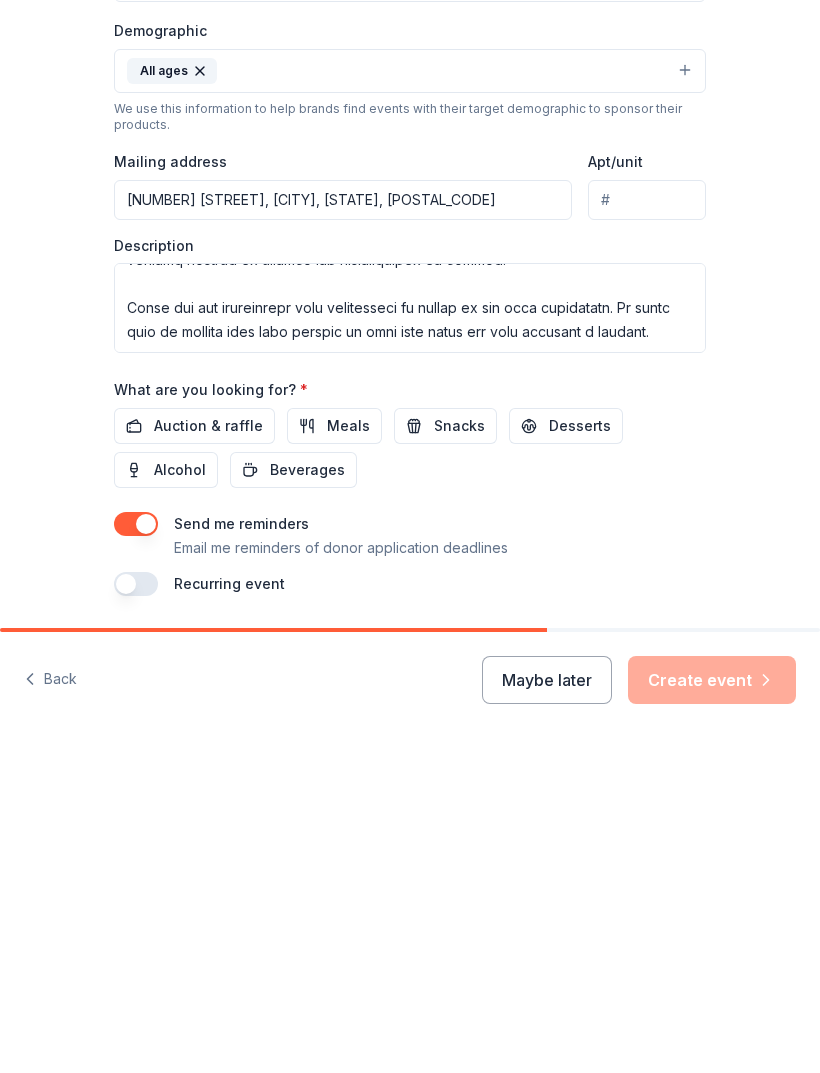 click on "Auction & raffle" at bounding box center (208, 763) 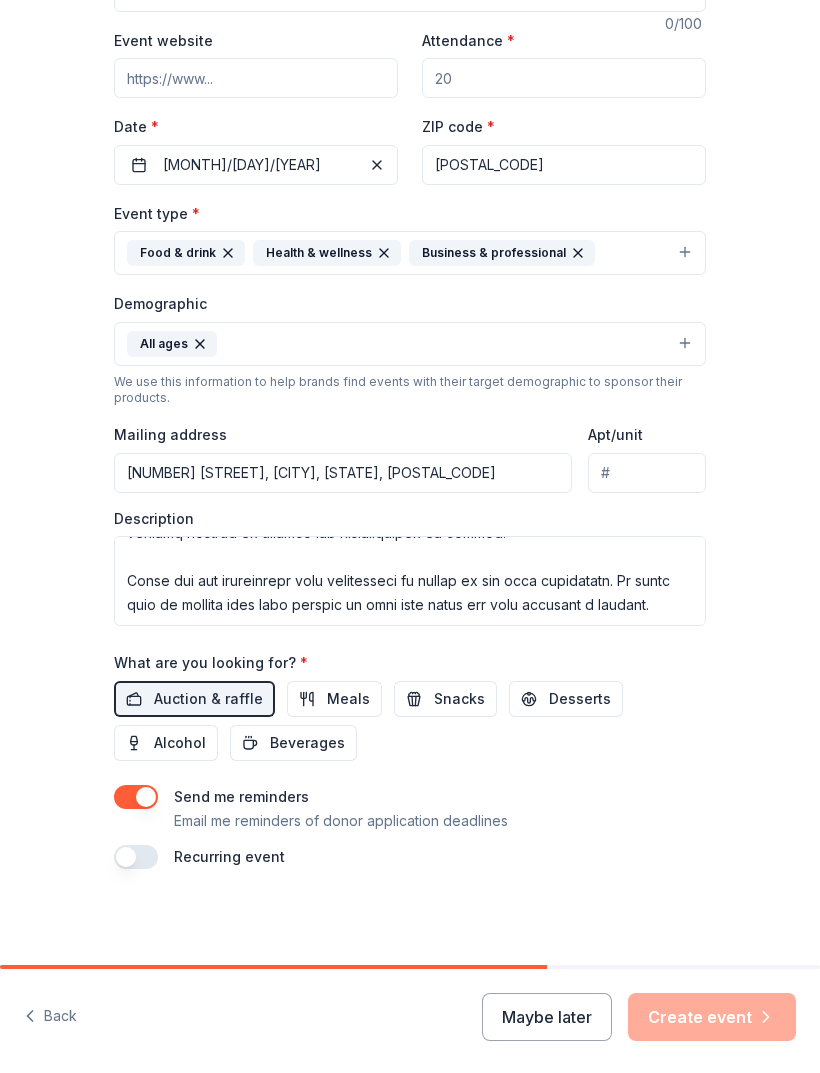 scroll, scrollTop: 340, scrollLeft: 0, axis: vertical 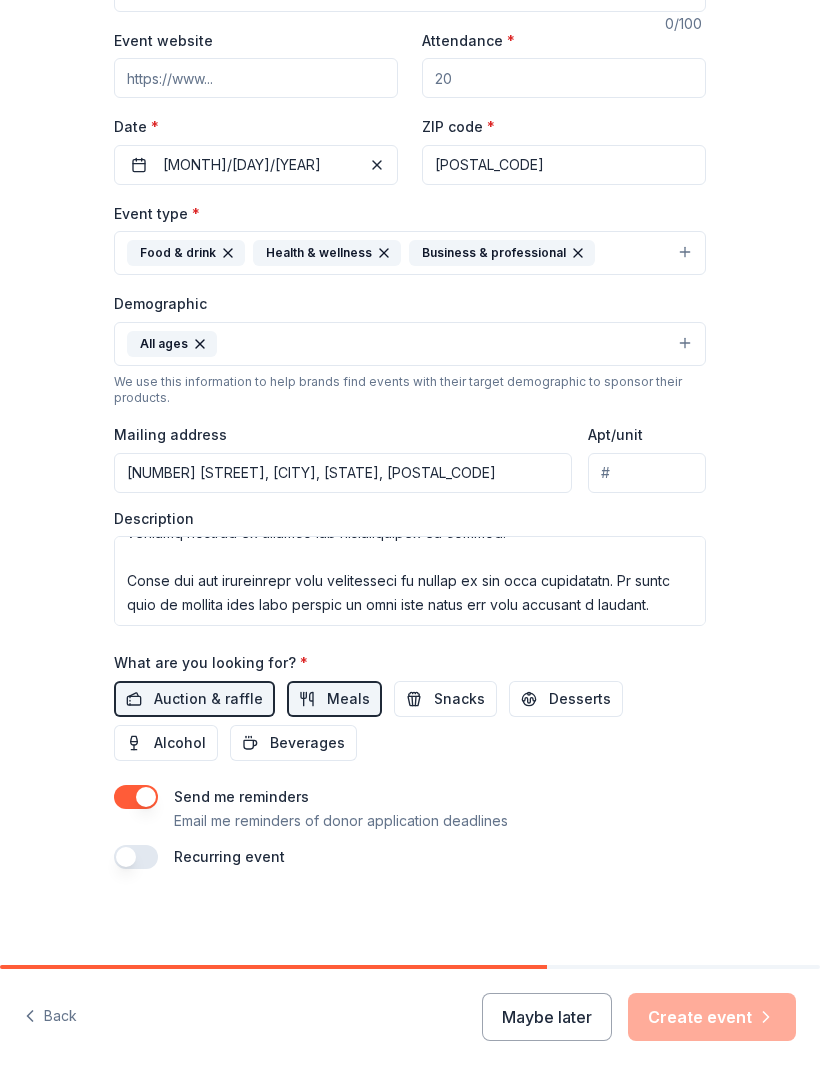 click on "Snacks" at bounding box center (459, 699) 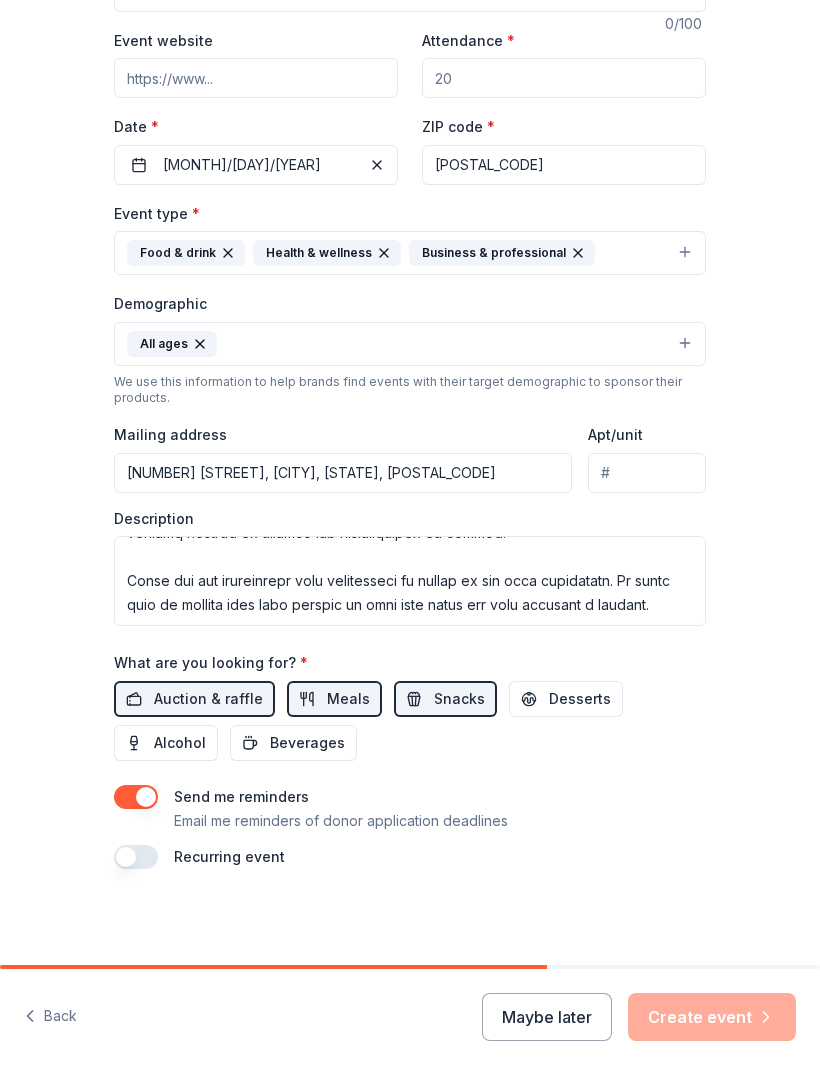 click on "Desserts" at bounding box center [580, 699] 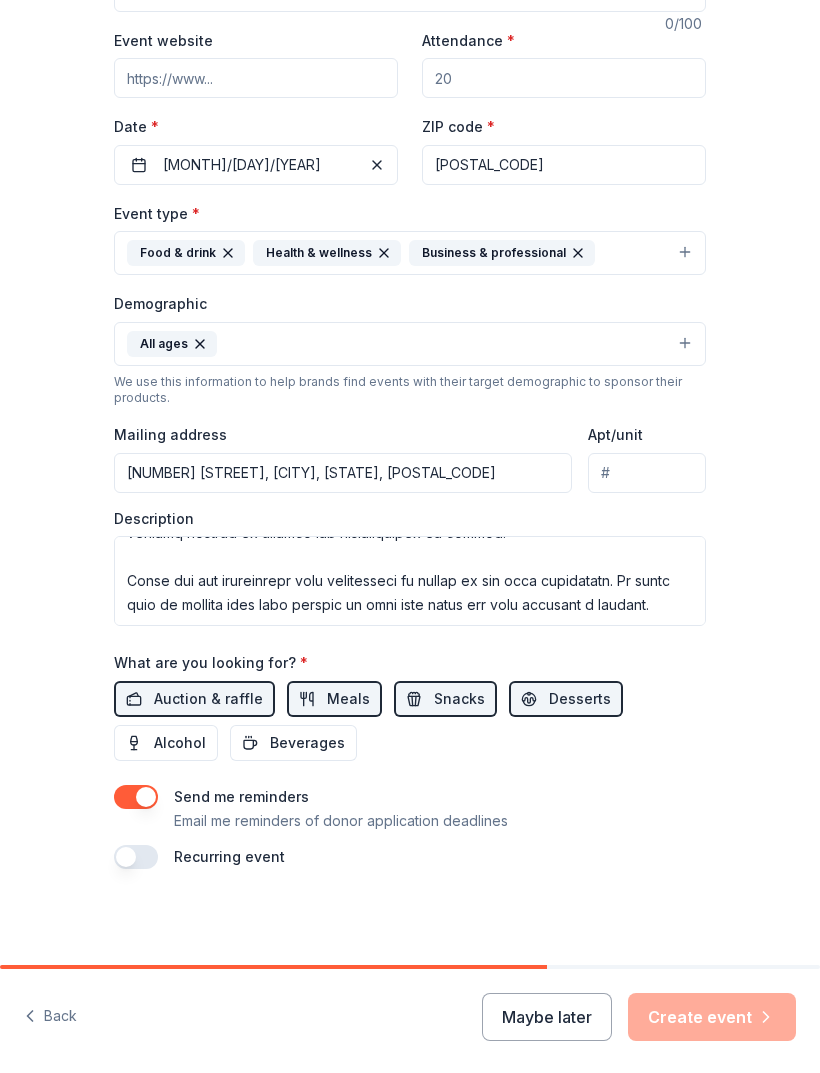 scroll, scrollTop: 340, scrollLeft: 0, axis: vertical 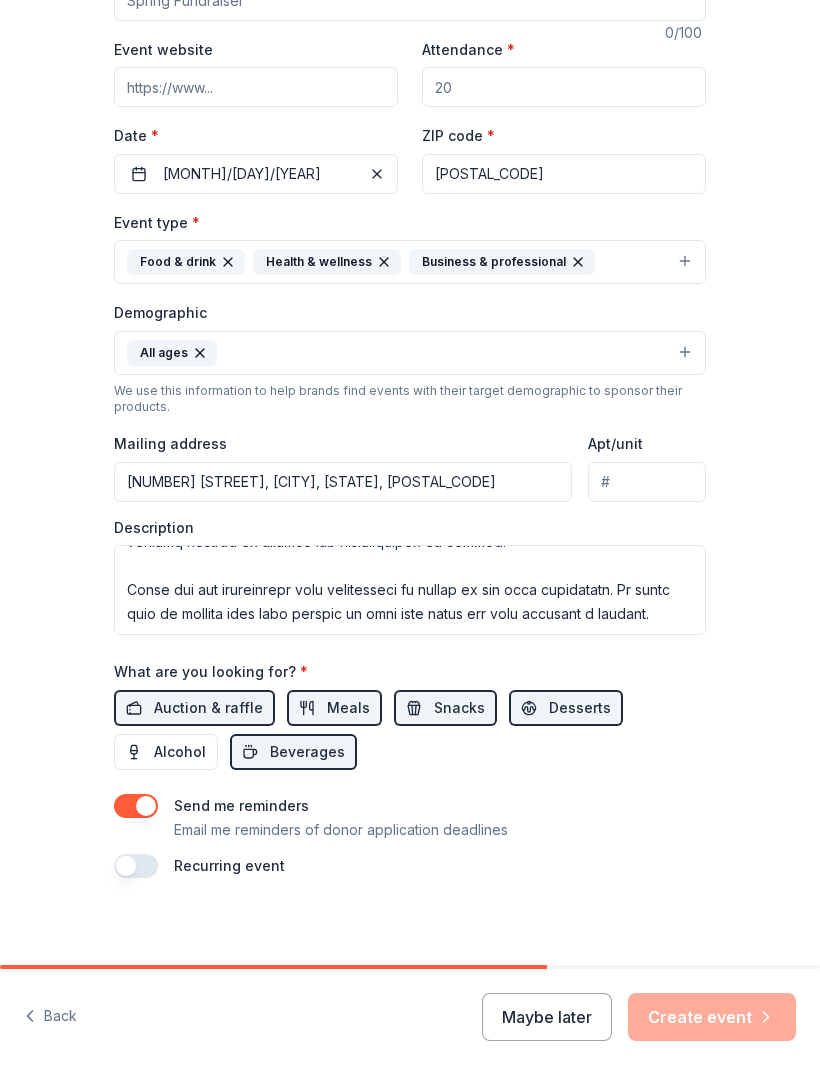 click on "Send me reminders Email me reminders of donor application deadlines Recurring event" at bounding box center (410, 836) 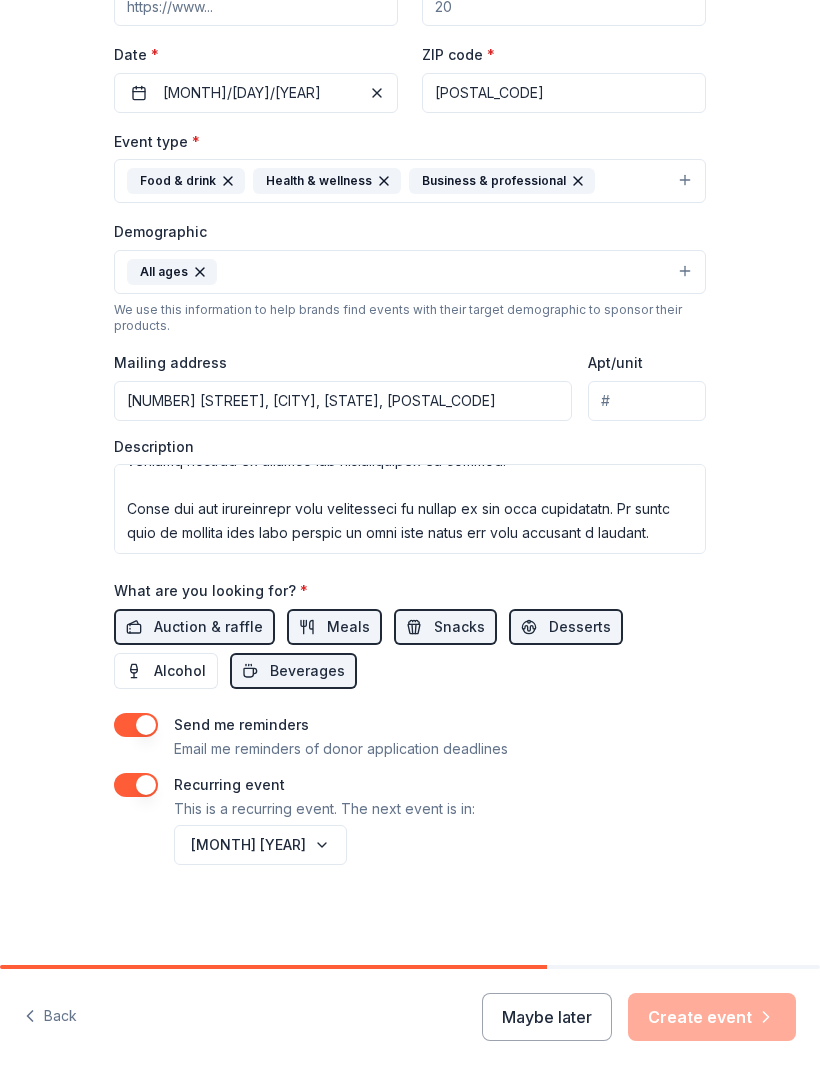 scroll, scrollTop: 412, scrollLeft: 0, axis: vertical 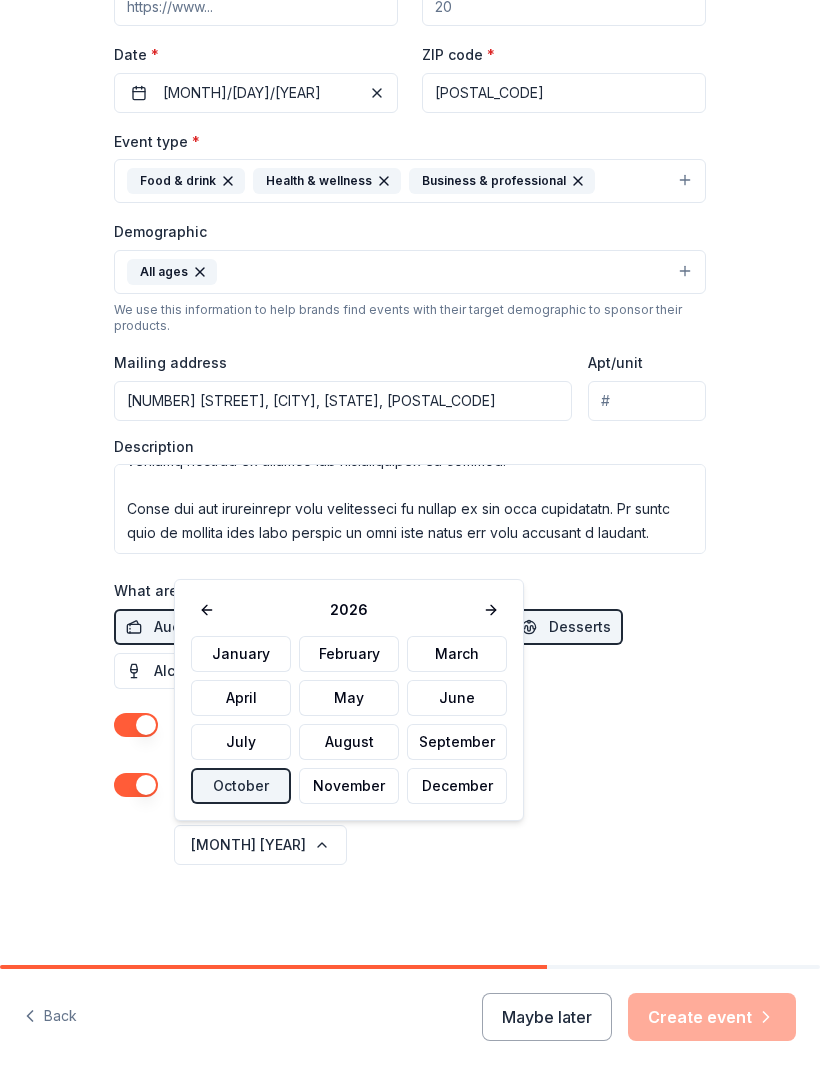 click on "November" at bounding box center (349, 786) 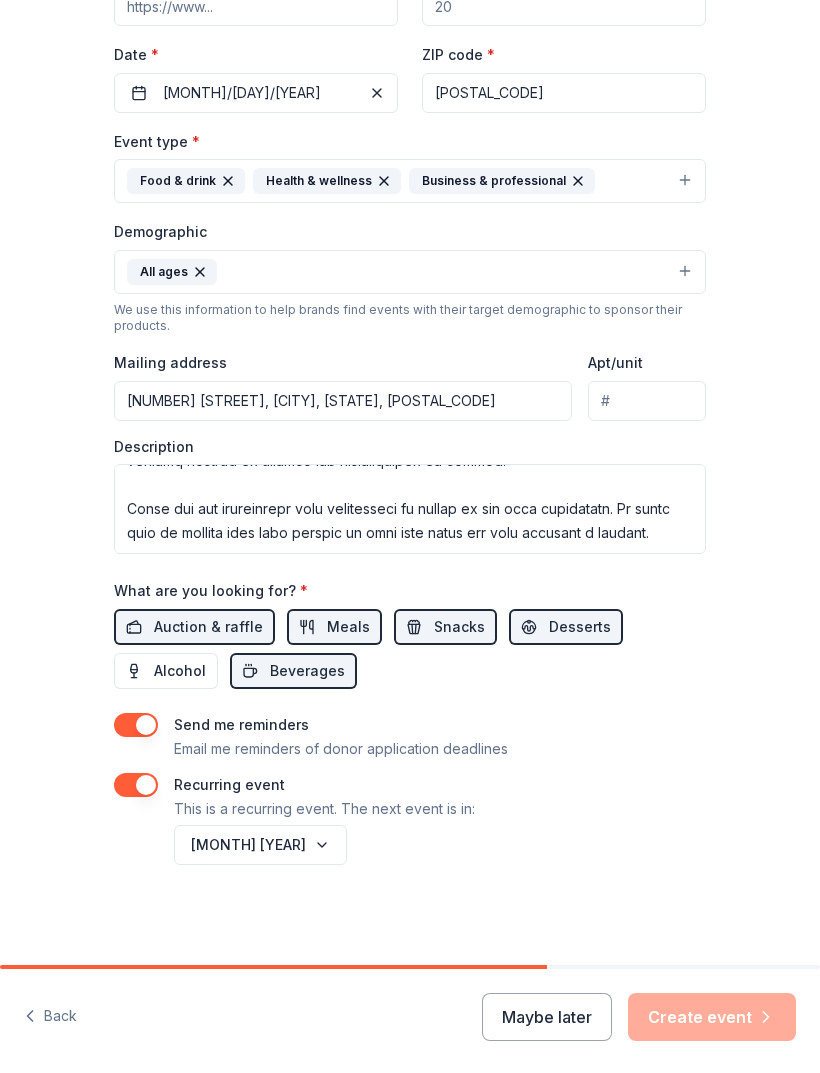 click on "November 2026" at bounding box center (260, 845) 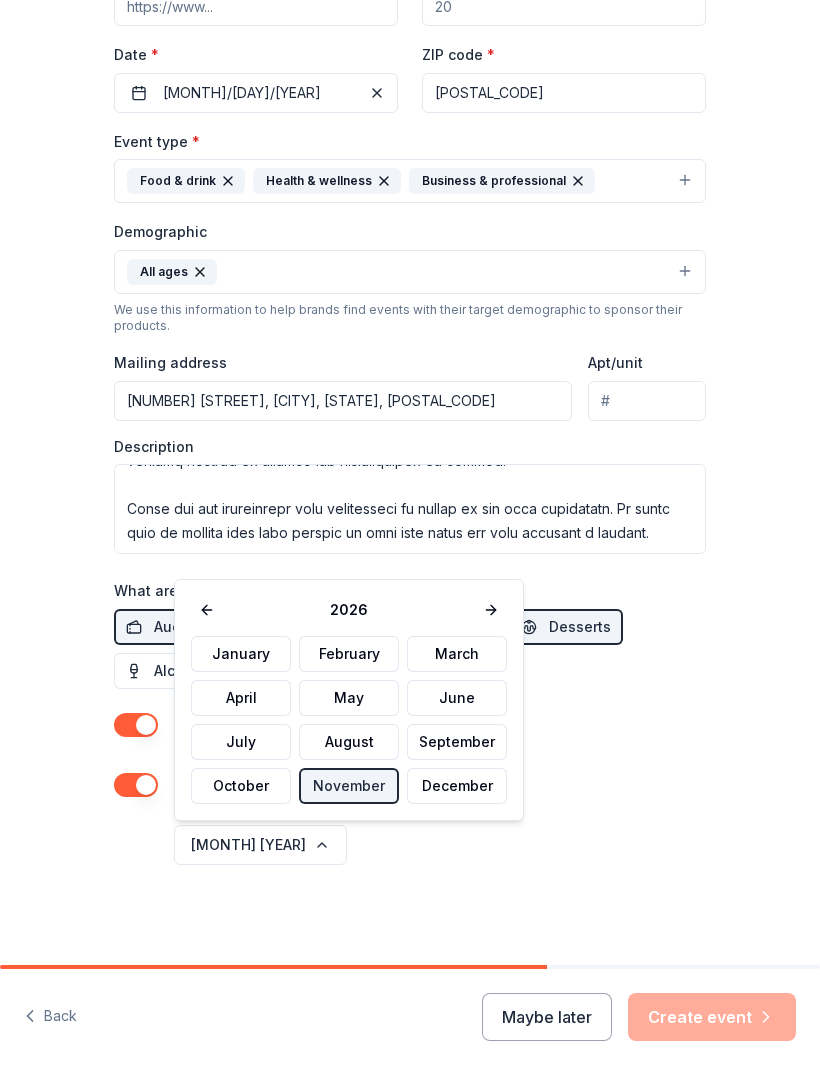 click on "October" at bounding box center (241, 786) 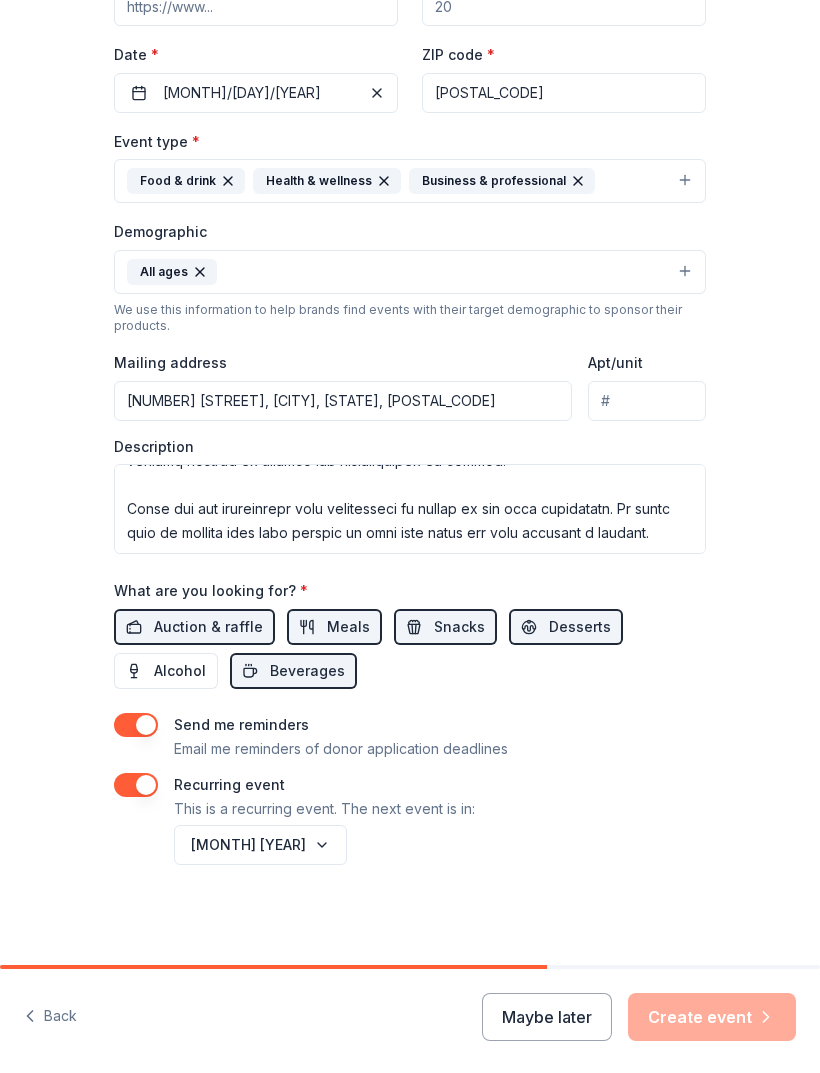click on "October 2026" at bounding box center (438, 845) 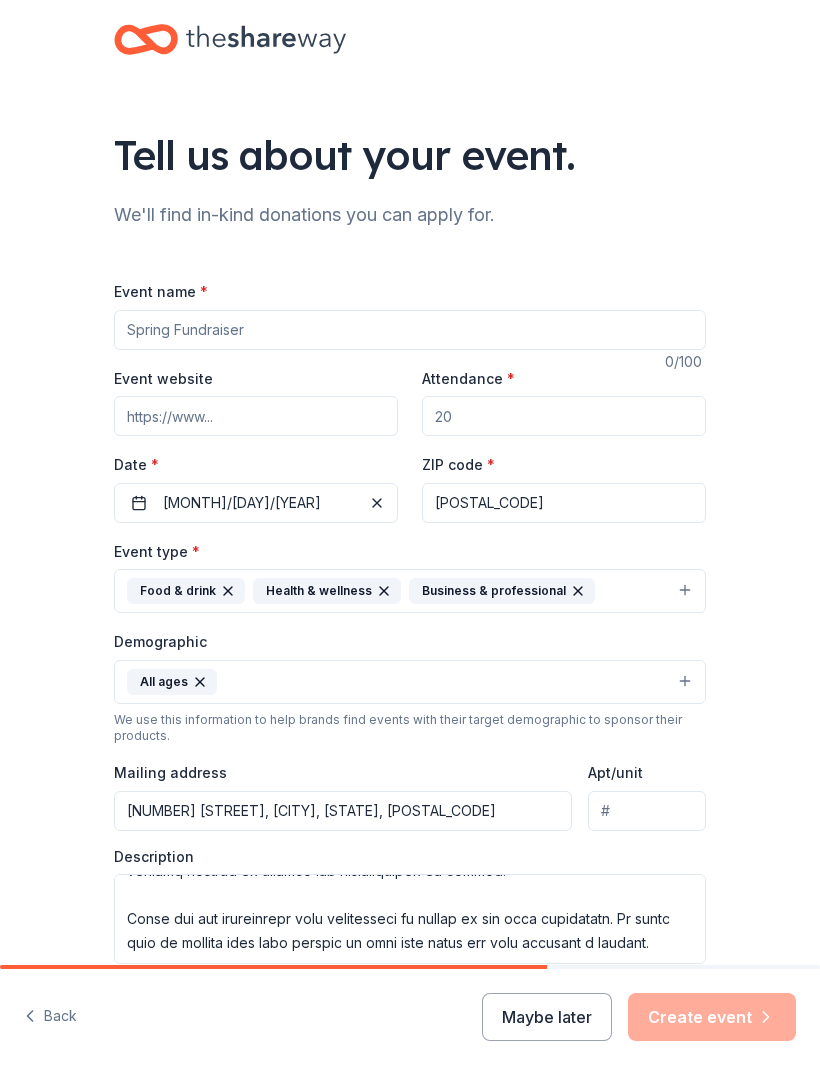 scroll, scrollTop: 0, scrollLeft: 0, axis: both 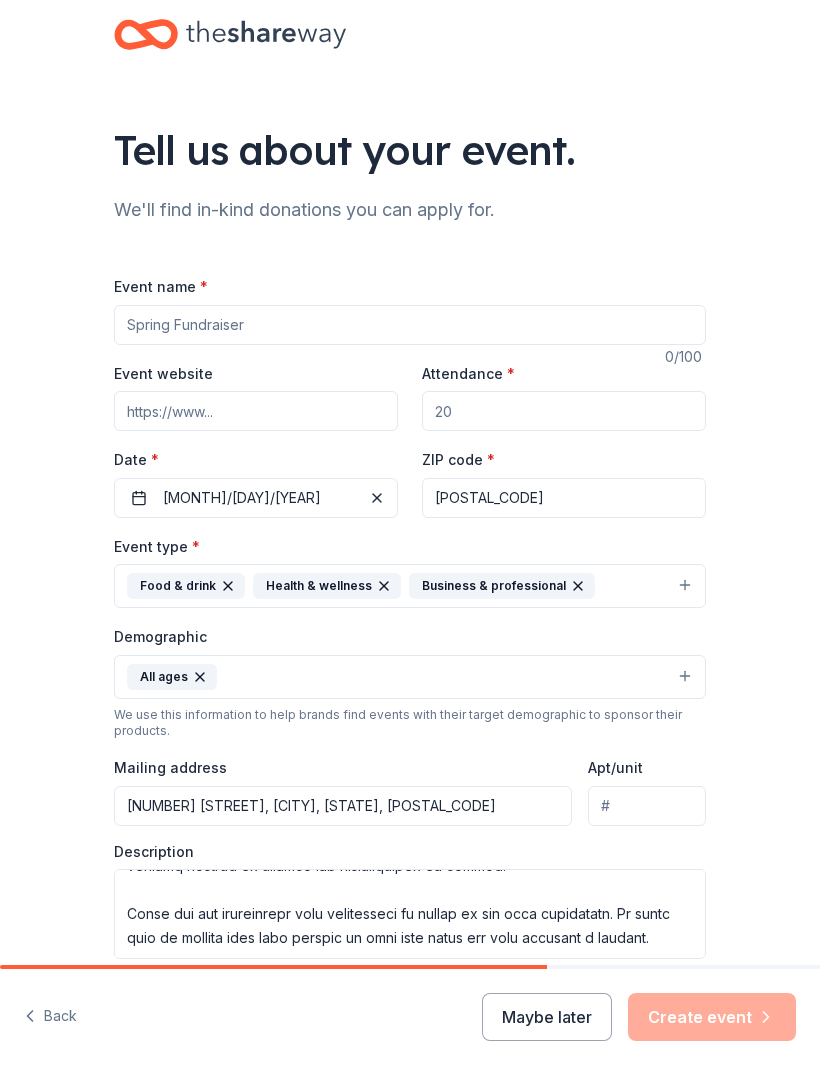 click on "Attendance *" at bounding box center (564, 411) 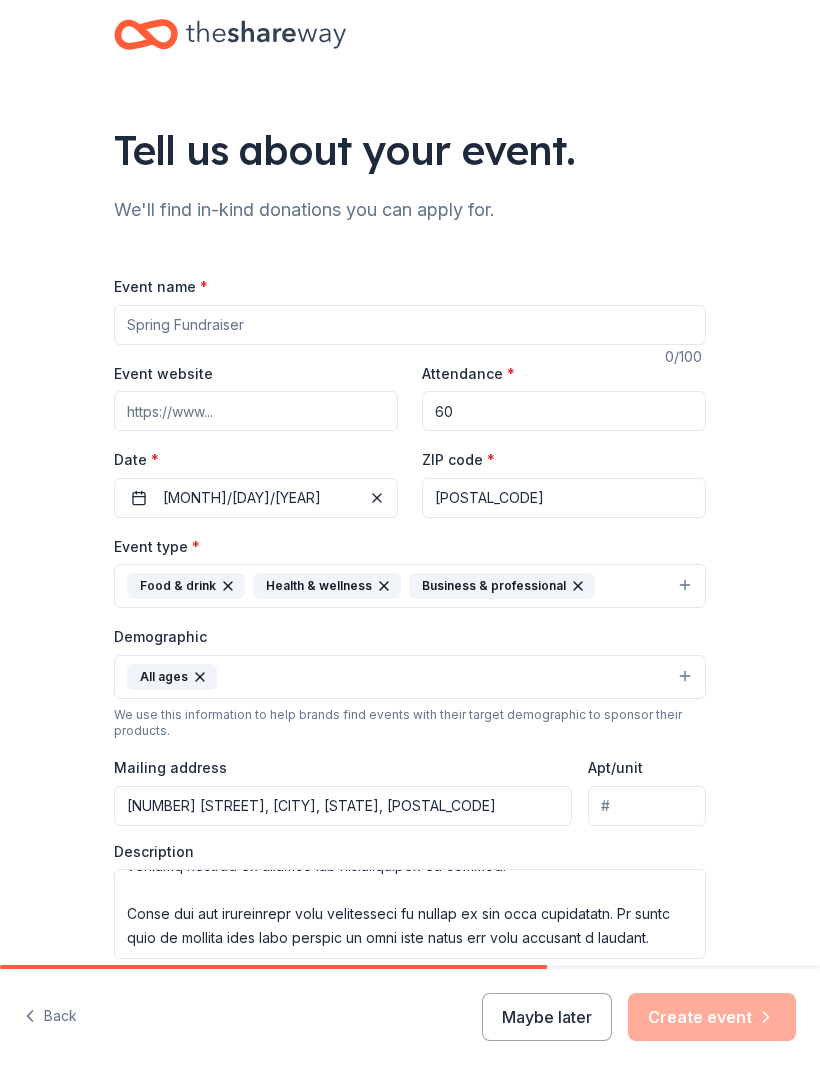 type on "60" 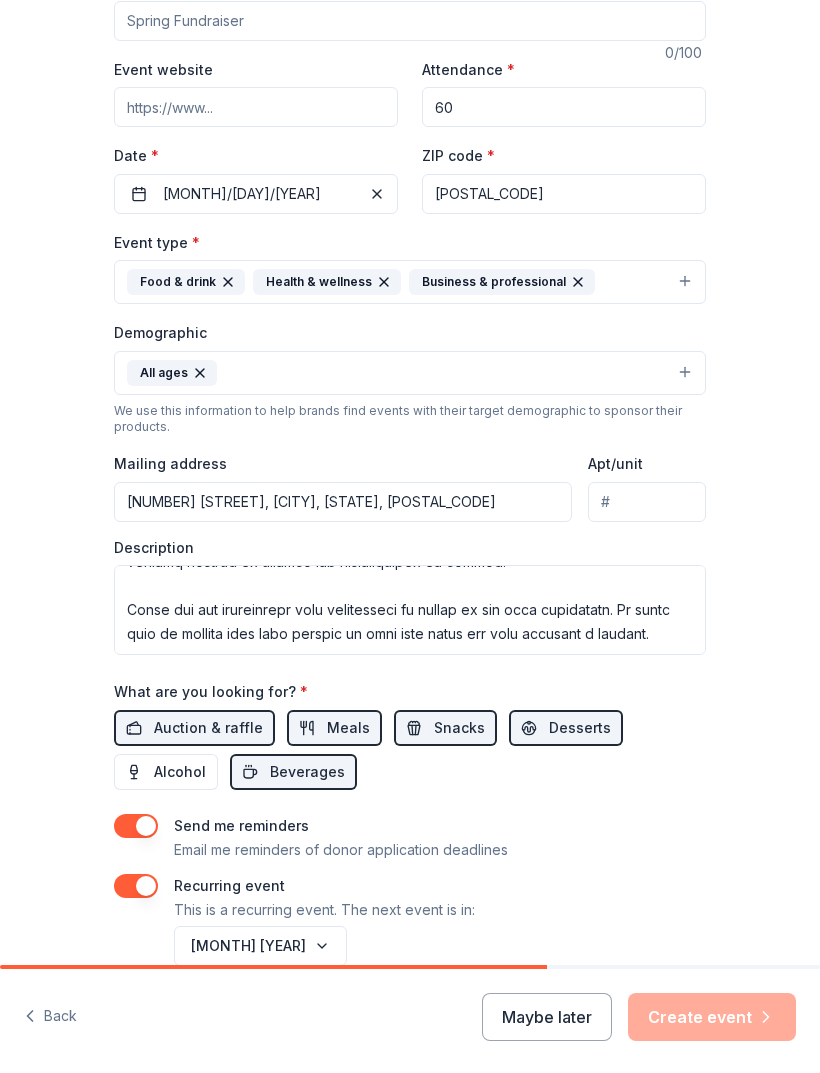 scroll, scrollTop: 303, scrollLeft: 0, axis: vertical 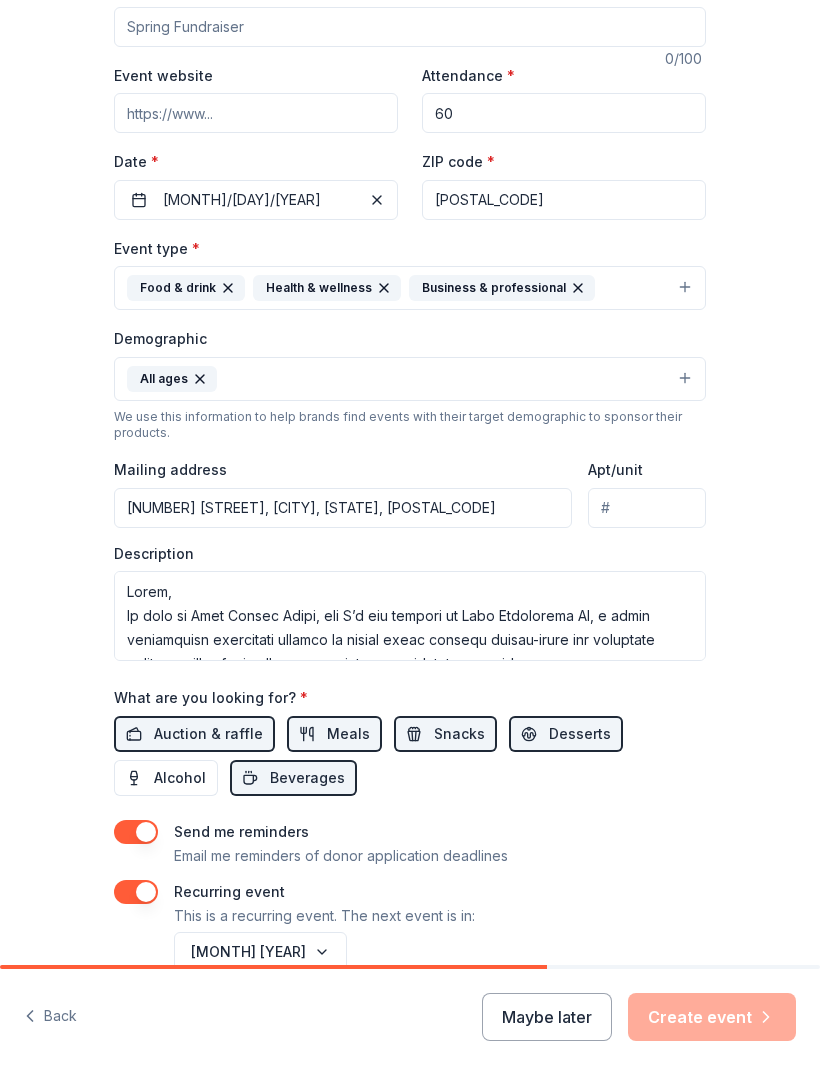 click on "All ages" at bounding box center (410, 379) 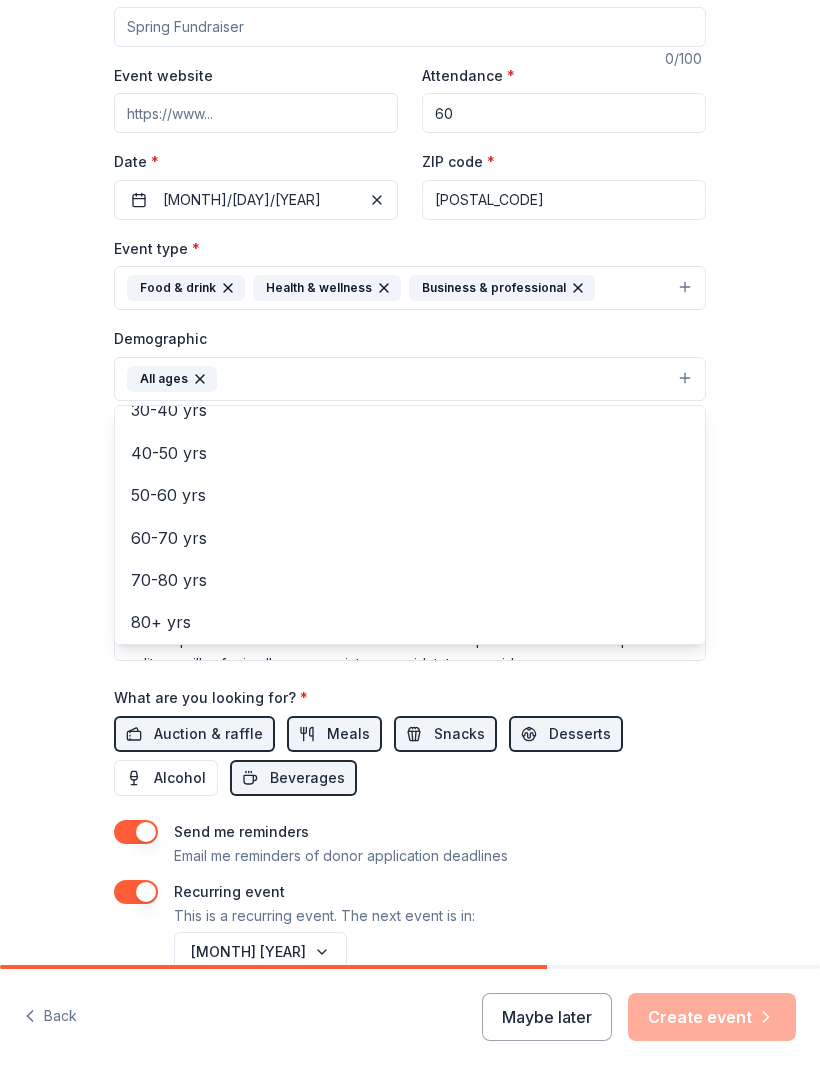 scroll, scrollTop: 274, scrollLeft: 0, axis: vertical 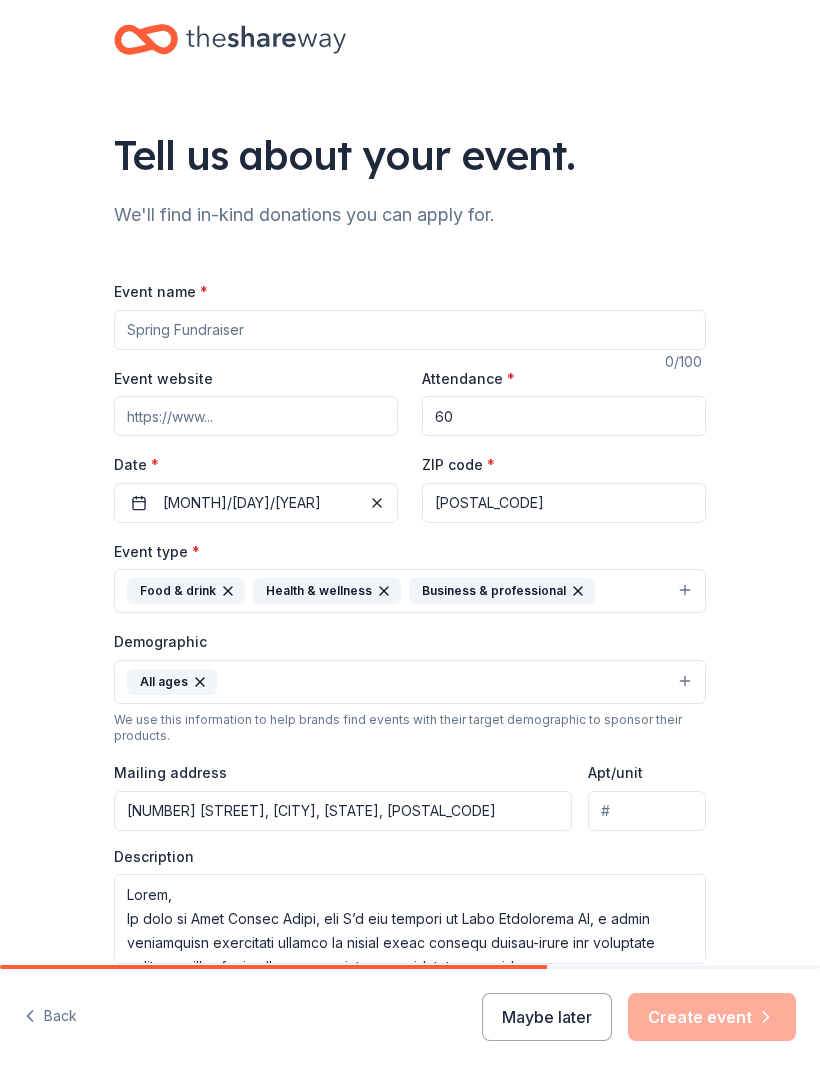click on "Event website" at bounding box center (256, 416) 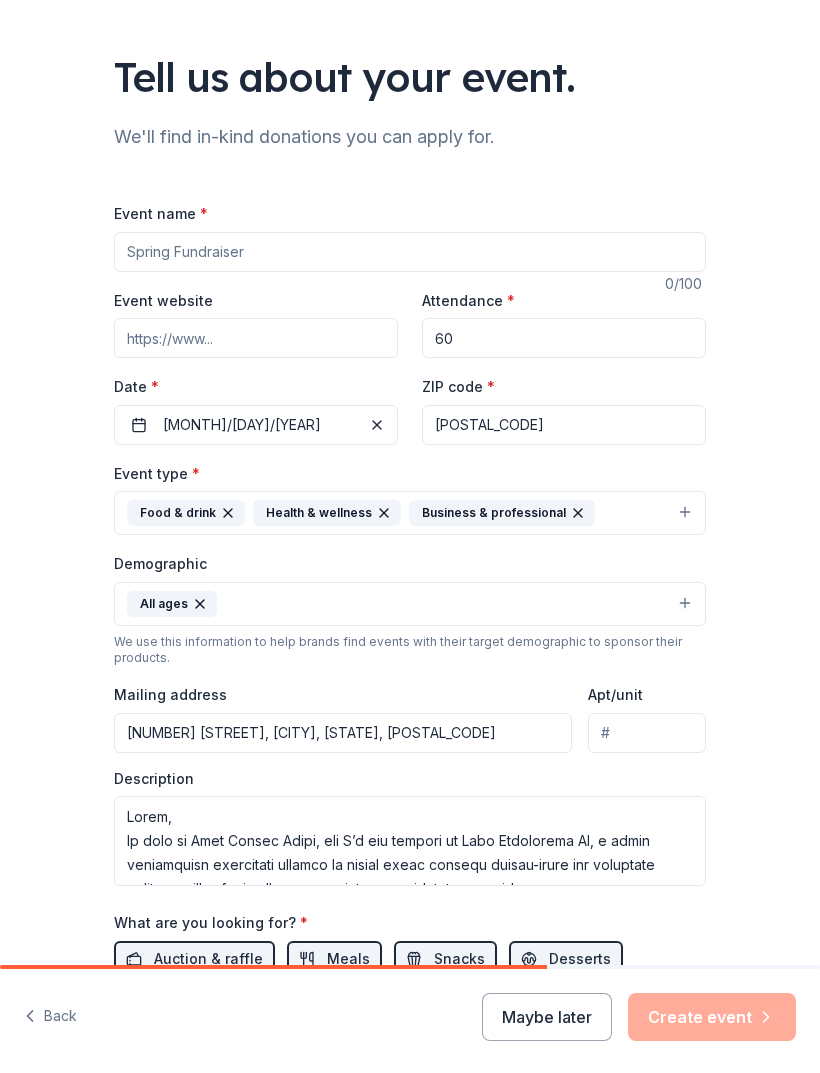 scroll, scrollTop: 79, scrollLeft: 0, axis: vertical 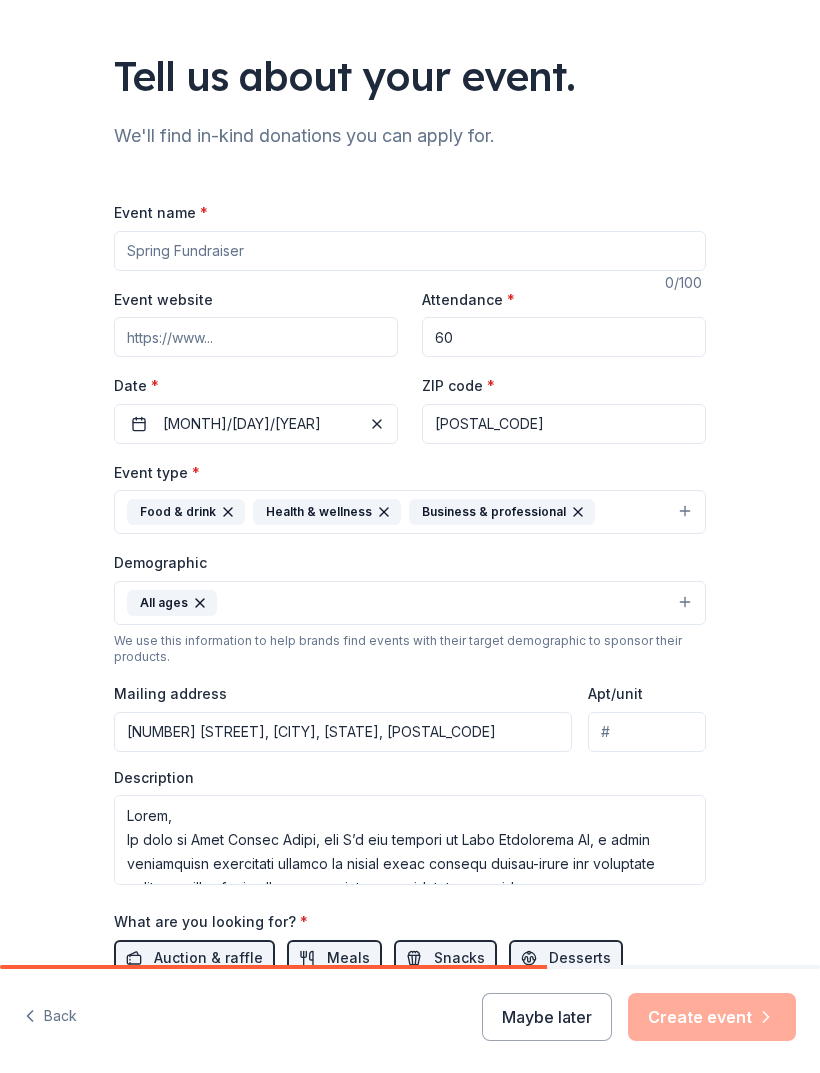 click on "Event name *" at bounding box center (410, 251) 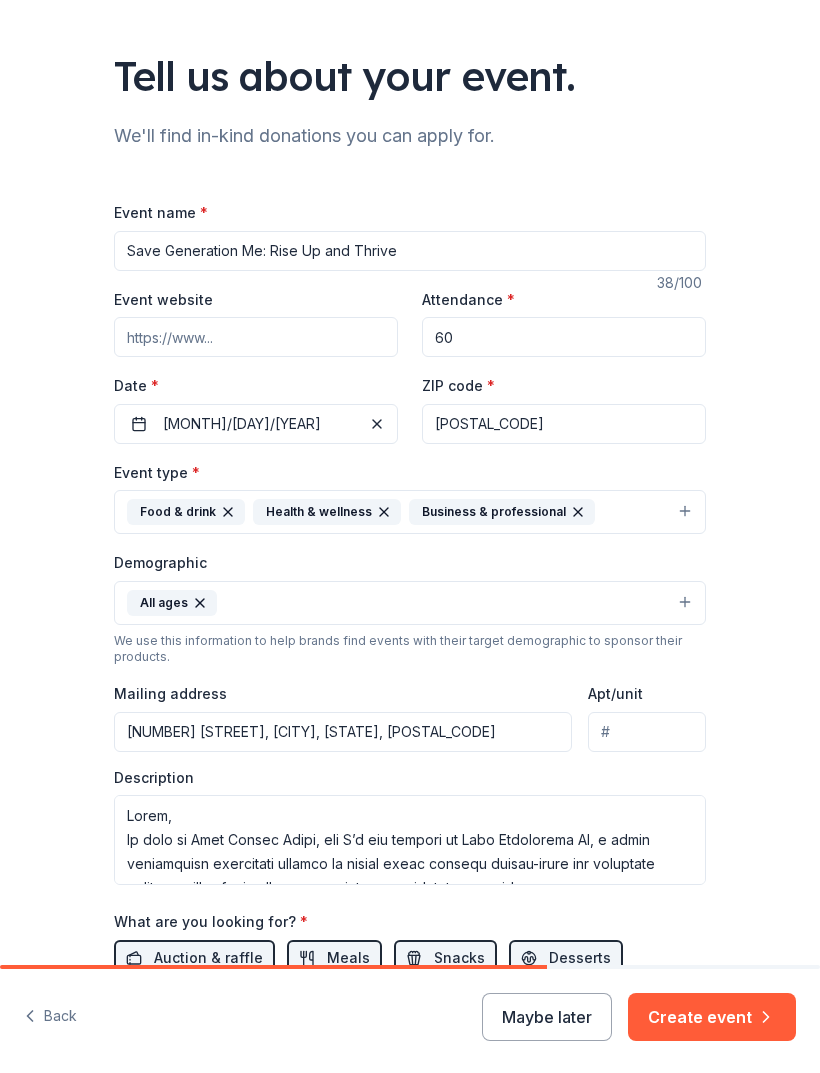 type on "Save Generation Me: Rise Up and Thrive" 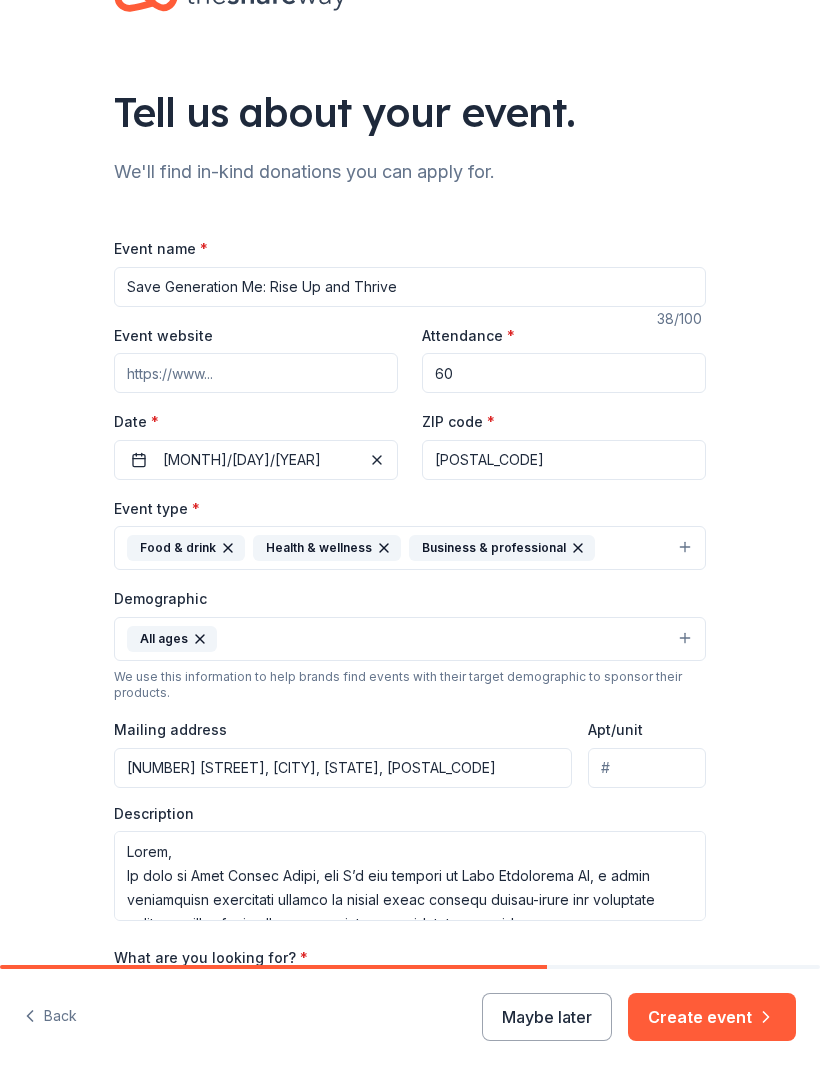 scroll, scrollTop: 41, scrollLeft: 0, axis: vertical 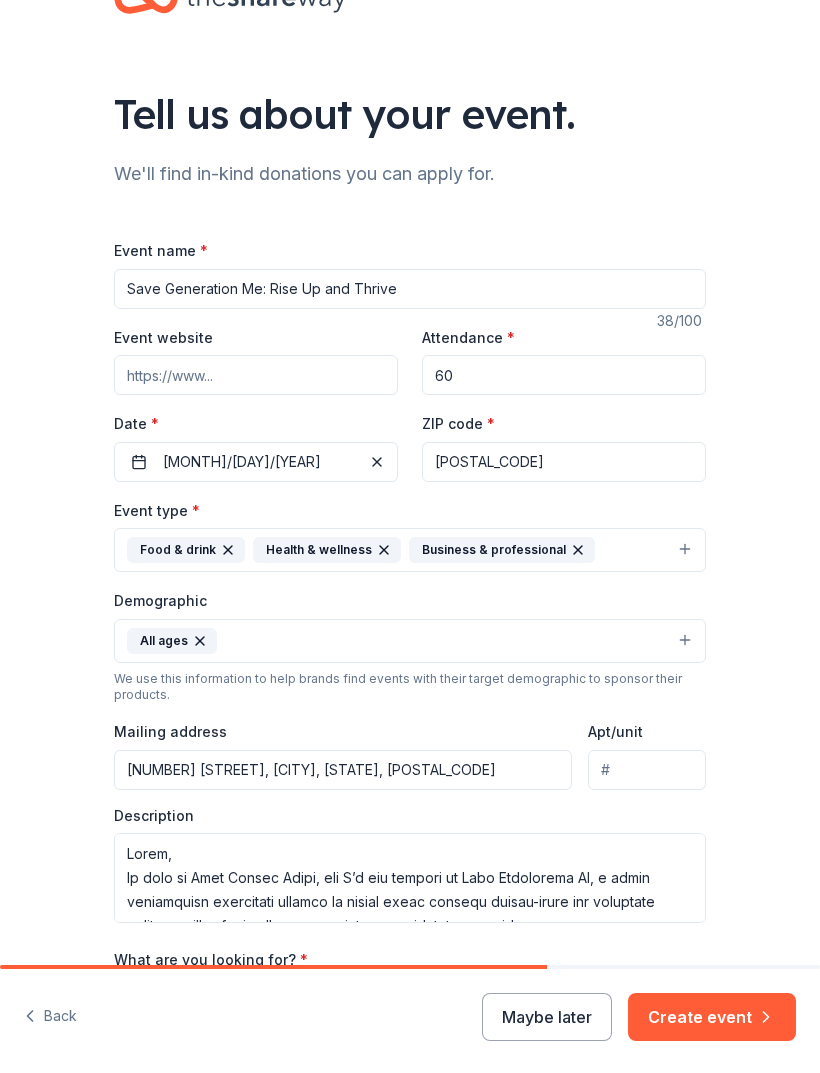 click on "Create event" at bounding box center (712, 1017) 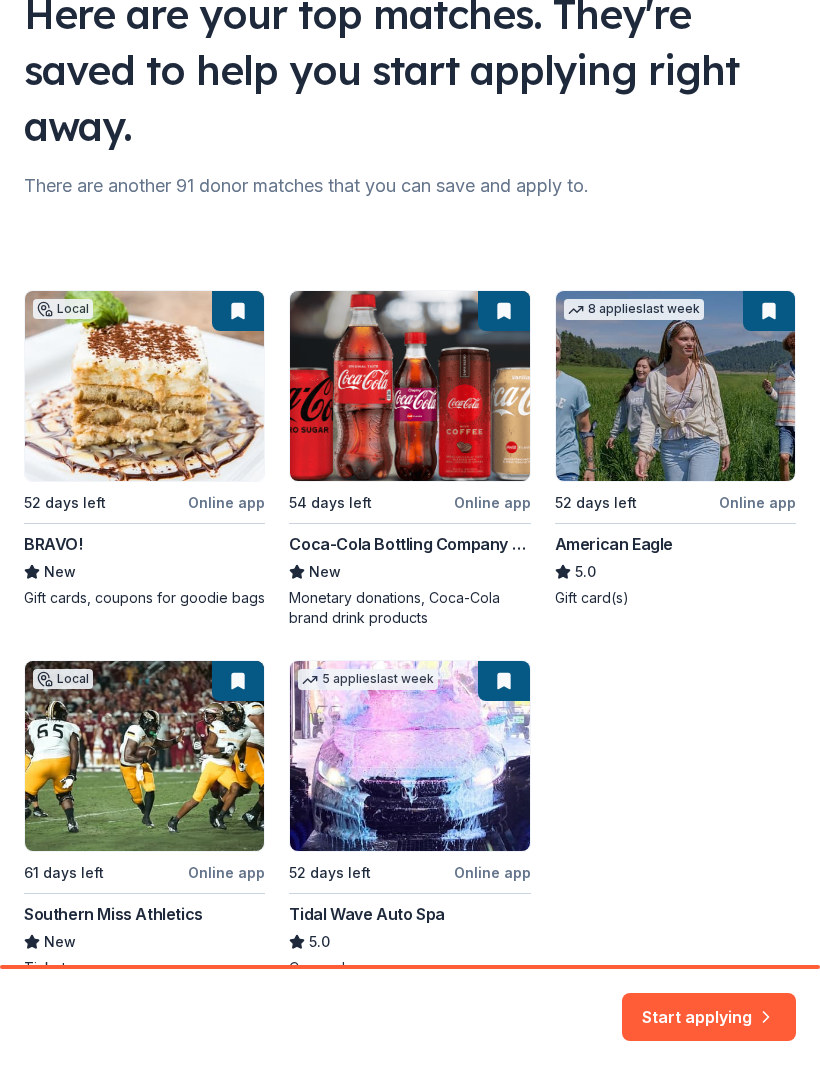 scroll, scrollTop: 142, scrollLeft: 0, axis: vertical 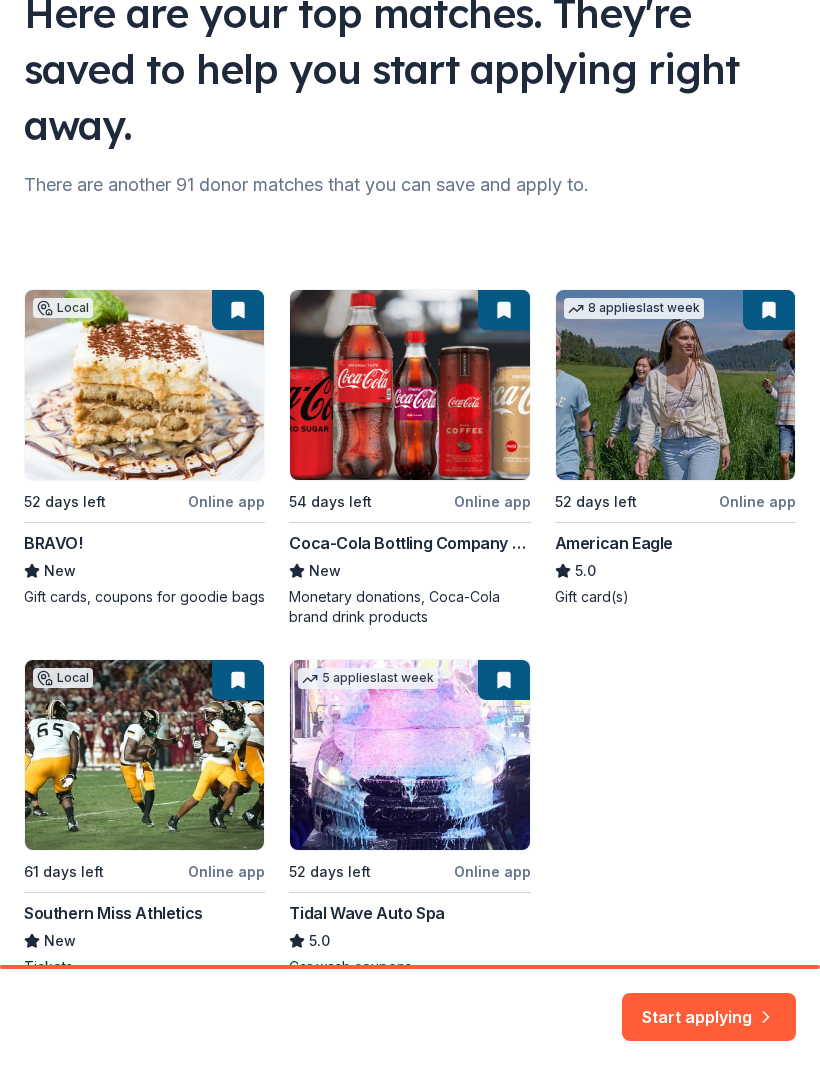click on "Local 52 days left Online app BRAVO! New Gift cards, coupons for goodie bags 54 days left Online app Coca-Cola Bottling Company UNITED New Monetary donations, Coca-Cola brand drink products 8   applies  last week 52 days left Online app American Eagle 5.0 Gift card(s) Local 61 days left Online app Southern Miss Athletics New Tickets 5   applies  last week 52 days left Online app Tidal Wave Auto Spa 5.0 Car wash coupons" at bounding box center (410, 633) 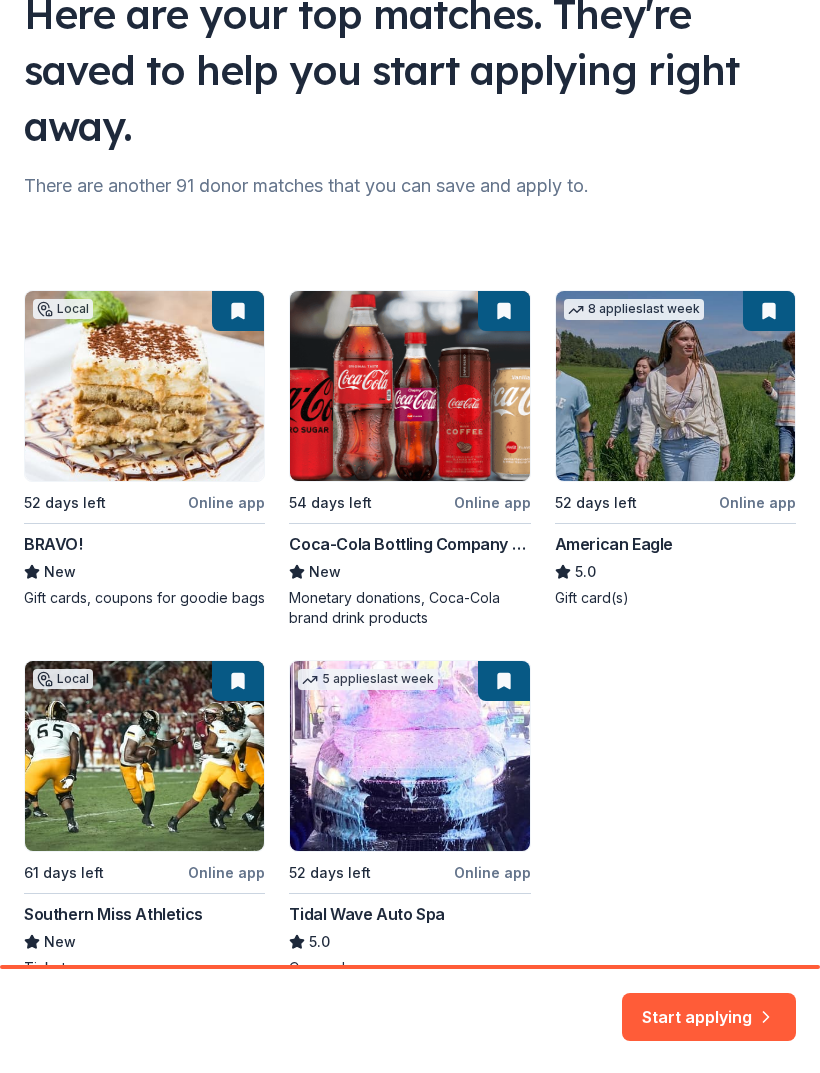 click on "Local 52 days left Online app BRAVO! New Gift cards, coupons for goodie bags 54 days left Online app Coca-Cola Bottling Company UNITED New Monetary donations, Coca-Cola brand drink products 8   applies  last week 52 days left Online app American Eagle 5.0 Gift card(s) Local 61 days left Online app Southern Miss Athletics New Tickets 5   applies  last week 52 days left Online app Tidal Wave Auto Spa 5.0 Car wash coupons" at bounding box center [410, 634] 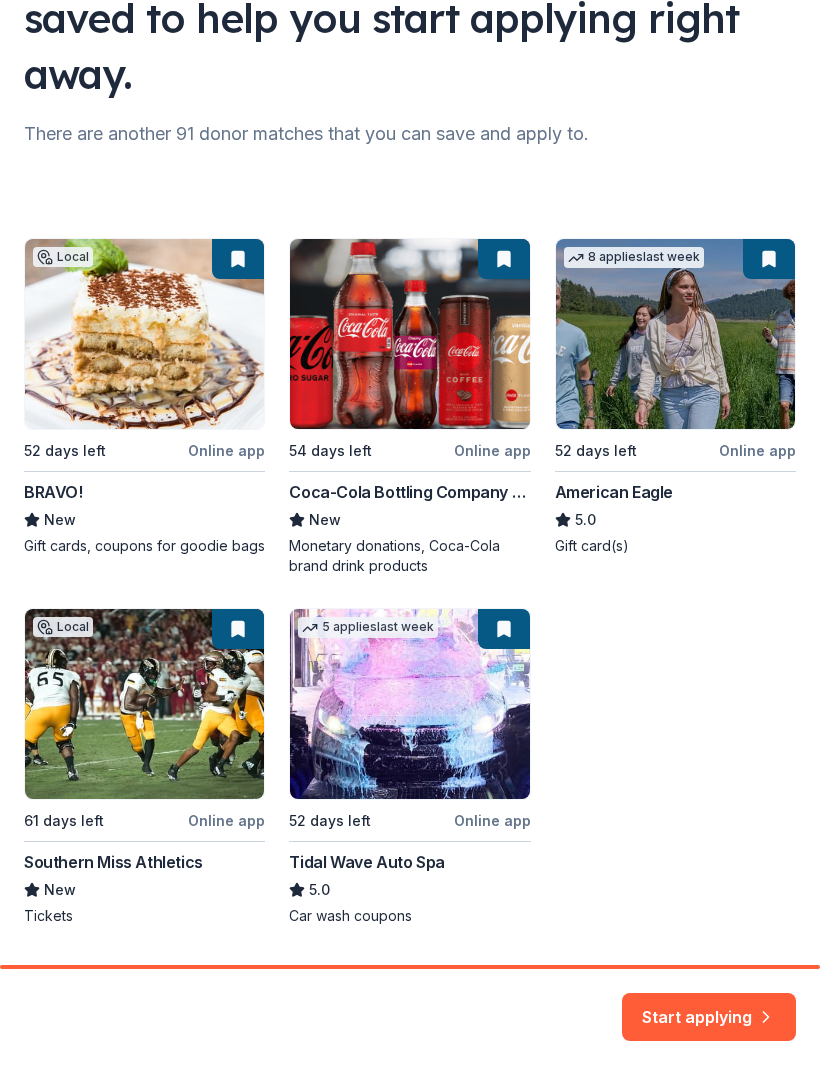 scroll, scrollTop: 192, scrollLeft: 0, axis: vertical 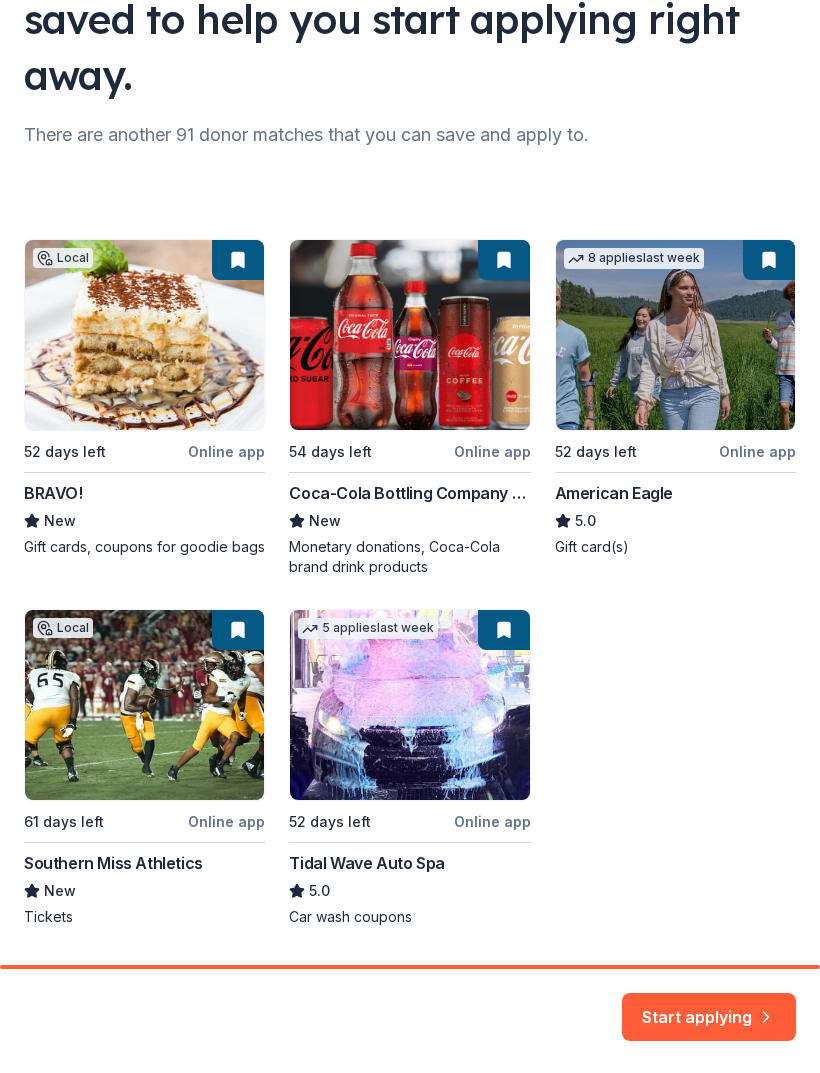 click on "Start applying" at bounding box center (709, 1005) 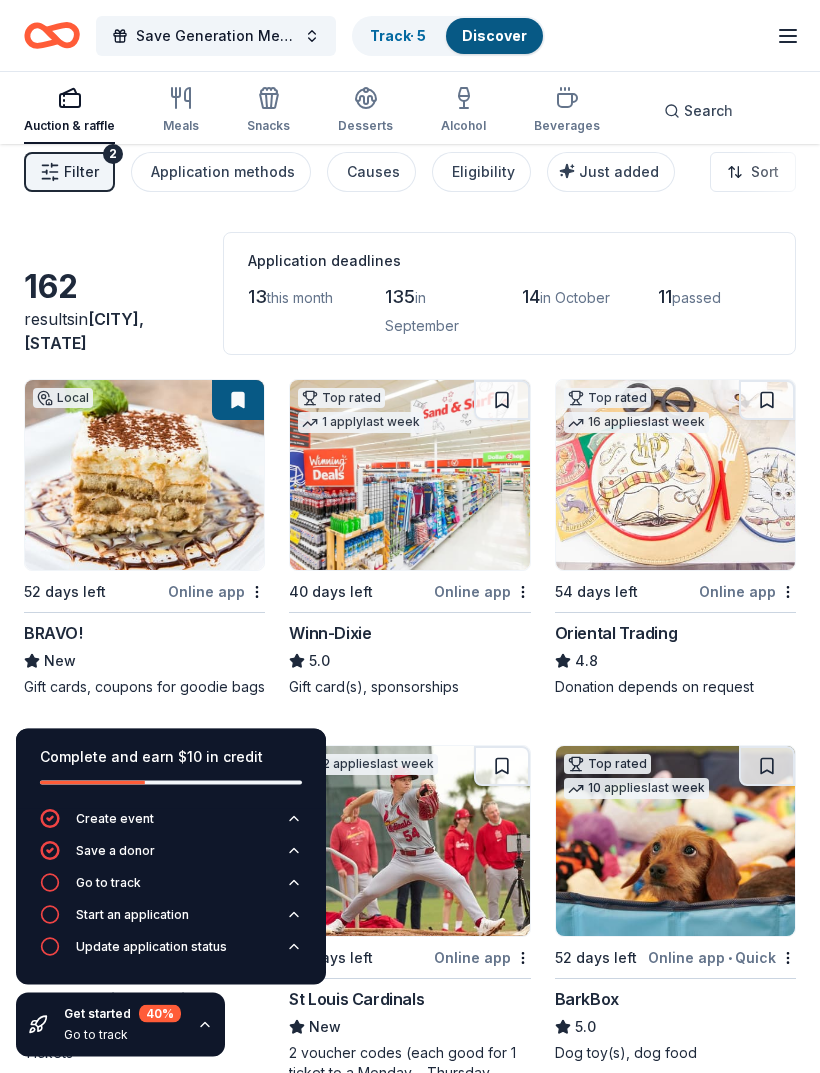 scroll, scrollTop: 14, scrollLeft: 0, axis: vertical 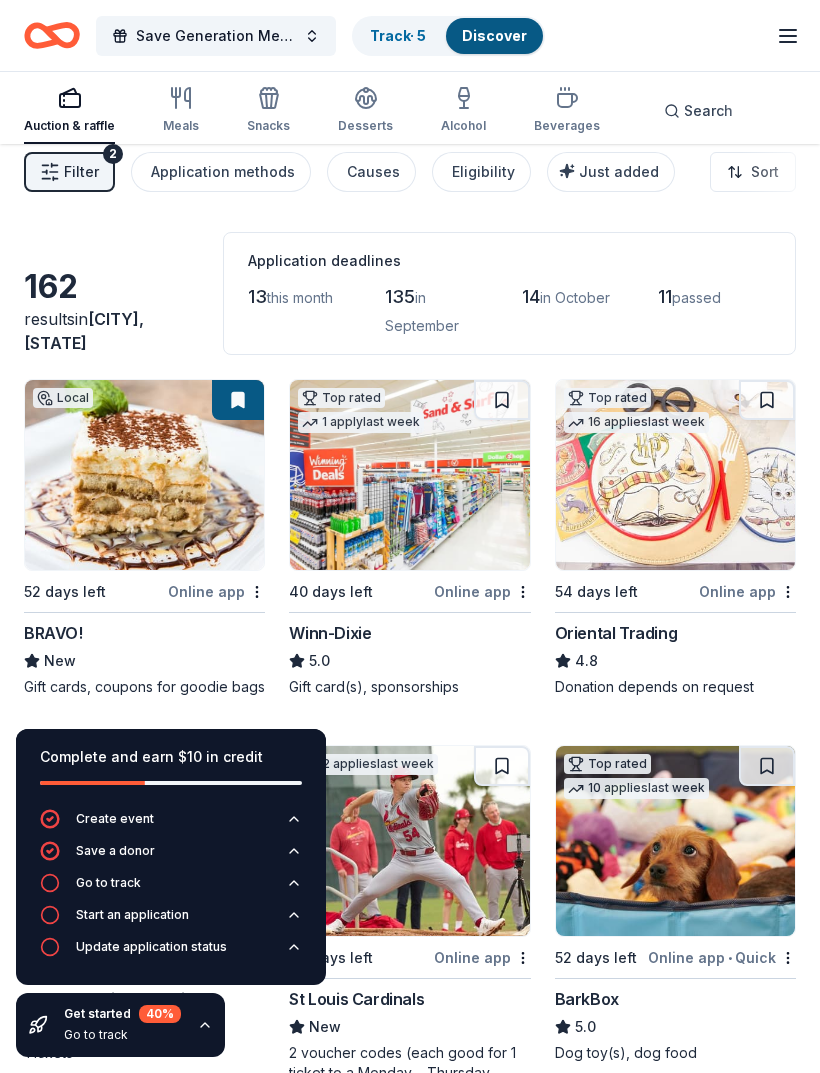 click on "Online app" at bounding box center [216, 591] 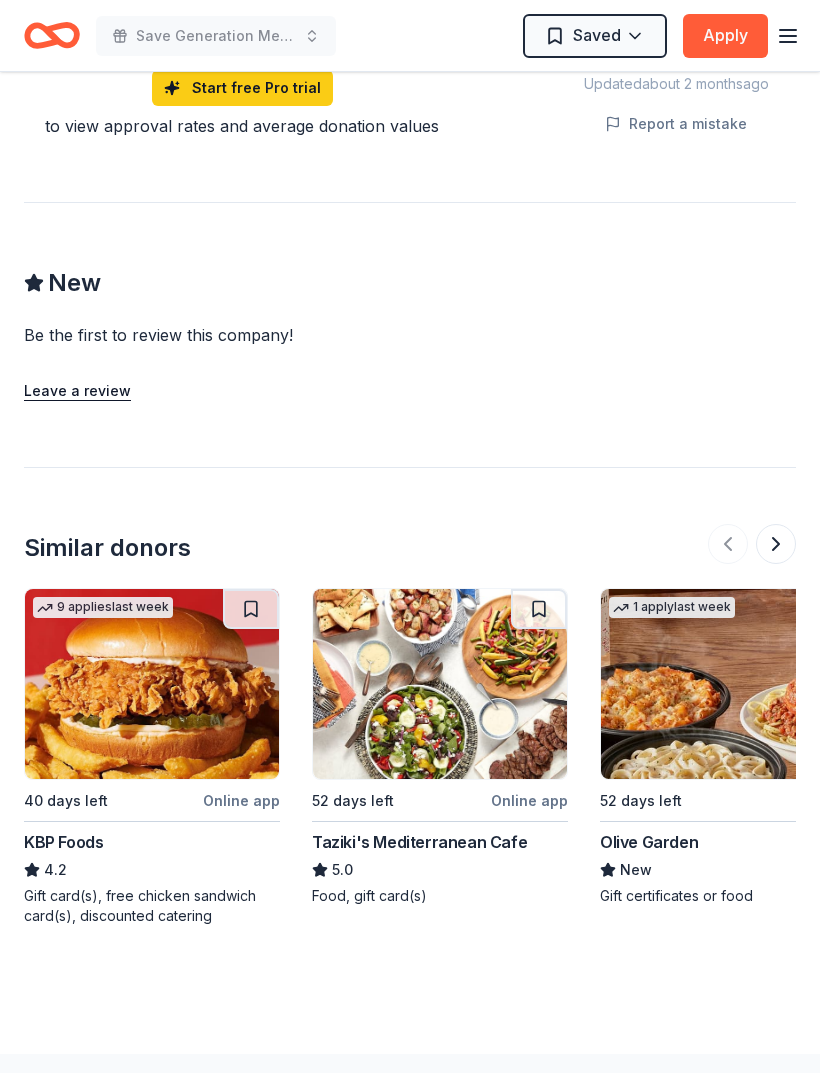 scroll, scrollTop: 1642, scrollLeft: 0, axis: vertical 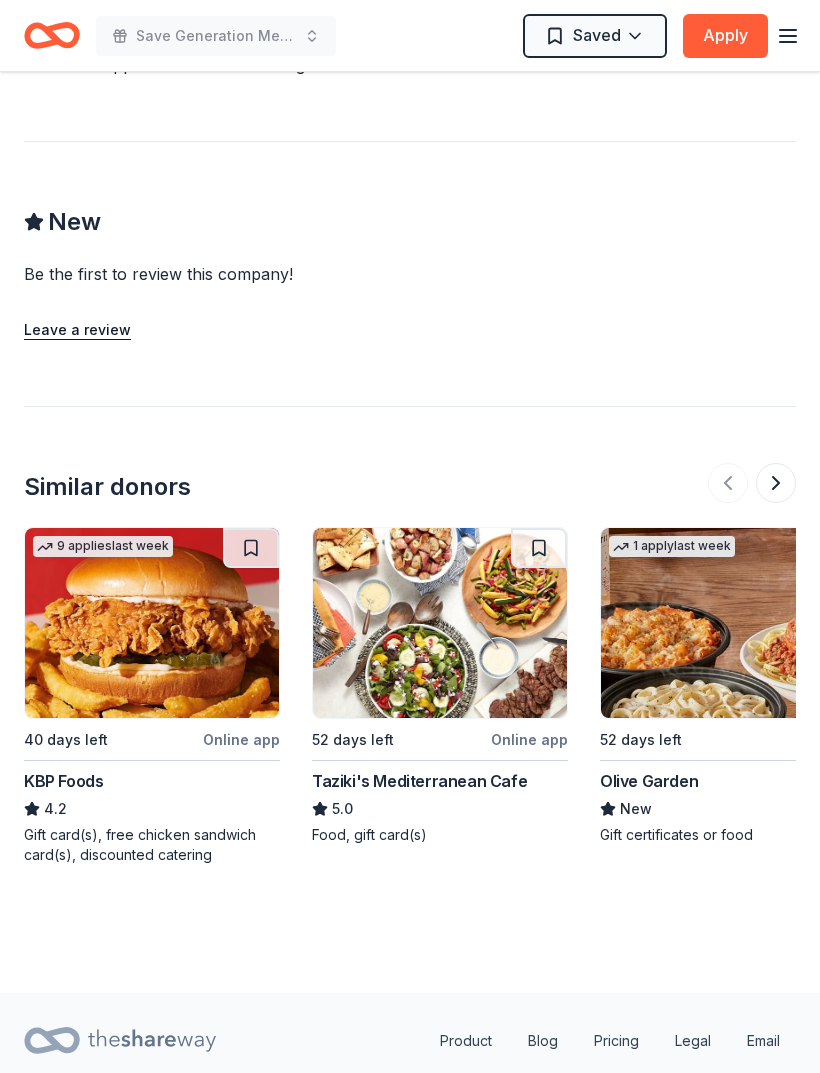 click on "New" at bounding box center (728, 809) 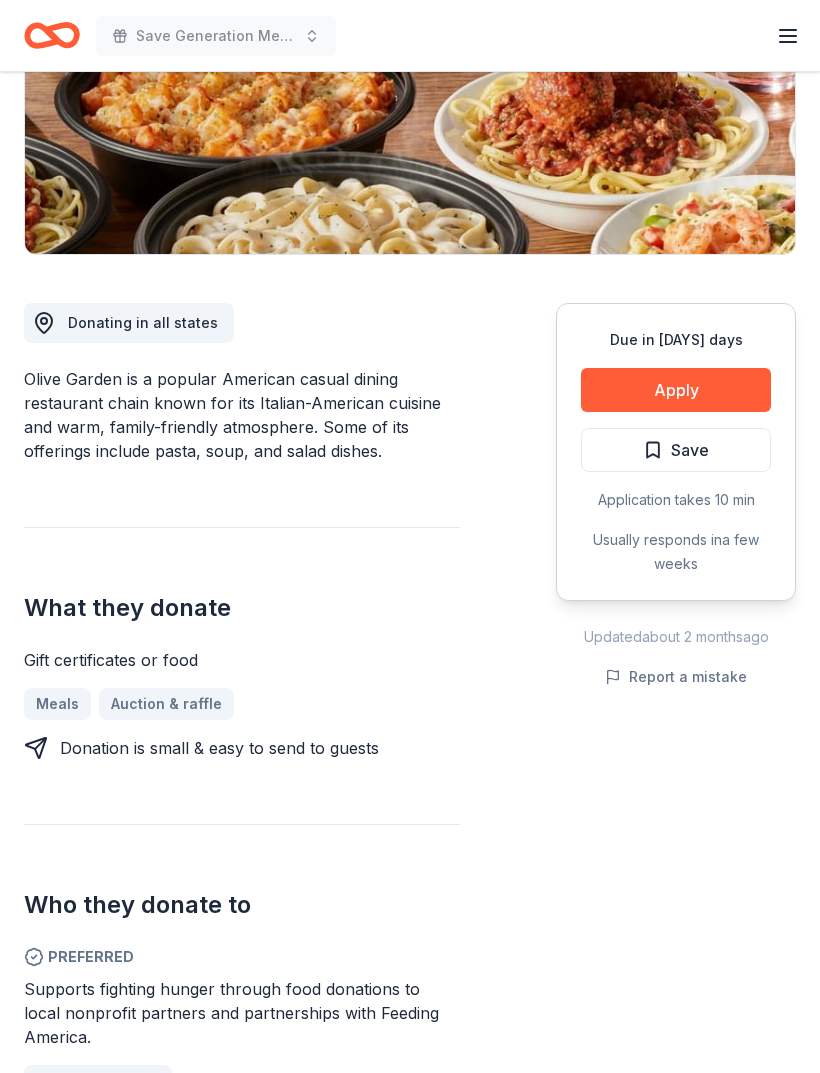 scroll, scrollTop: 354, scrollLeft: 0, axis: vertical 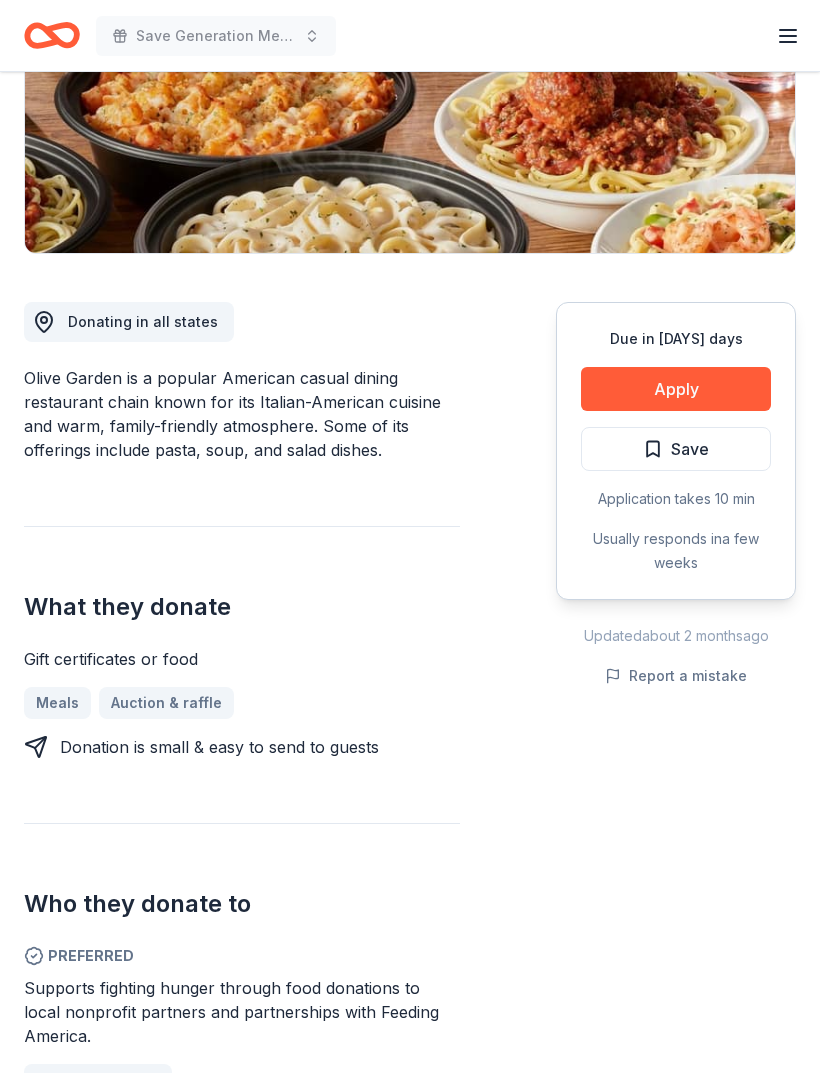click on "Auction & raffle" at bounding box center [166, 703] 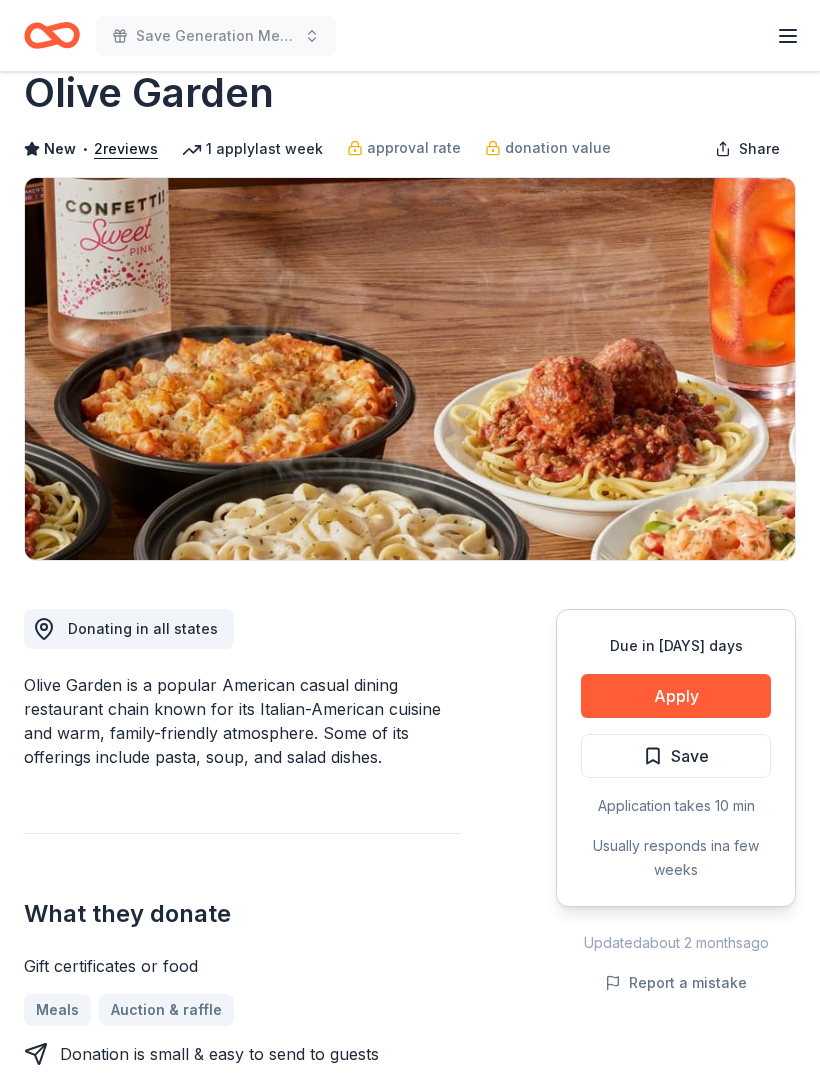 scroll, scrollTop: 49, scrollLeft: 0, axis: vertical 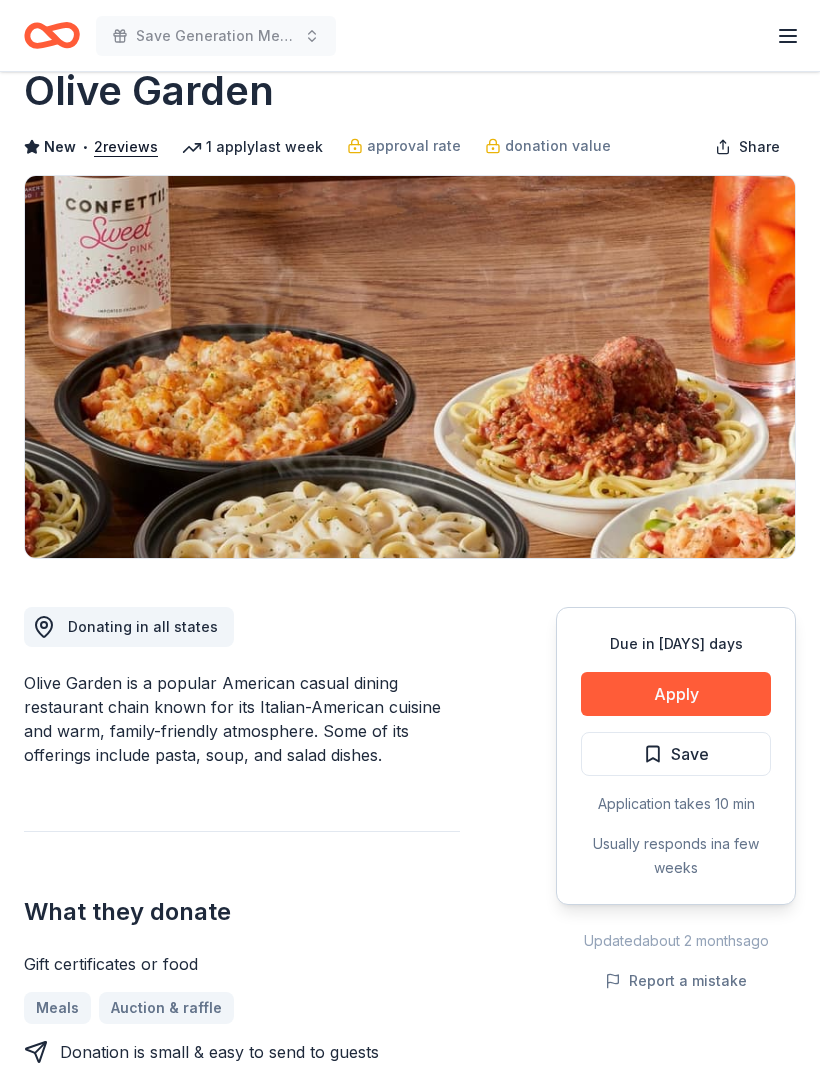 click on "Apply" at bounding box center [676, 694] 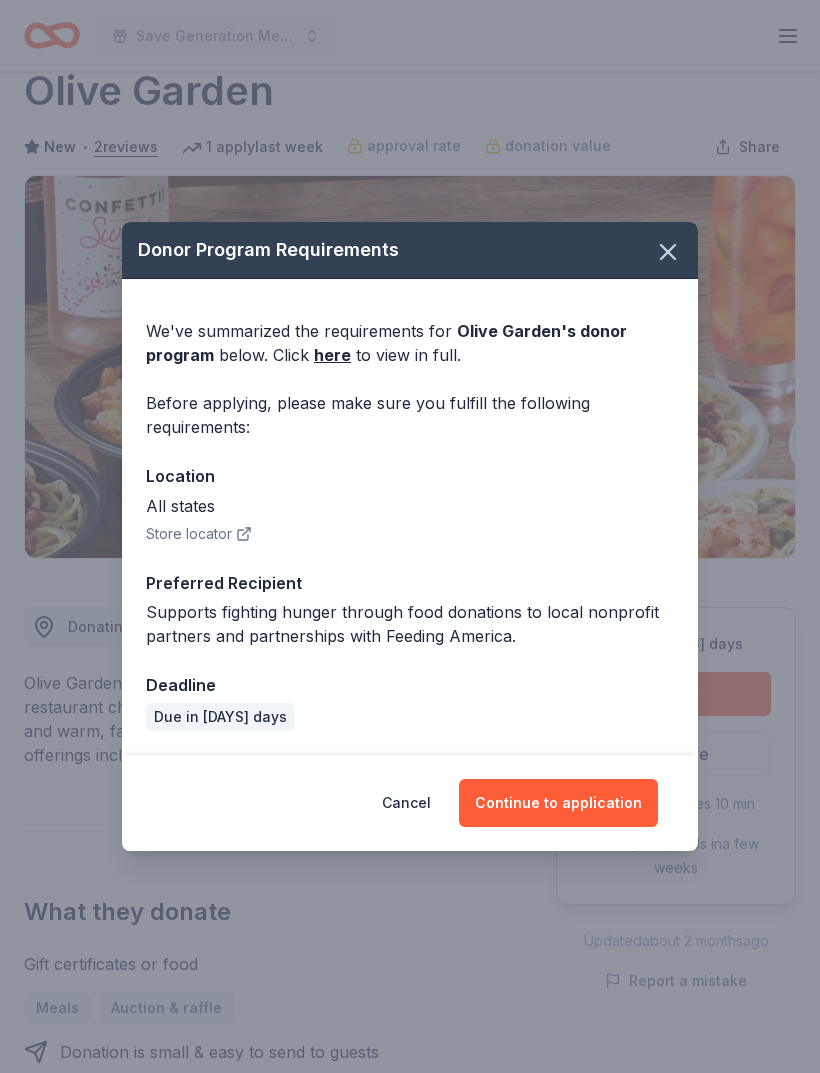 click on "Continue to application" at bounding box center [558, 803] 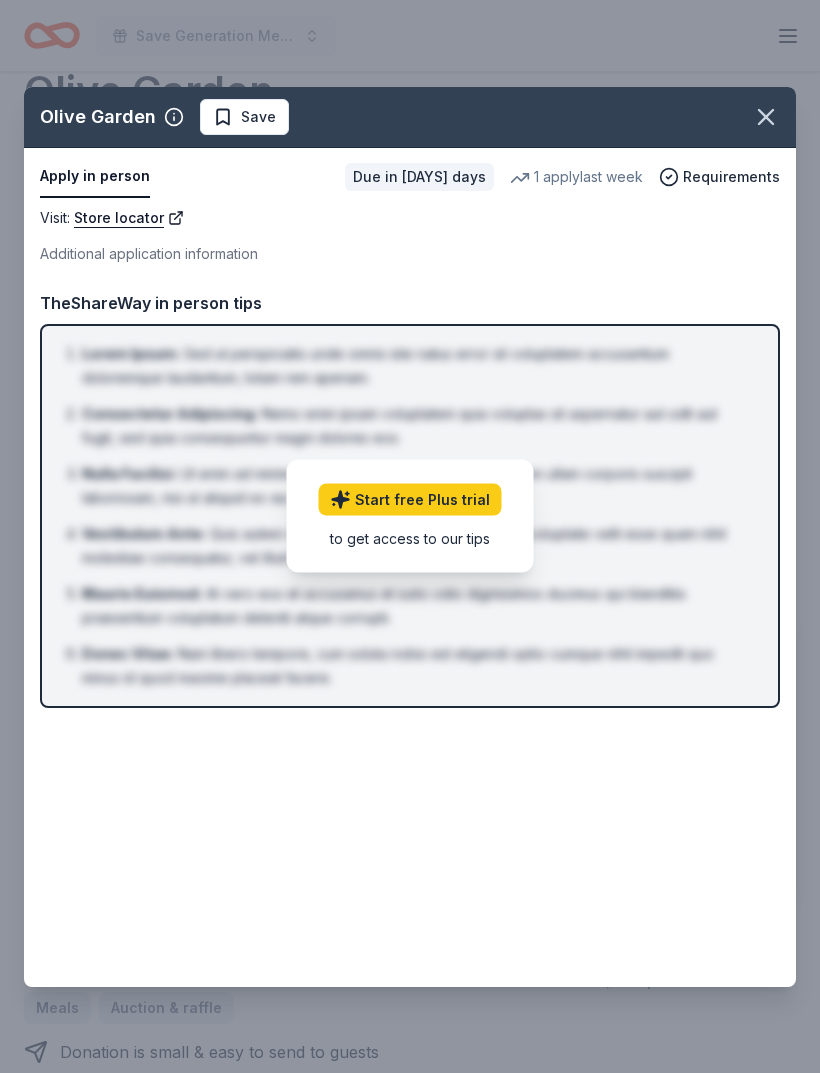 click on "Start free Plus trial" at bounding box center (410, 499) 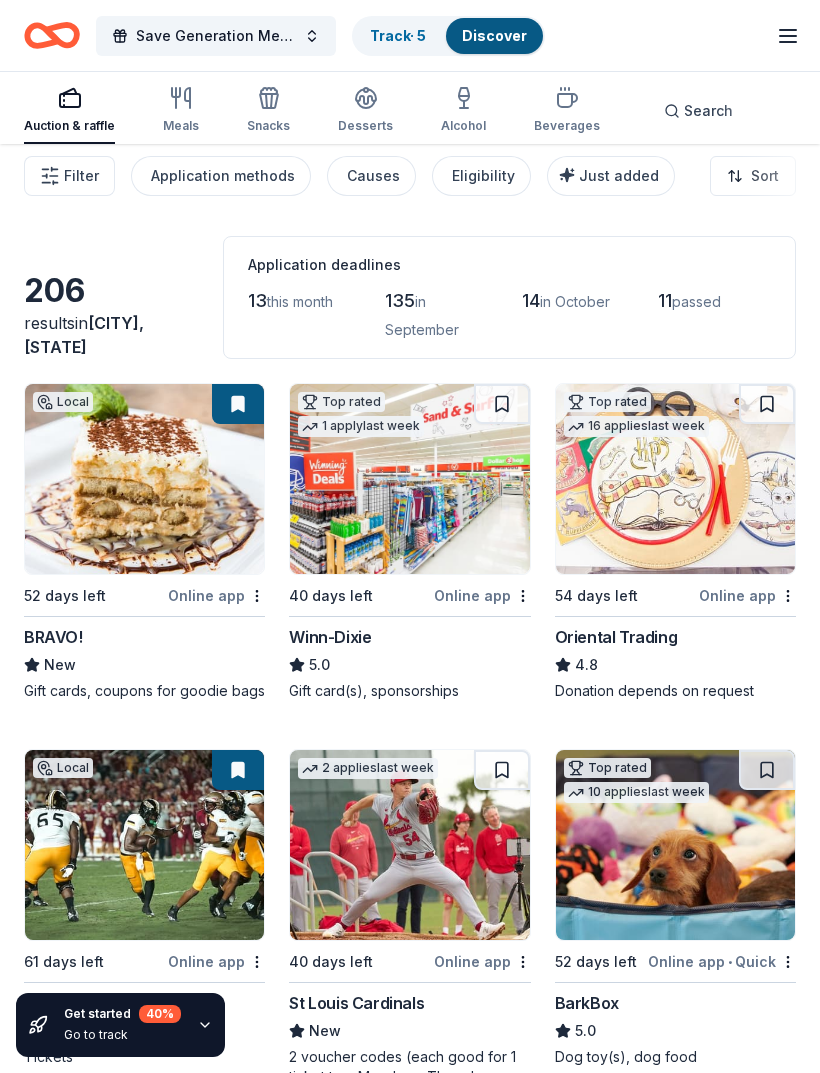 scroll, scrollTop: 0, scrollLeft: 0, axis: both 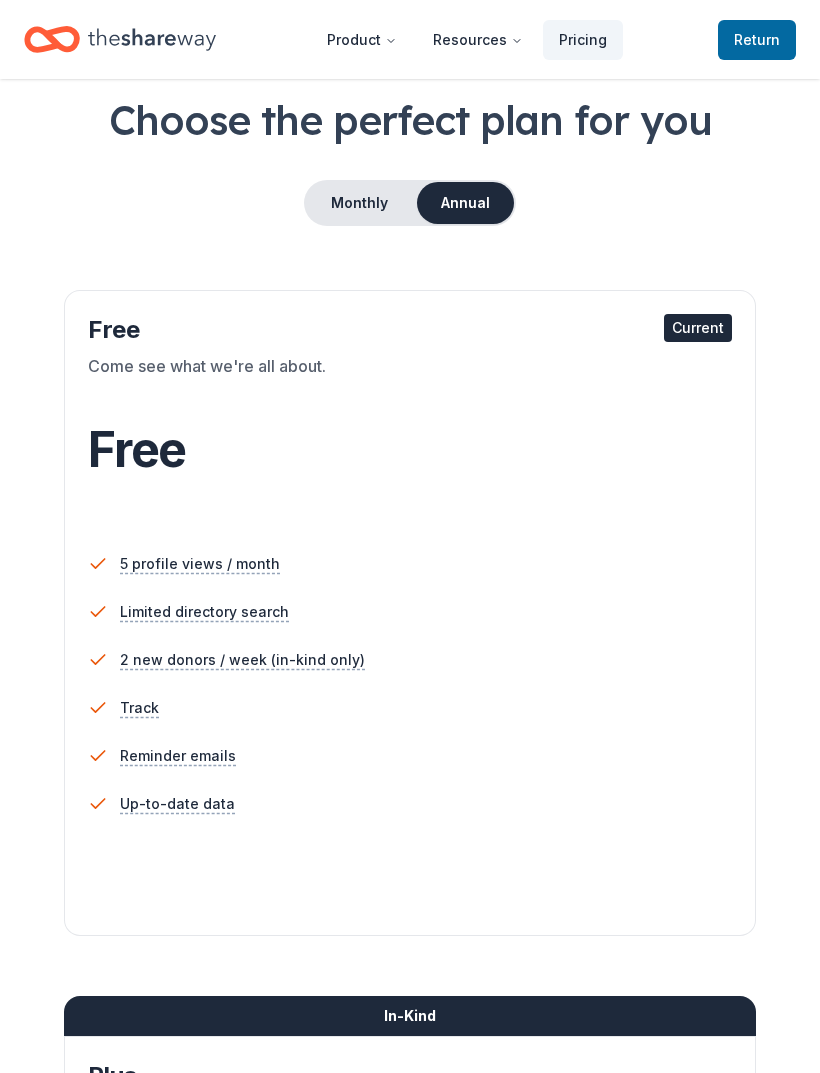 click on "Monthly" at bounding box center [359, 203] 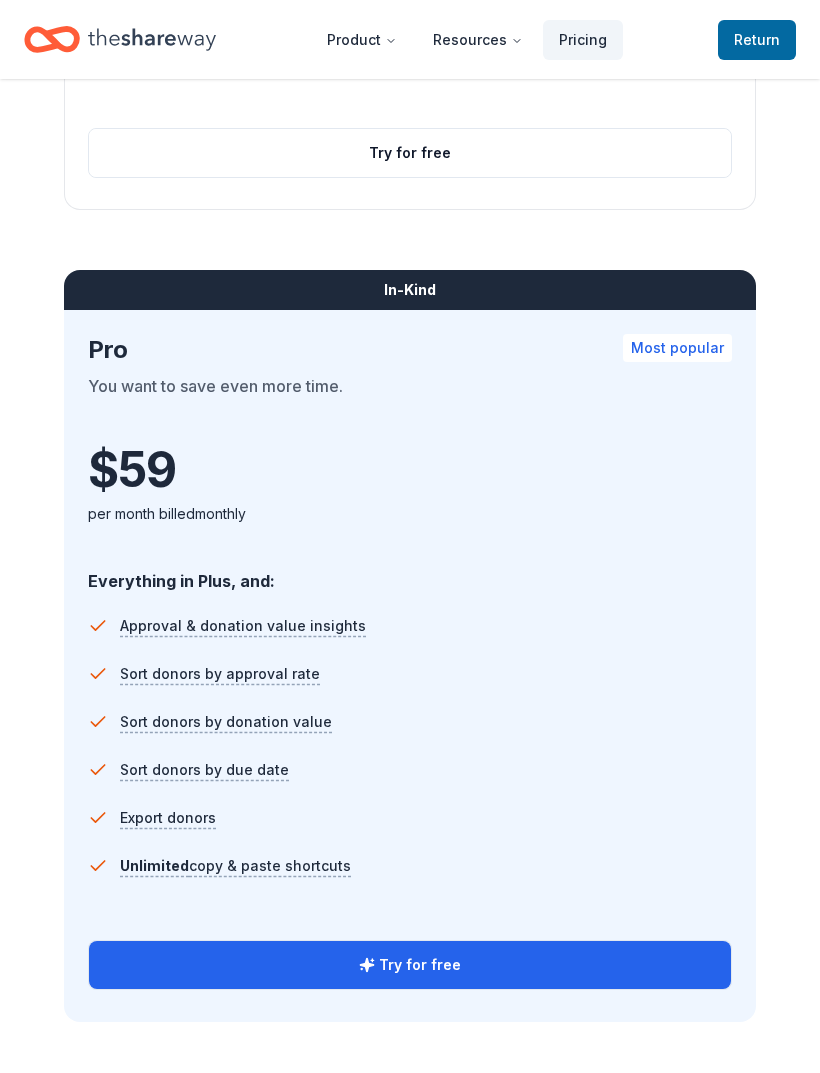 scroll, scrollTop: 1636, scrollLeft: 0, axis: vertical 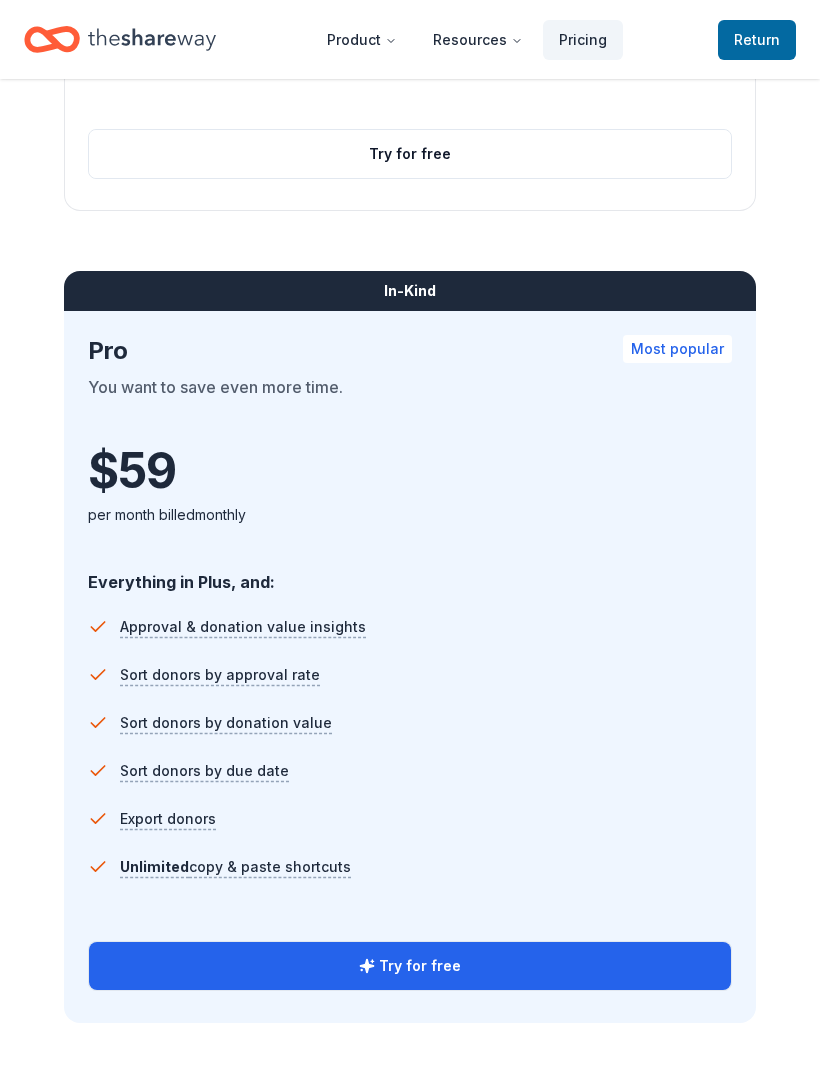 click on "Try for free" at bounding box center [410, 966] 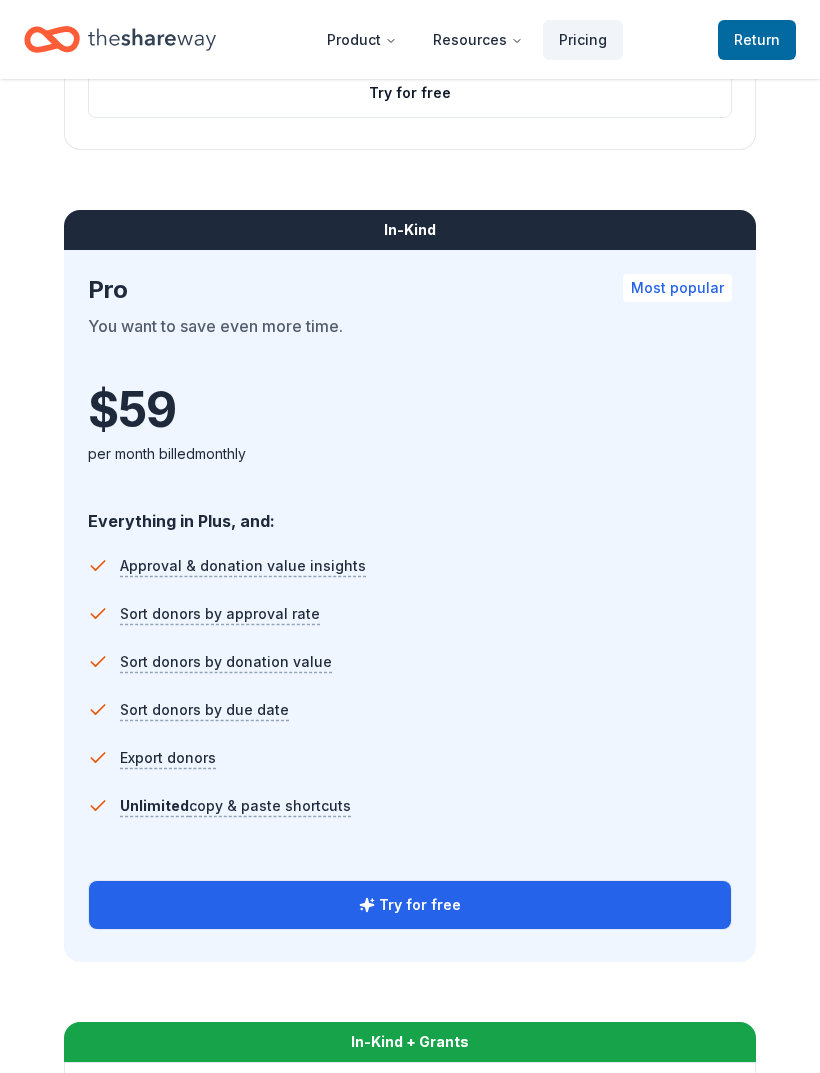 scroll, scrollTop: 1695, scrollLeft: 0, axis: vertical 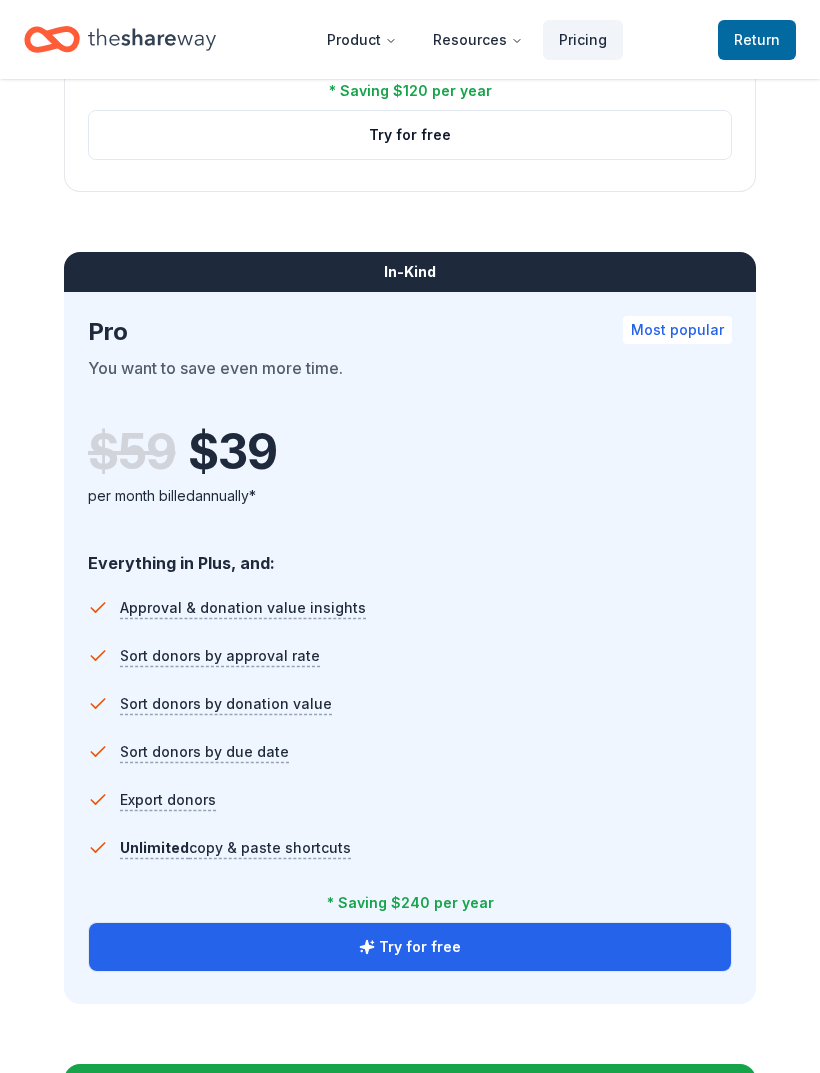 click on "Try for free" at bounding box center (410, 947) 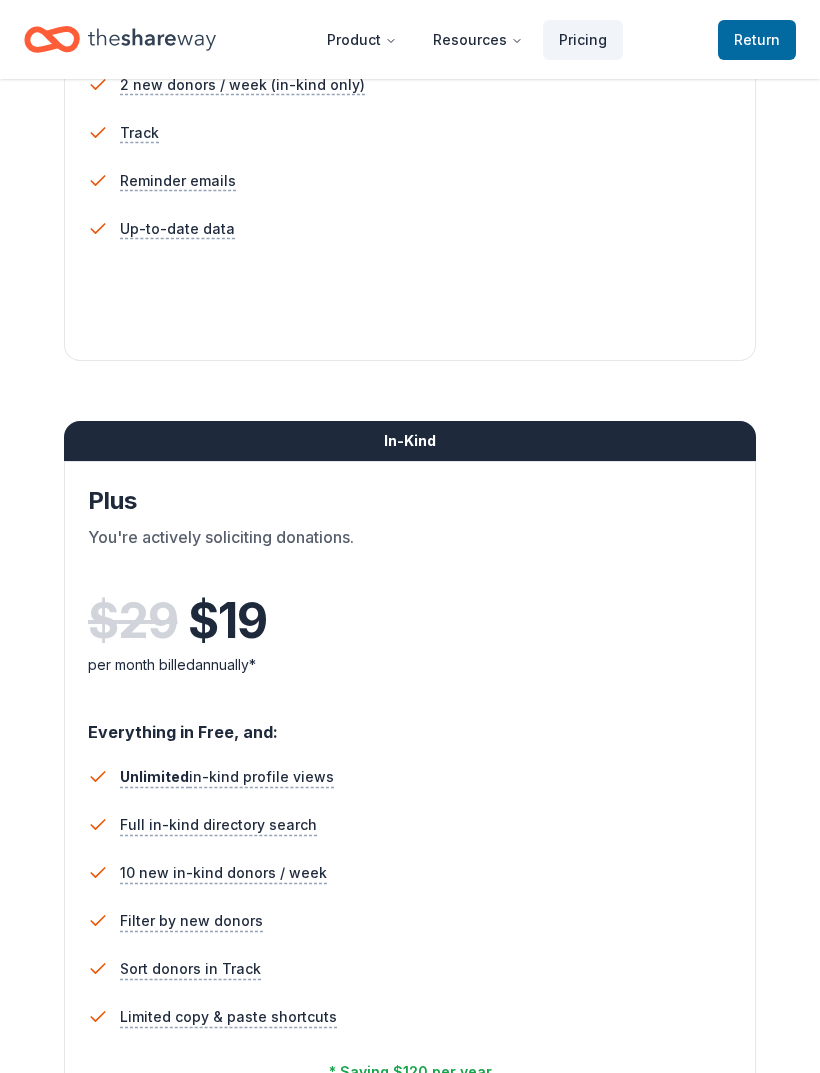 scroll, scrollTop: 678, scrollLeft: 0, axis: vertical 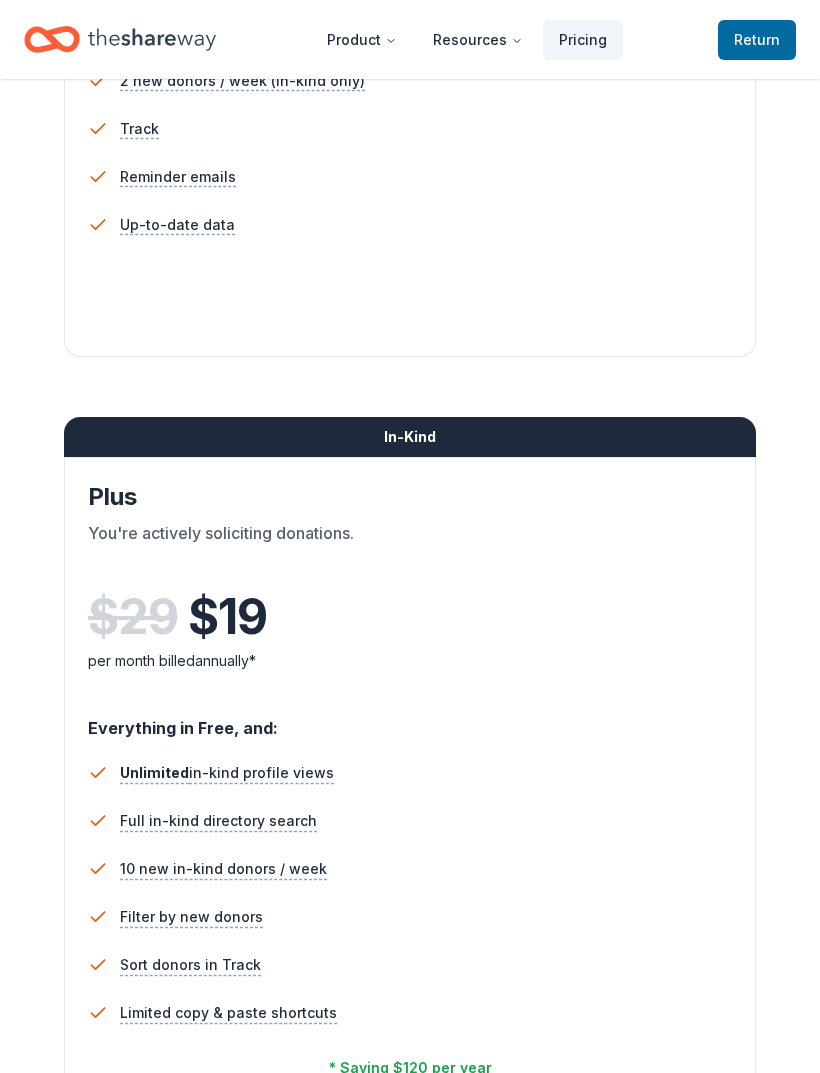 click on "Filter by new donors" at bounding box center [410, 917] 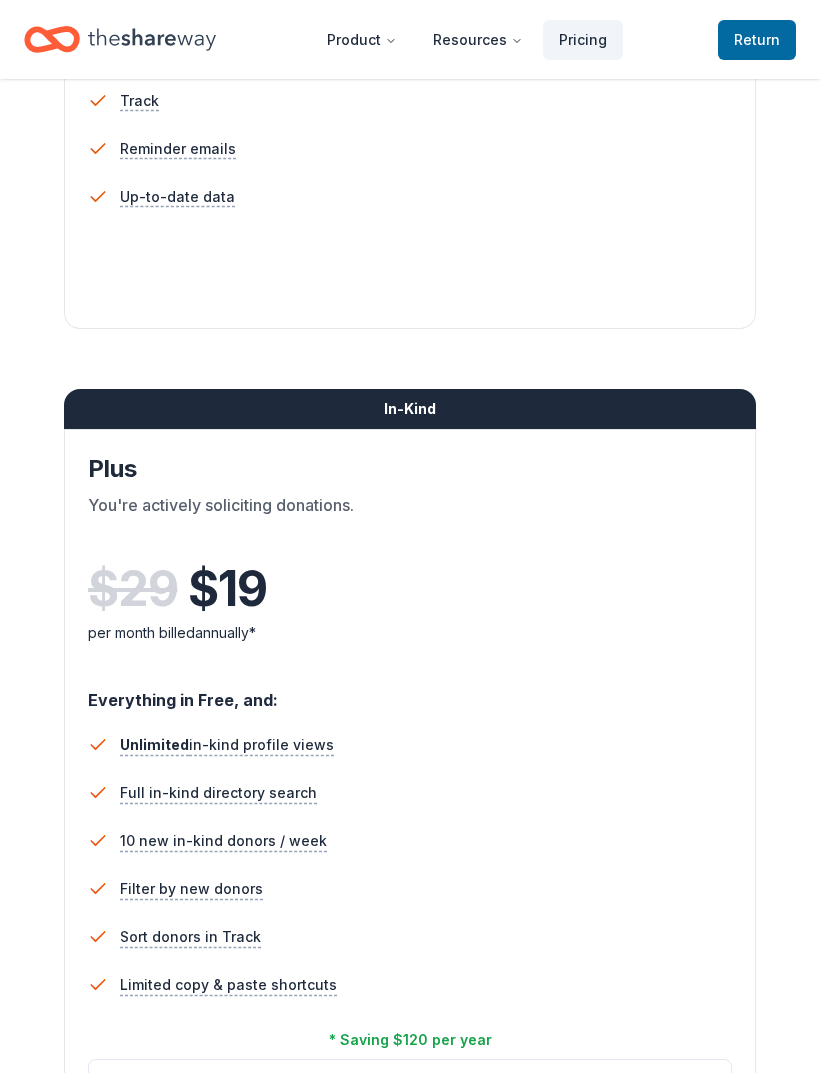 scroll, scrollTop: 707, scrollLeft: 0, axis: vertical 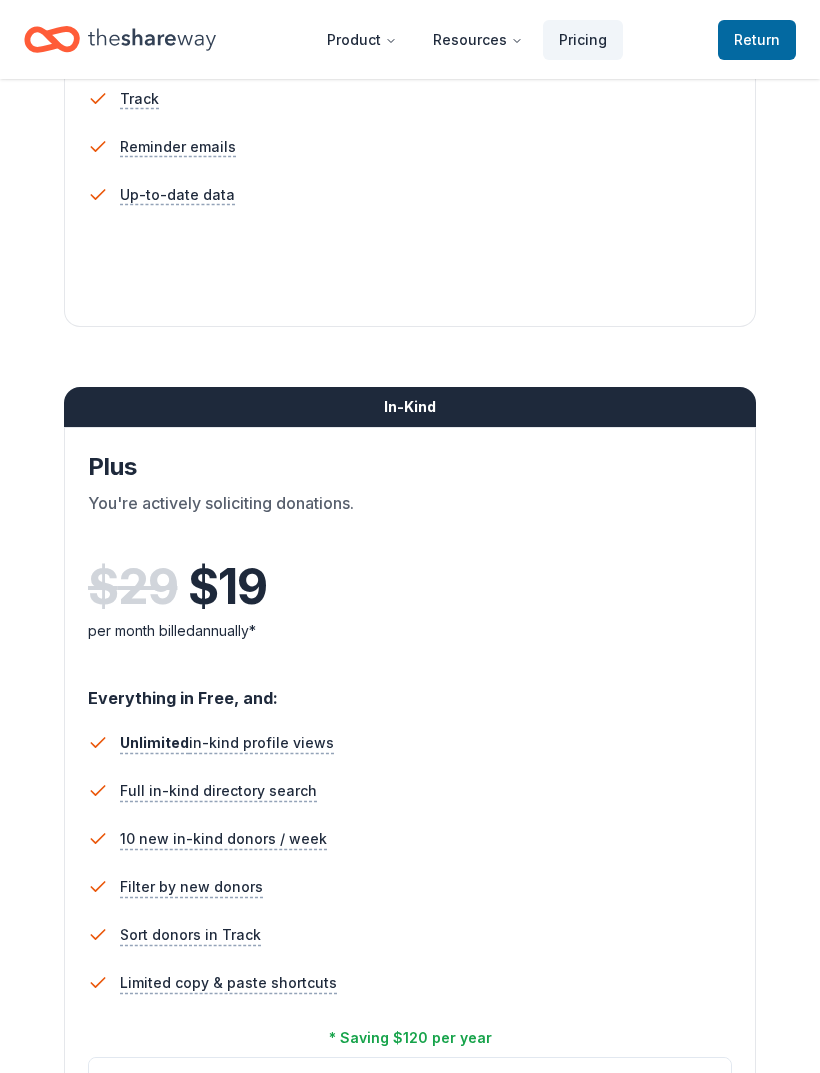 click on "Filter by new donors" at bounding box center [410, 888] 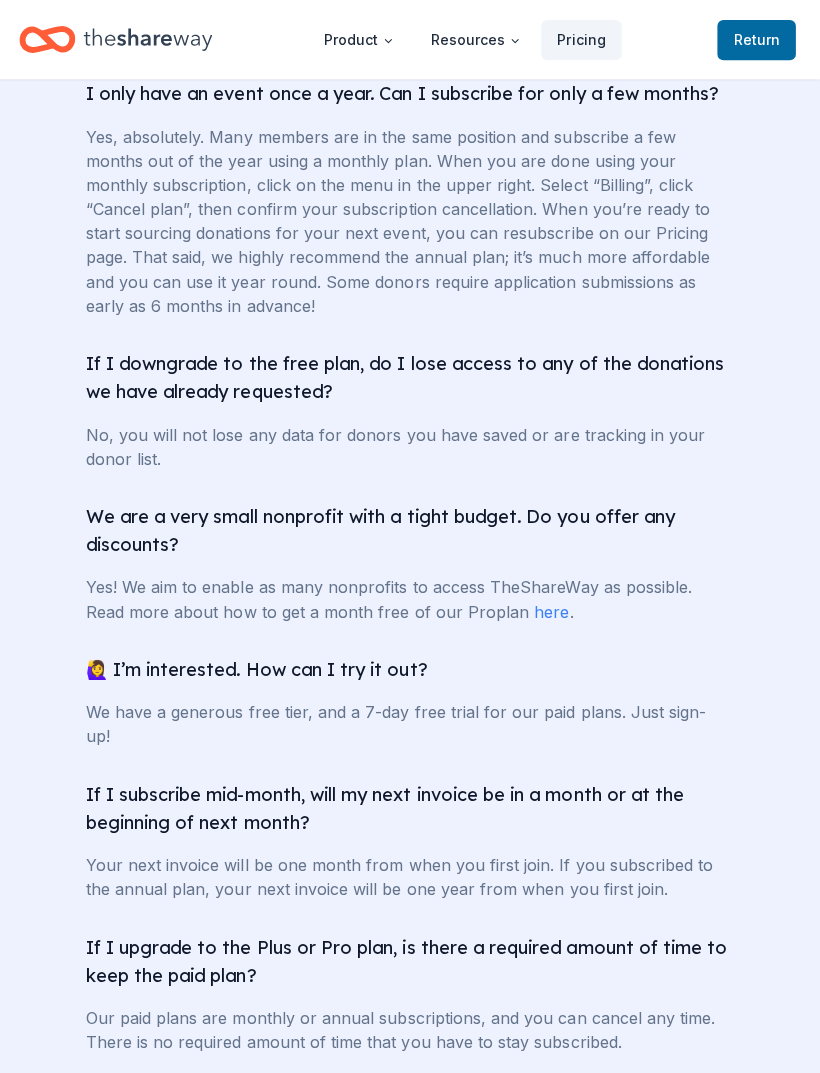 scroll, scrollTop: 7474, scrollLeft: 0, axis: vertical 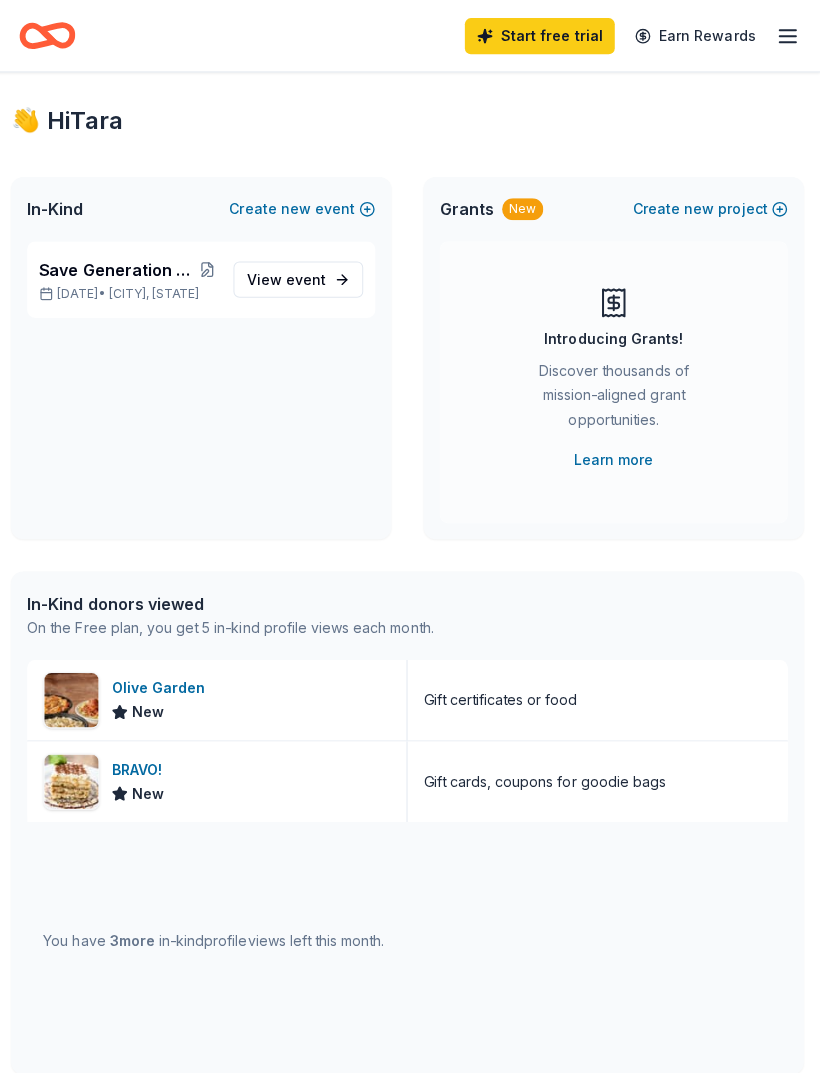 click on "Gift certificates or food" at bounding box center (599, 696) 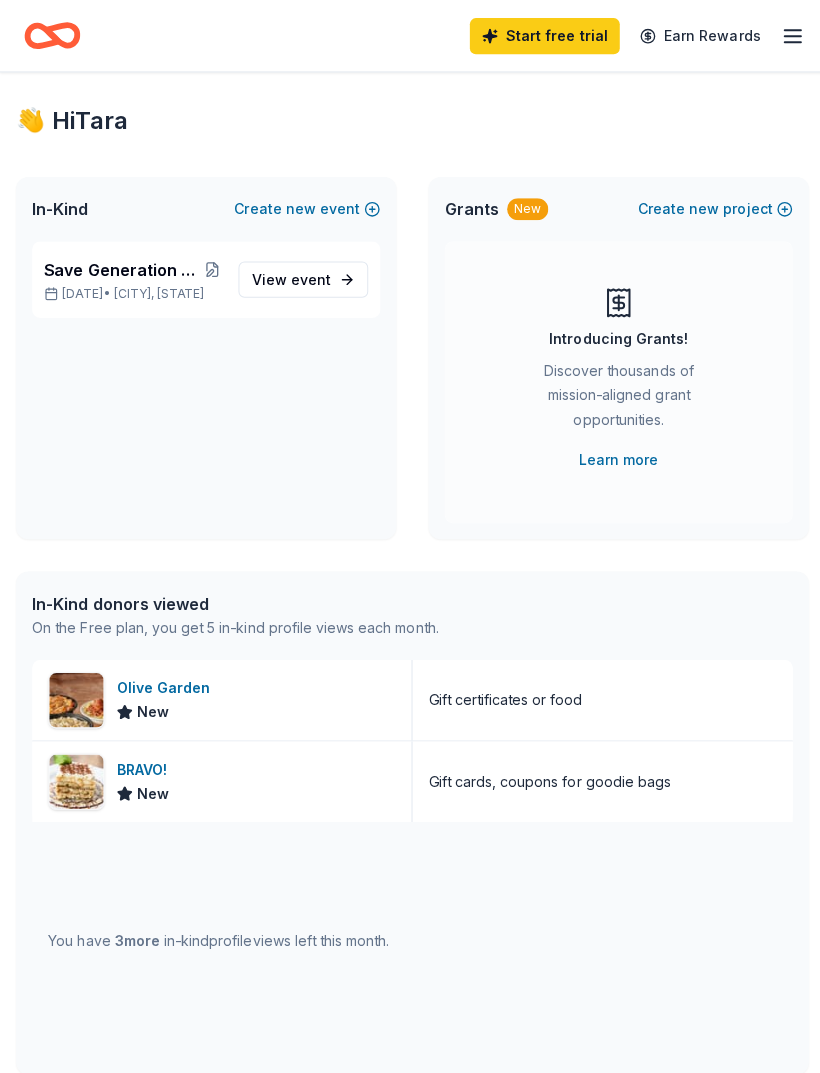 click at bounding box center (76, 696) 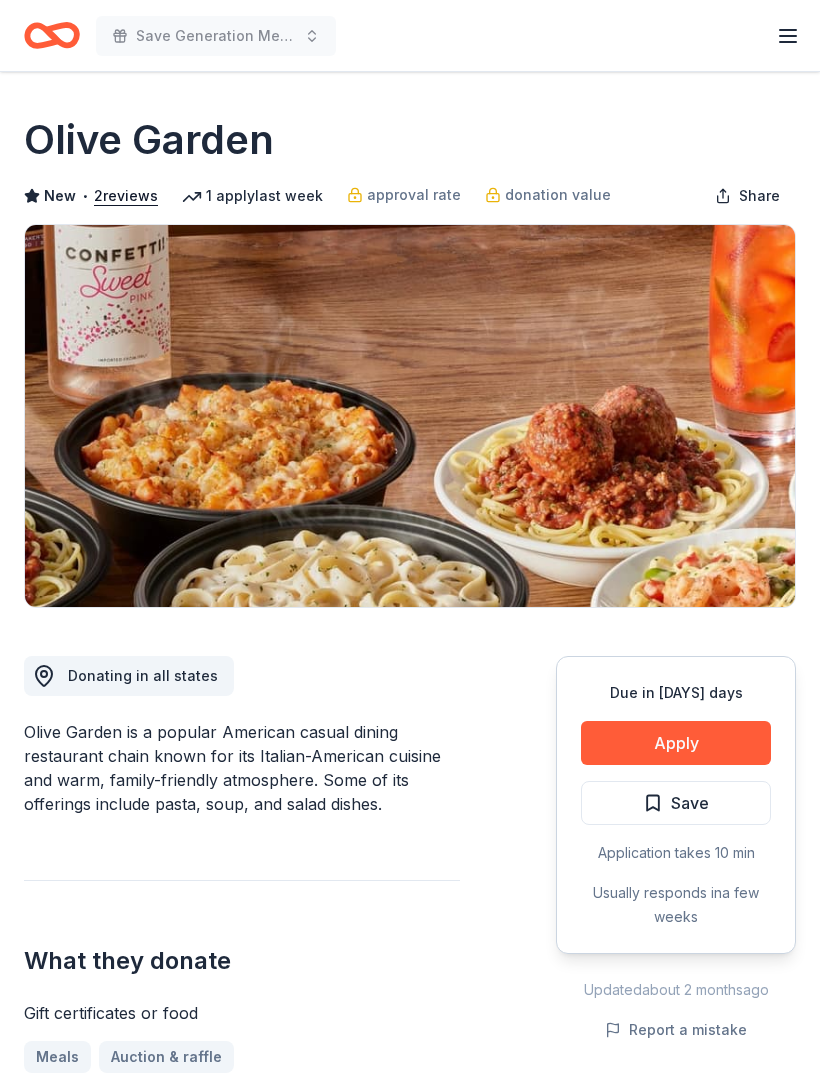 scroll, scrollTop: 0, scrollLeft: 0, axis: both 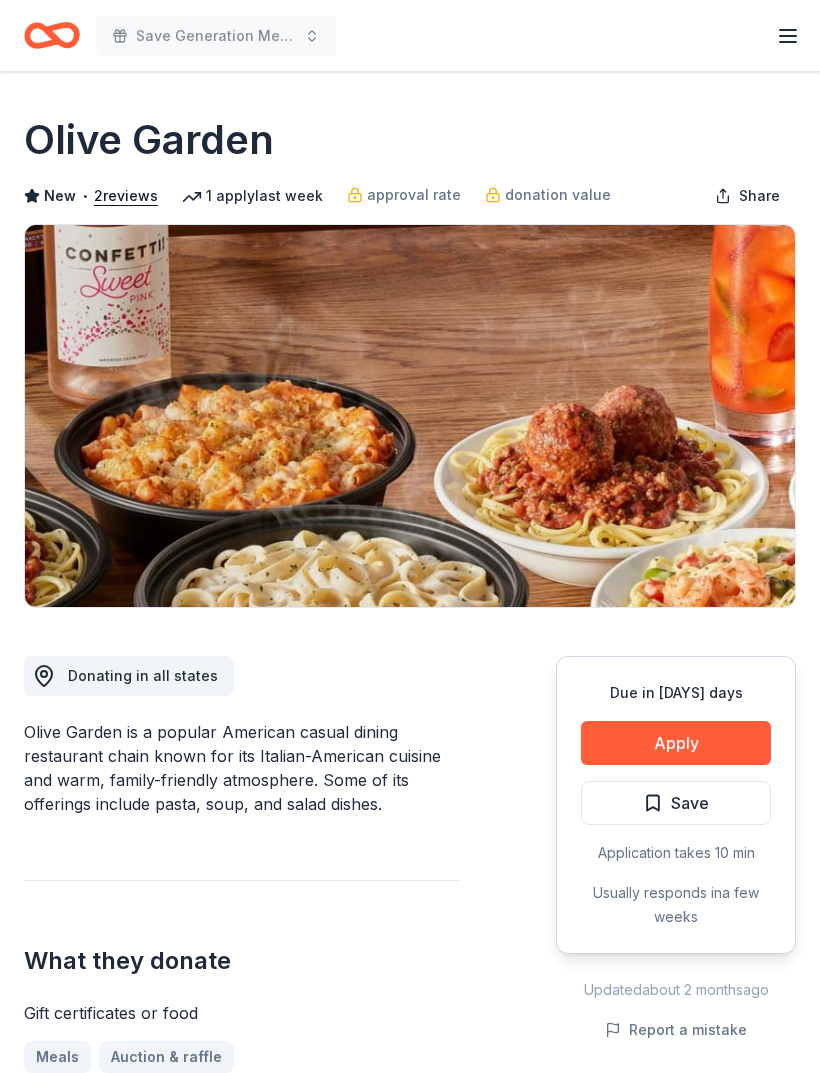 click on "Apply" at bounding box center [676, 743] 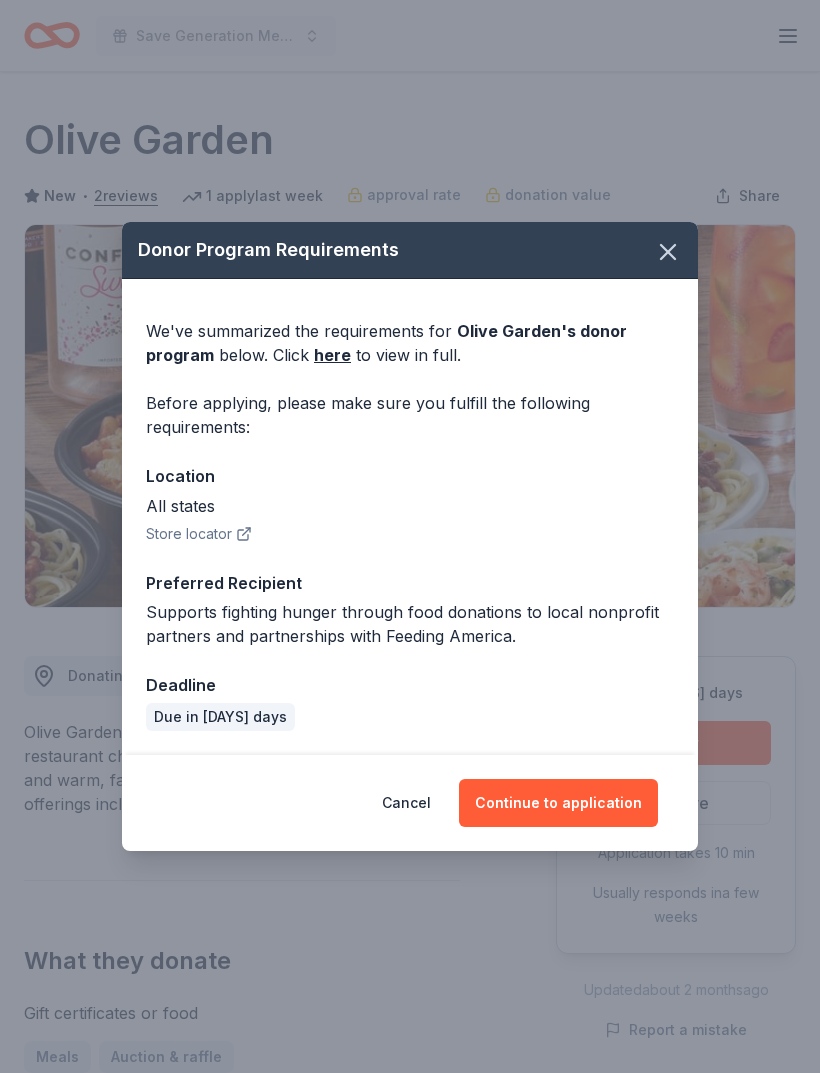click on "Continue to application" at bounding box center [558, 803] 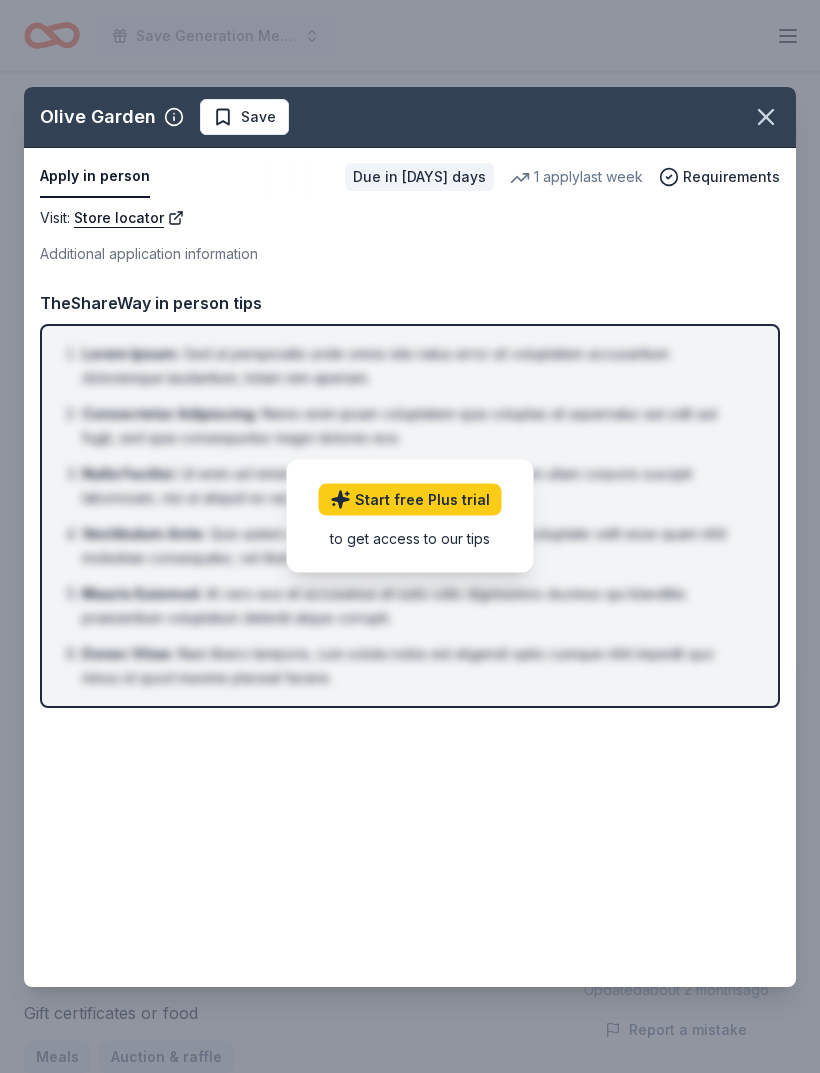 click on "Start free Plus trial" at bounding box center [410, 499] 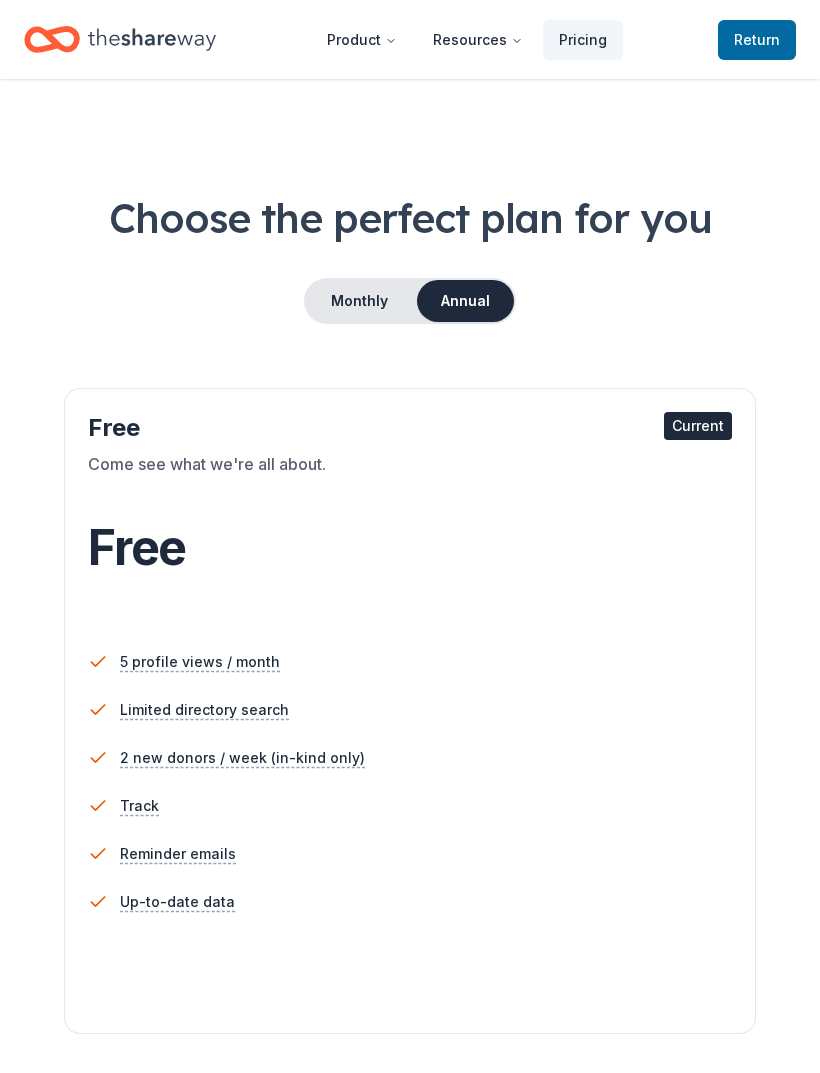 scroll, scrollTop: 2, scrollLeft: 0, axis: vertical 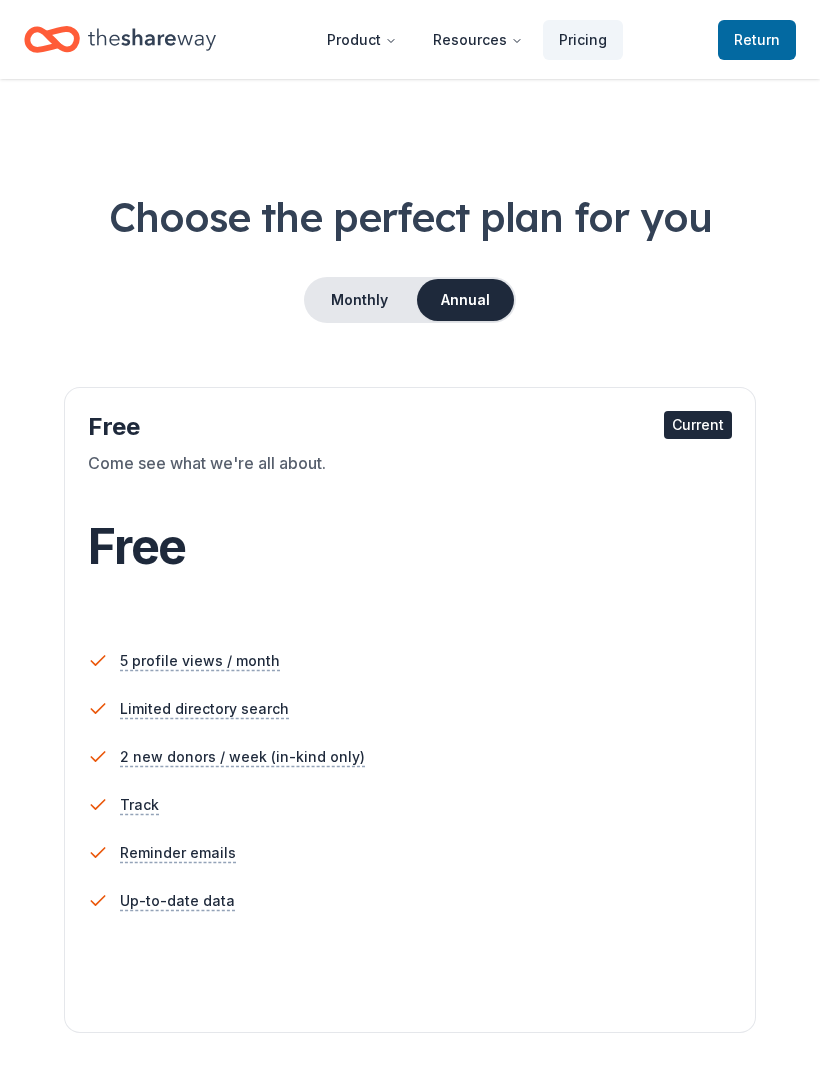click on "Monthly" at bounding box center (359, 300) 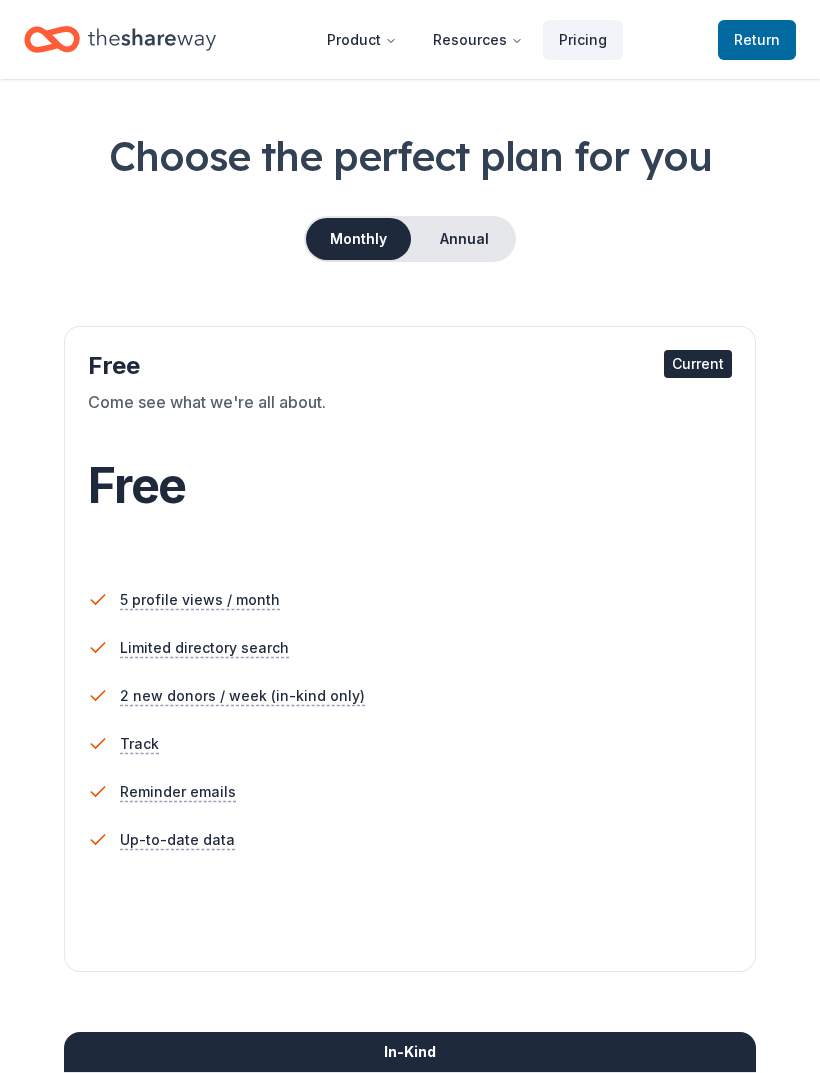 scroll, scrollTop: 64, scrollLeft: 0, axis: vertical 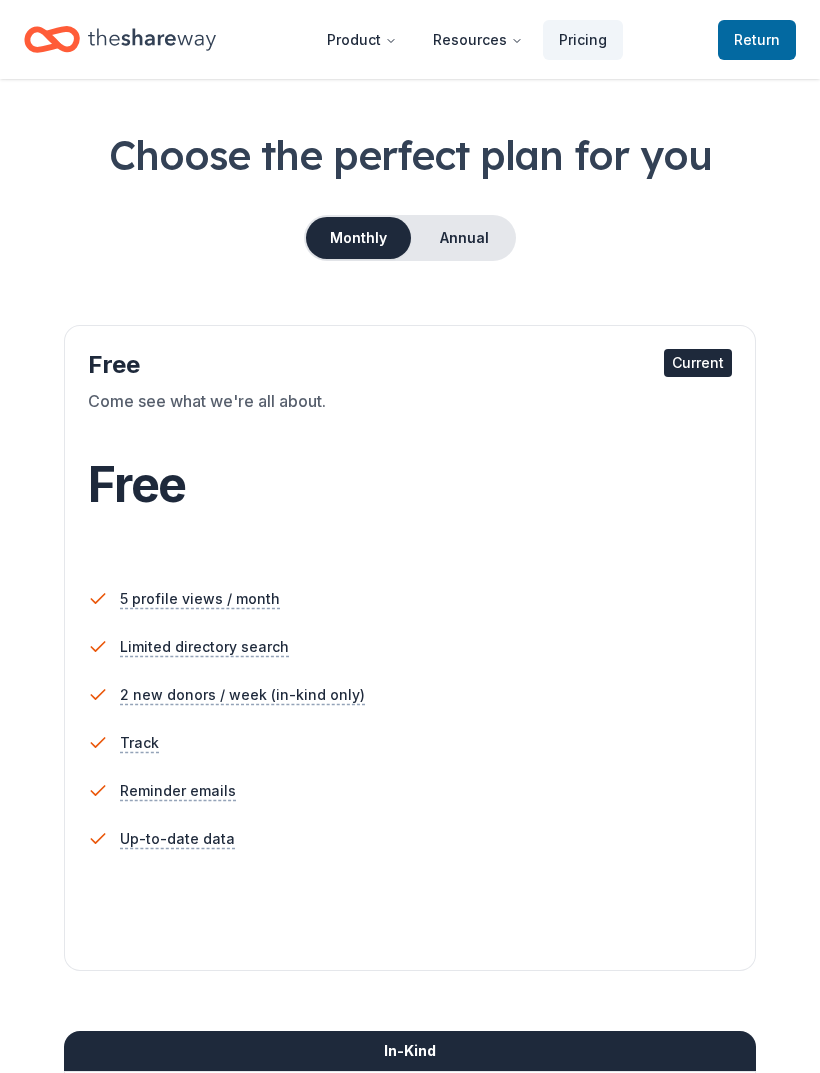 click on "Come see what we're all about." at bounding box center [410, 417] 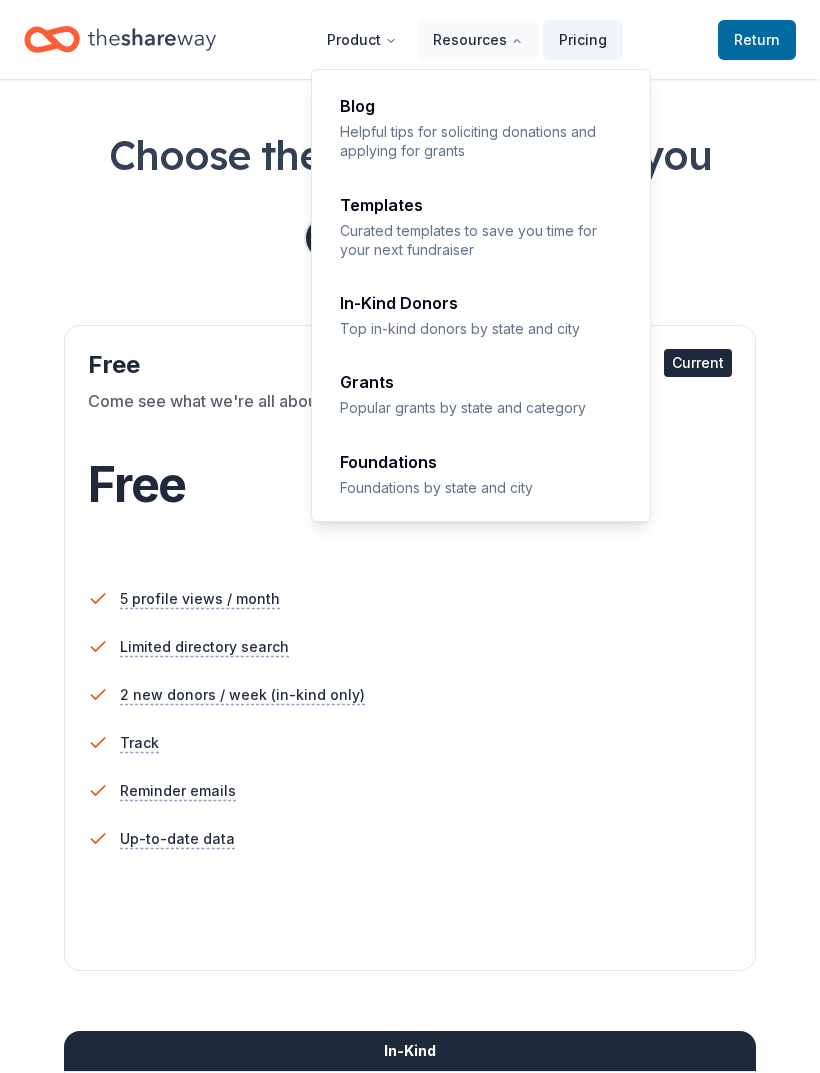 click on "In-Kind Donors" at bounding box center (482, 303) 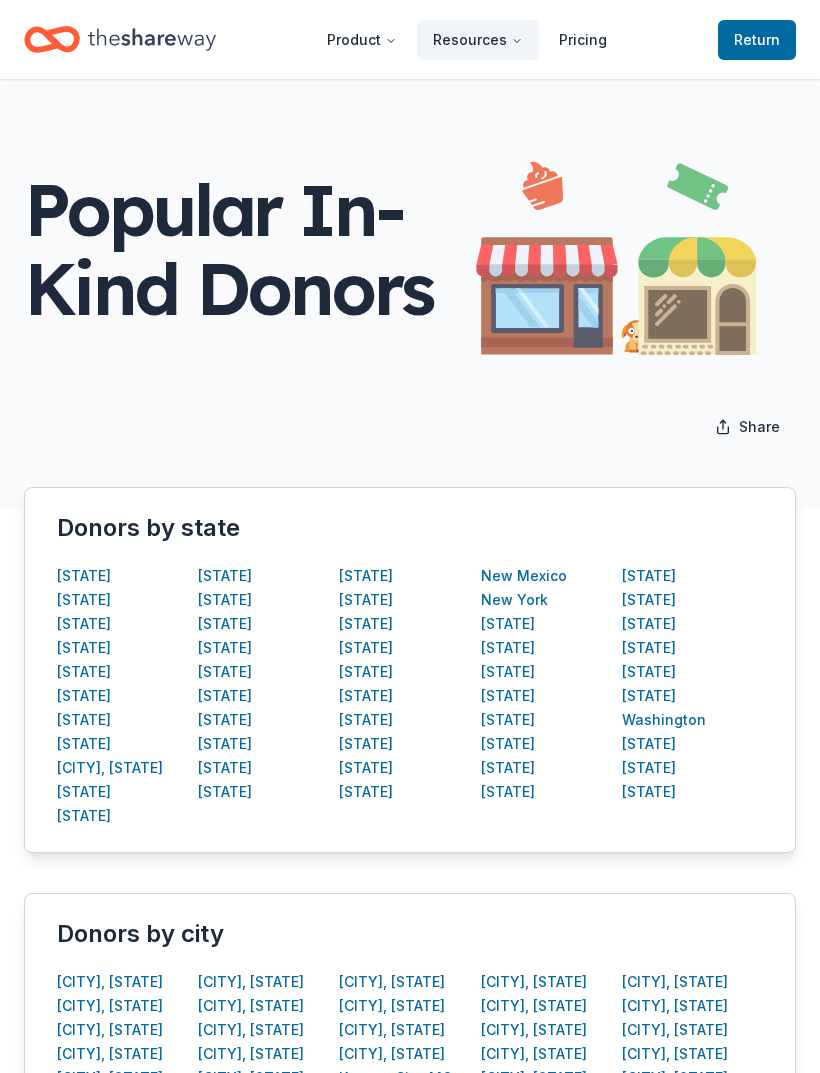 scroll, scrollTop: 0, scrollLeft: 0, axis: both 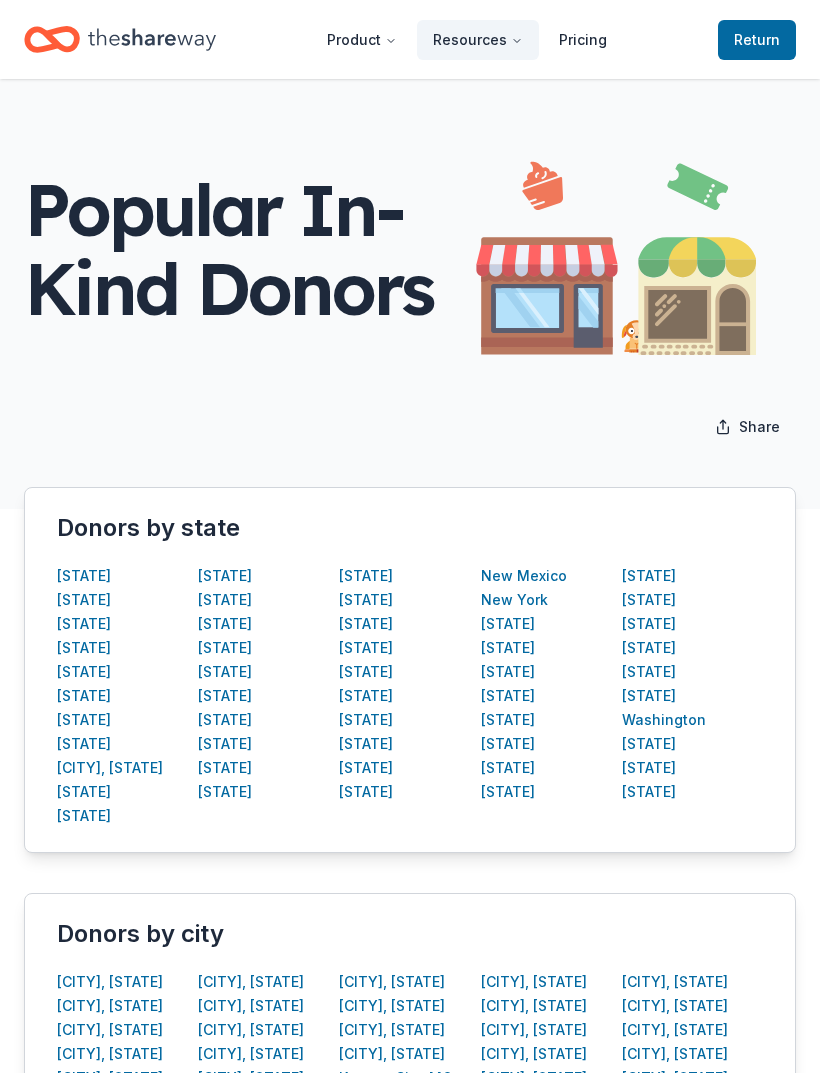 click on "[STATE]" at bounding box center (366, 648) 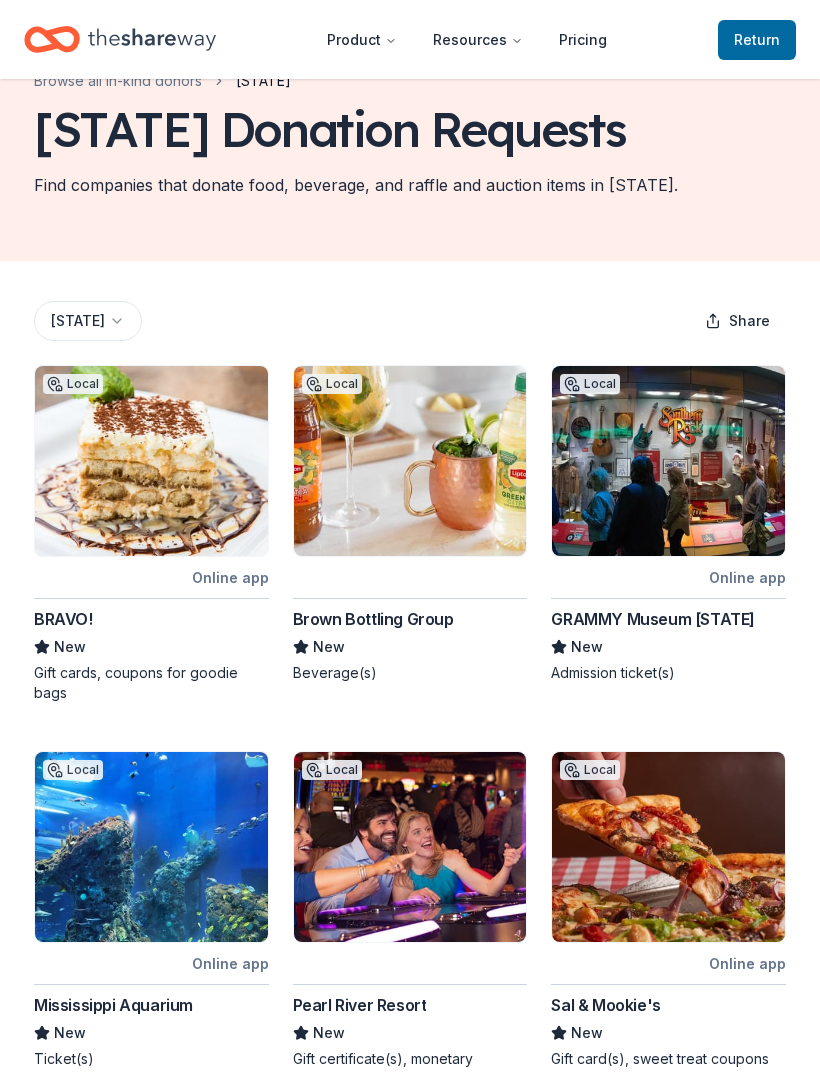 scroll, scrollTop: 0, scrollLeft: 0, axis: both 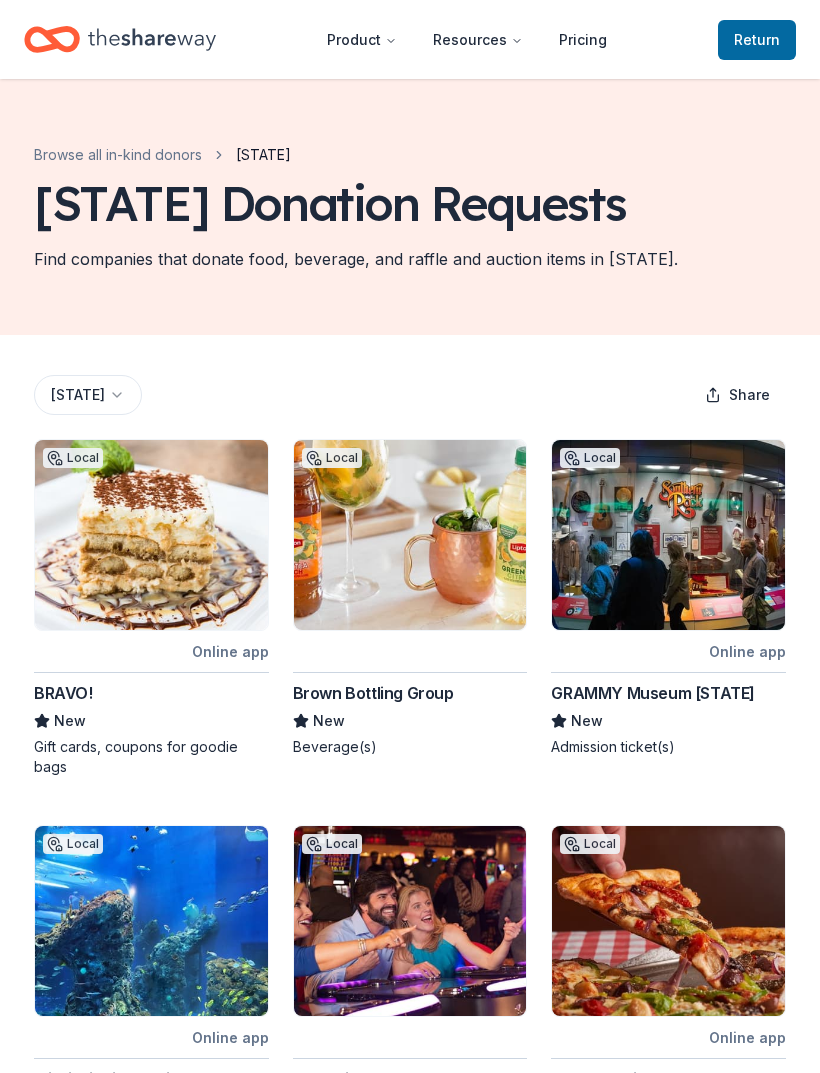 click at bounding box center [410, 535] 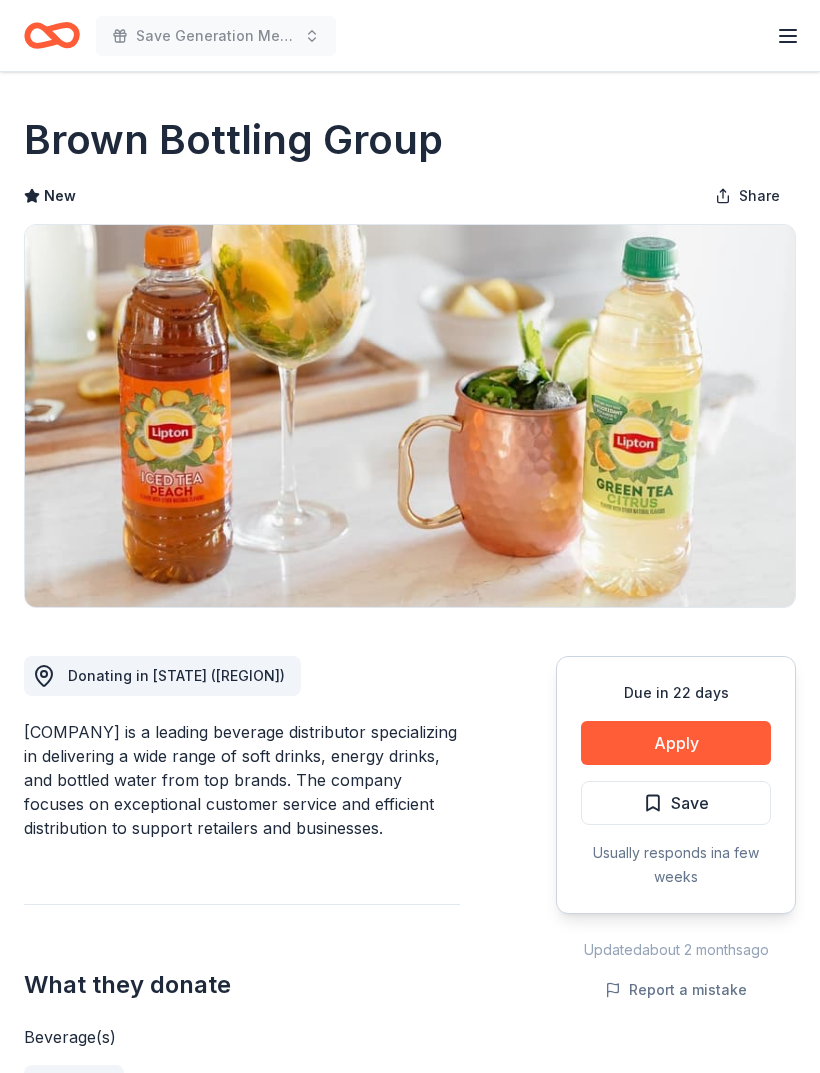 scroll, scrollTop: 0, scrollLeft: 0, axis: both 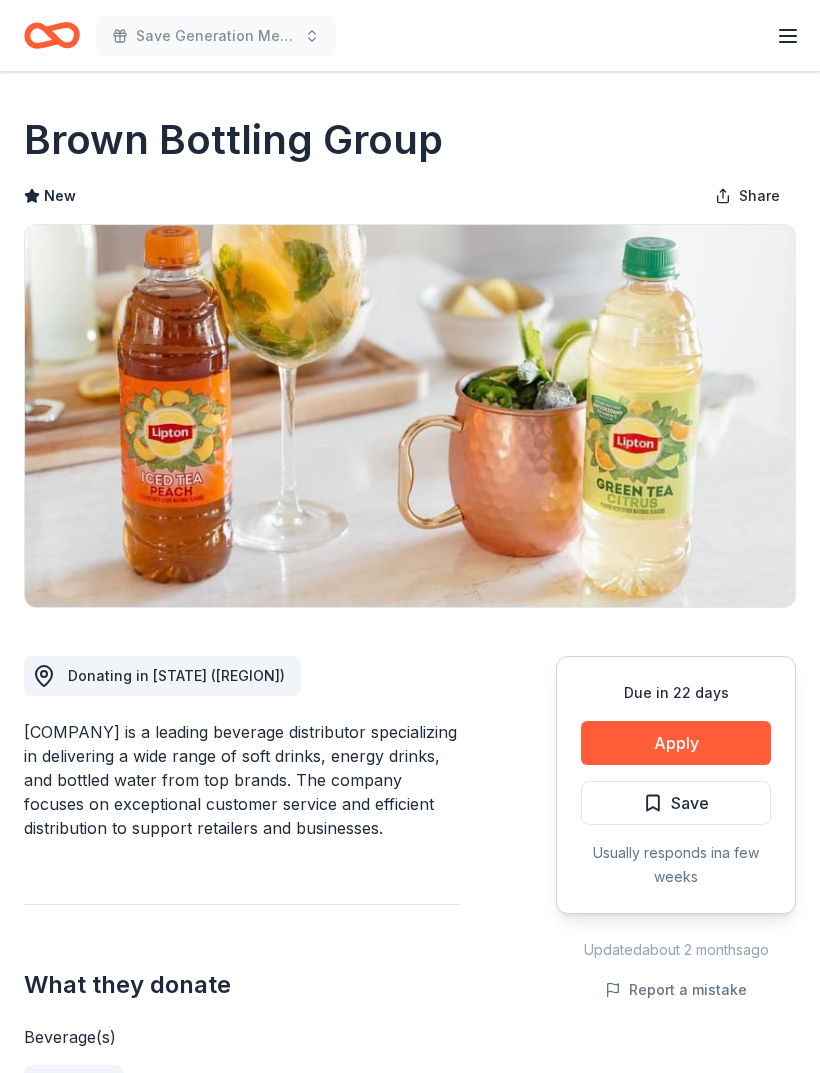click on "Apply" at bounding box center [676, 743] 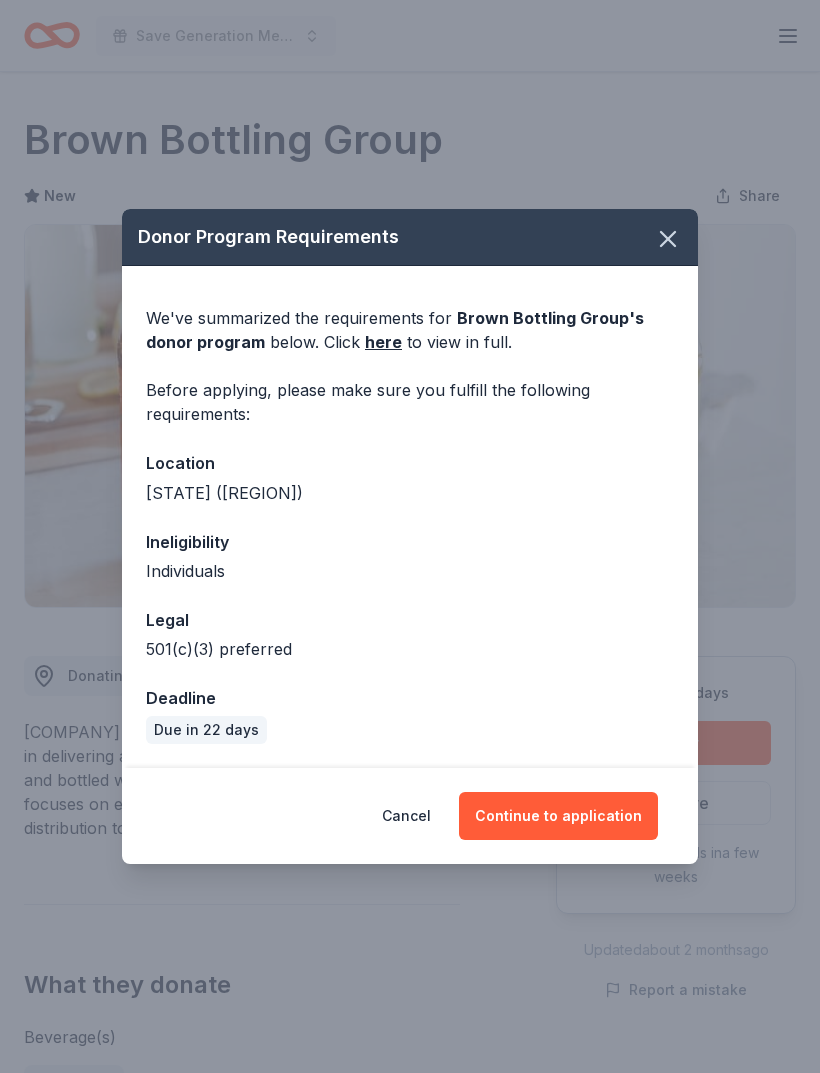 click on "Continue to application" at bounding box center (558, 816) 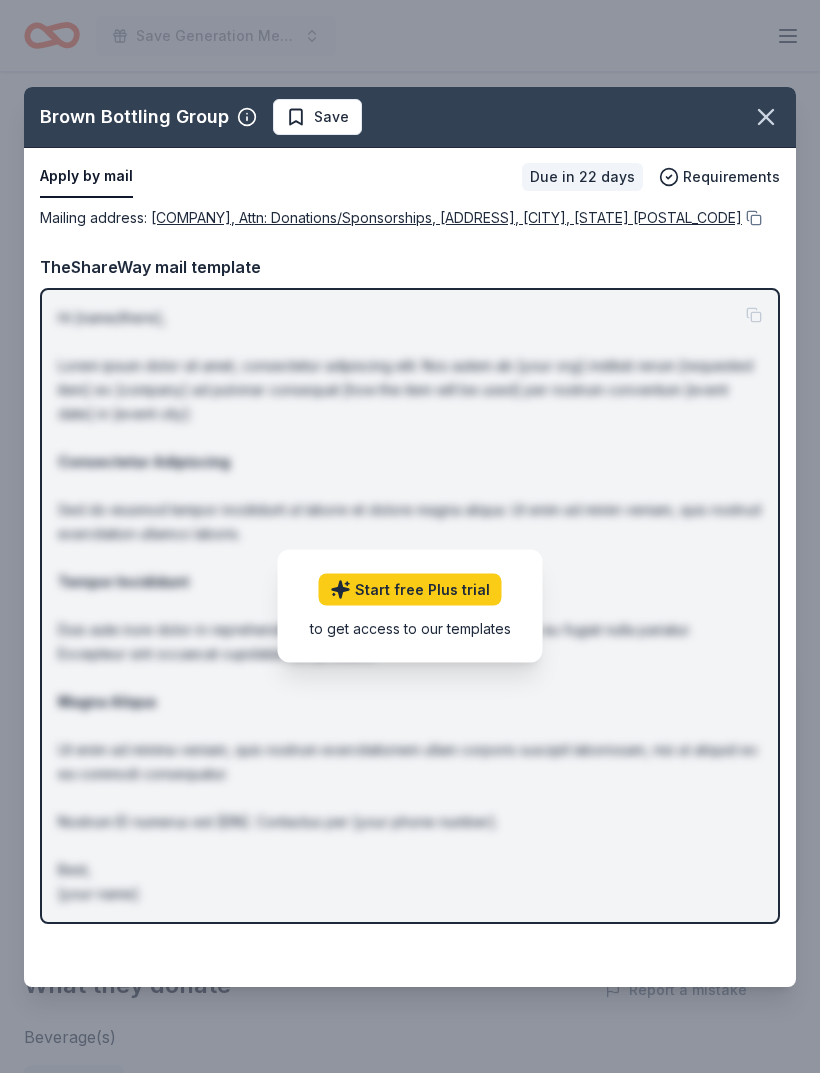 click 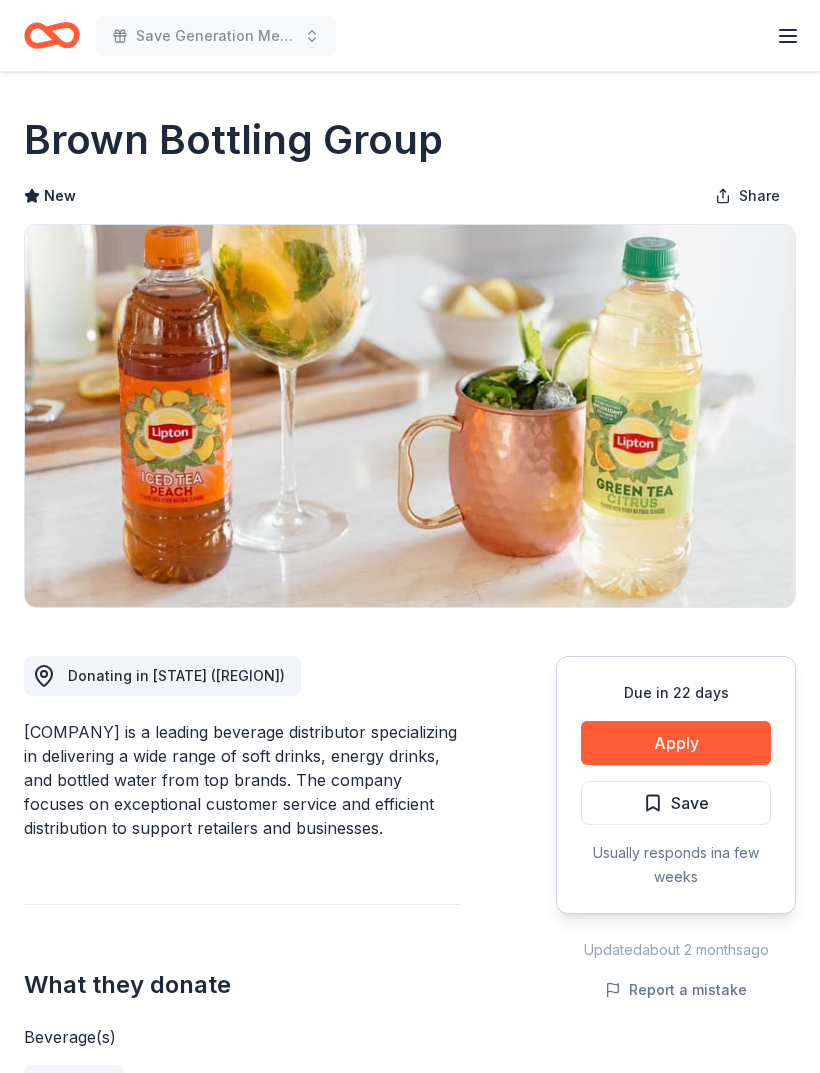 click on "Apply" at bounding box center [676, 743] 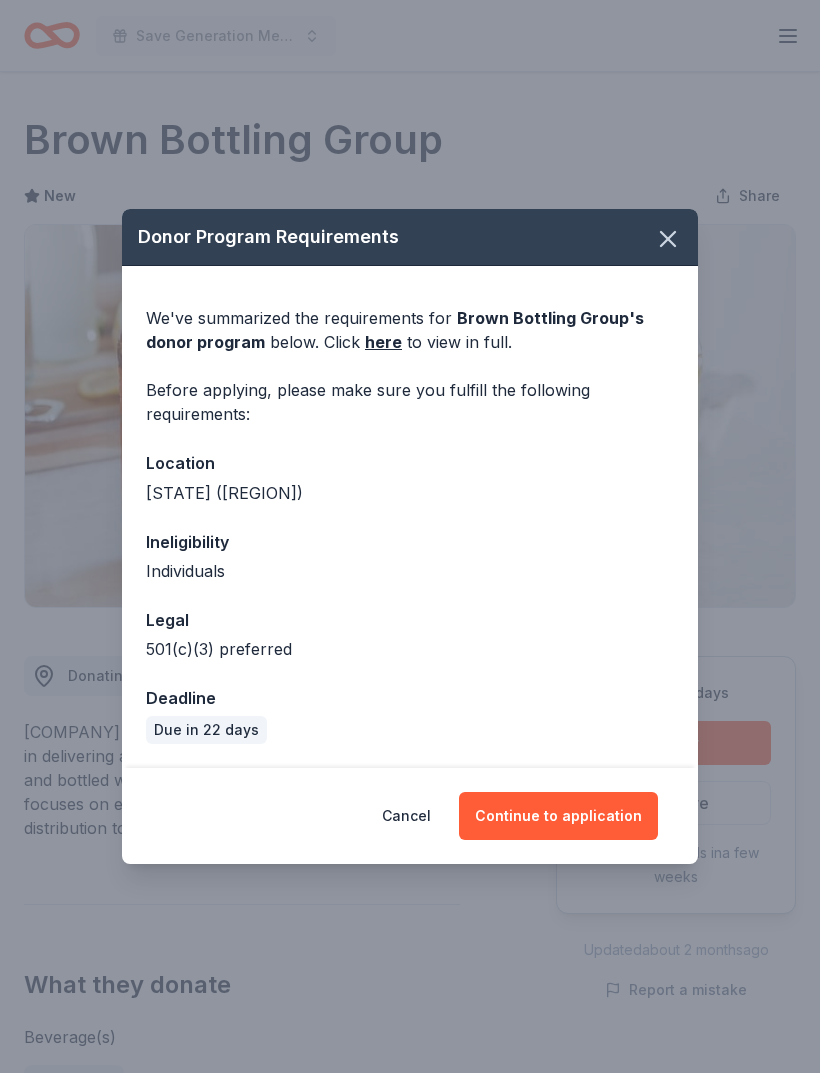 click 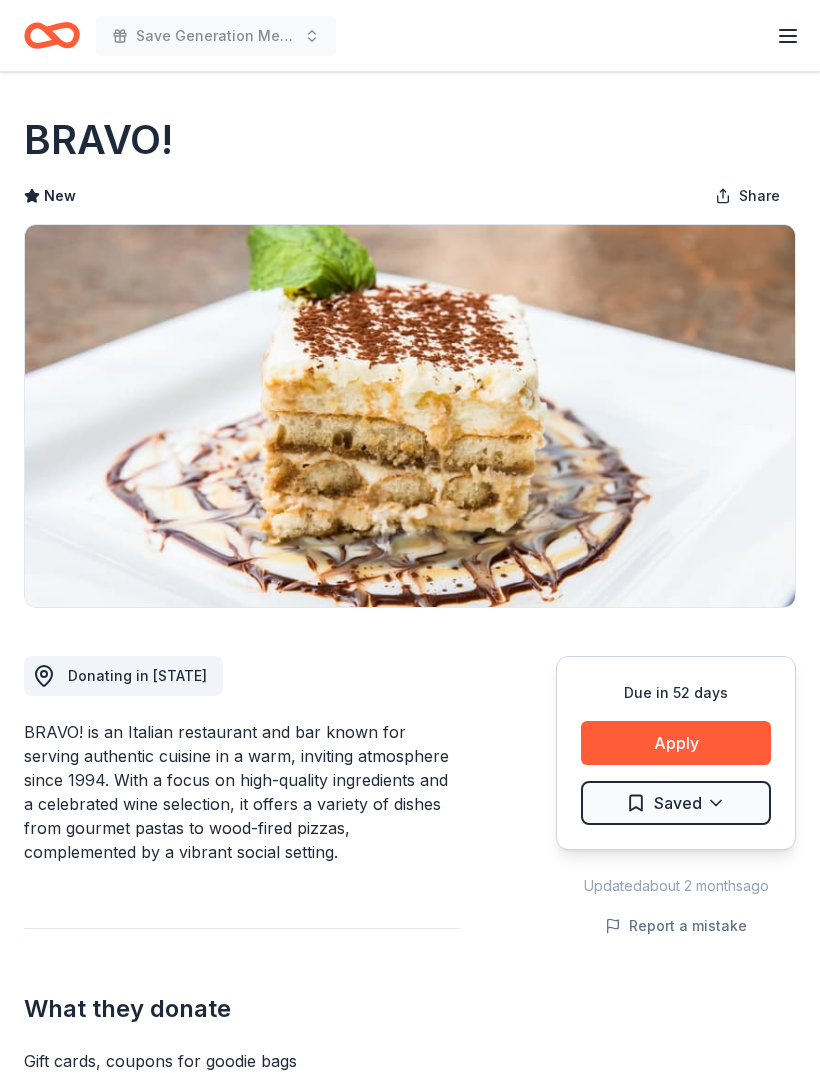 scroll, scrollTop: 0, scrollLeft: 0, axis: both 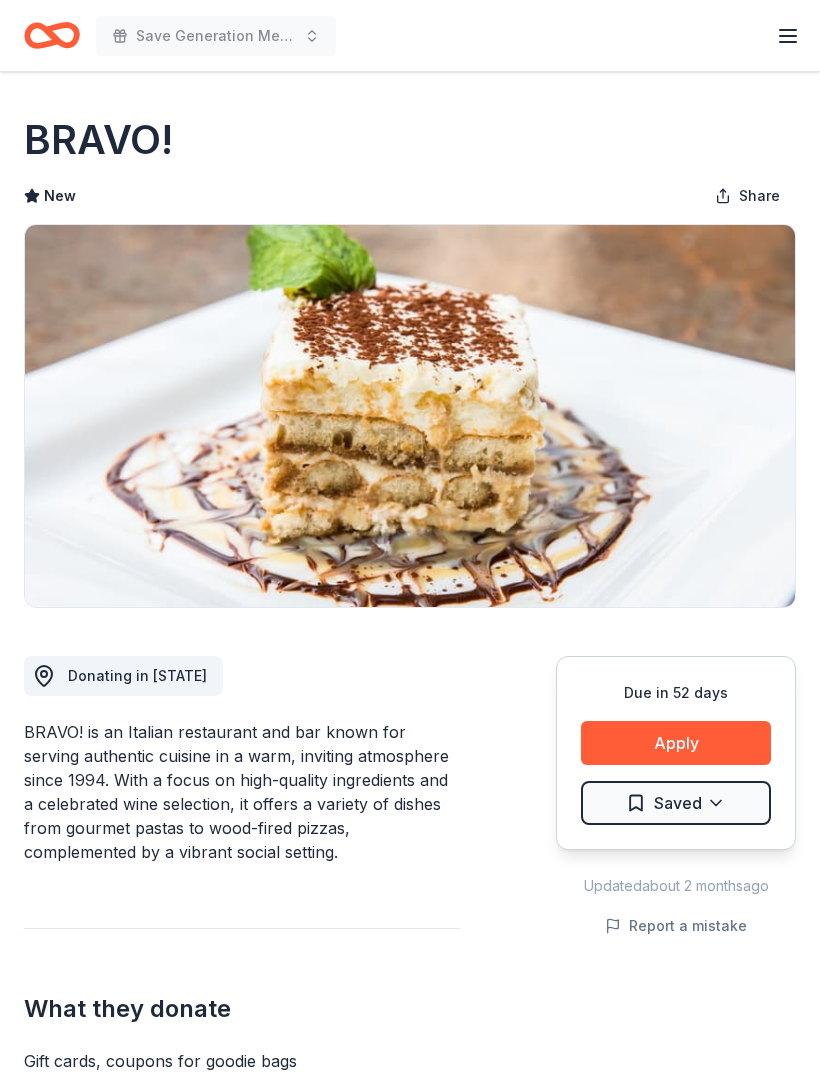 click on "Apply" at bounding box center [676, 743] 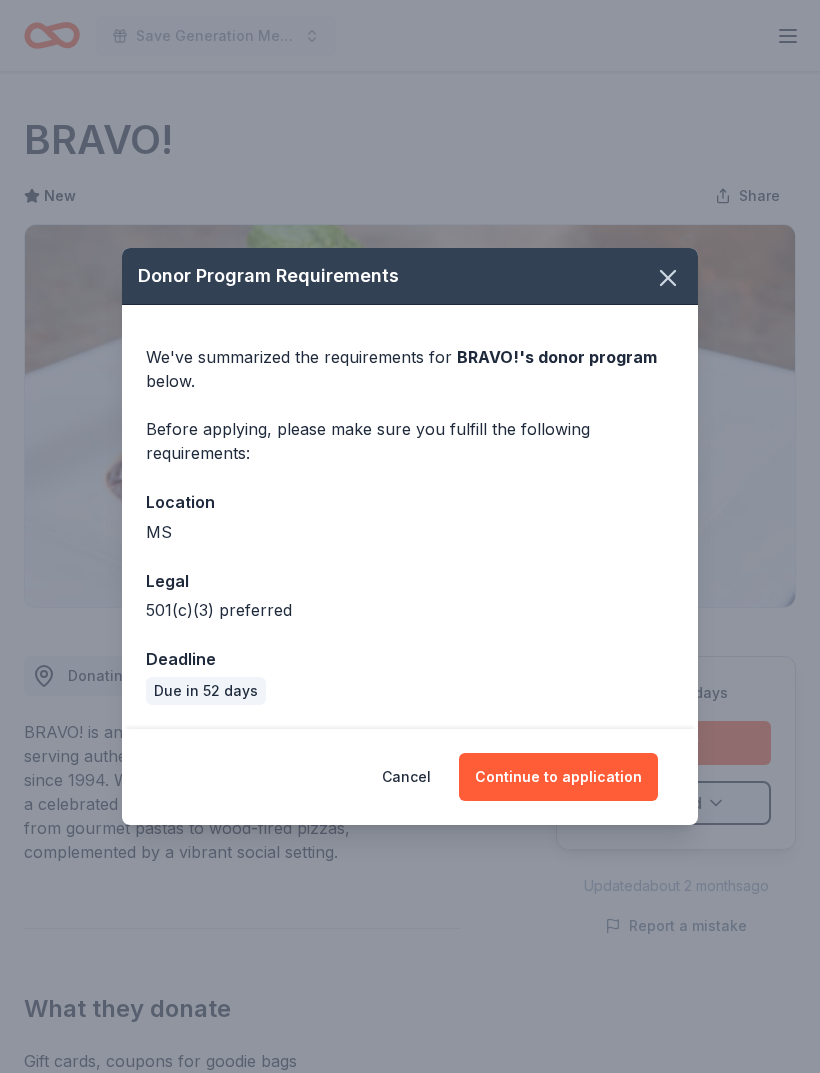click on "Continue to application" at bounding box center (558, 777) 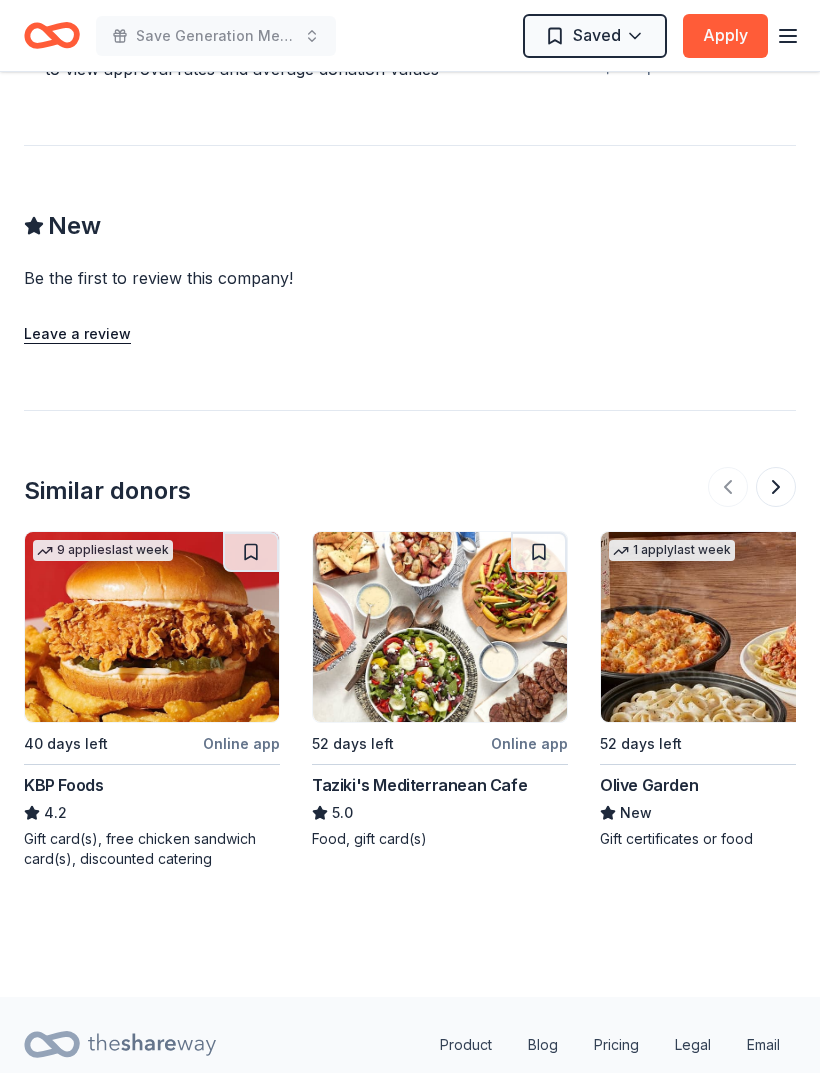 scroll, scrollTop: 1642, scrollLeft: 0, axis: vertical 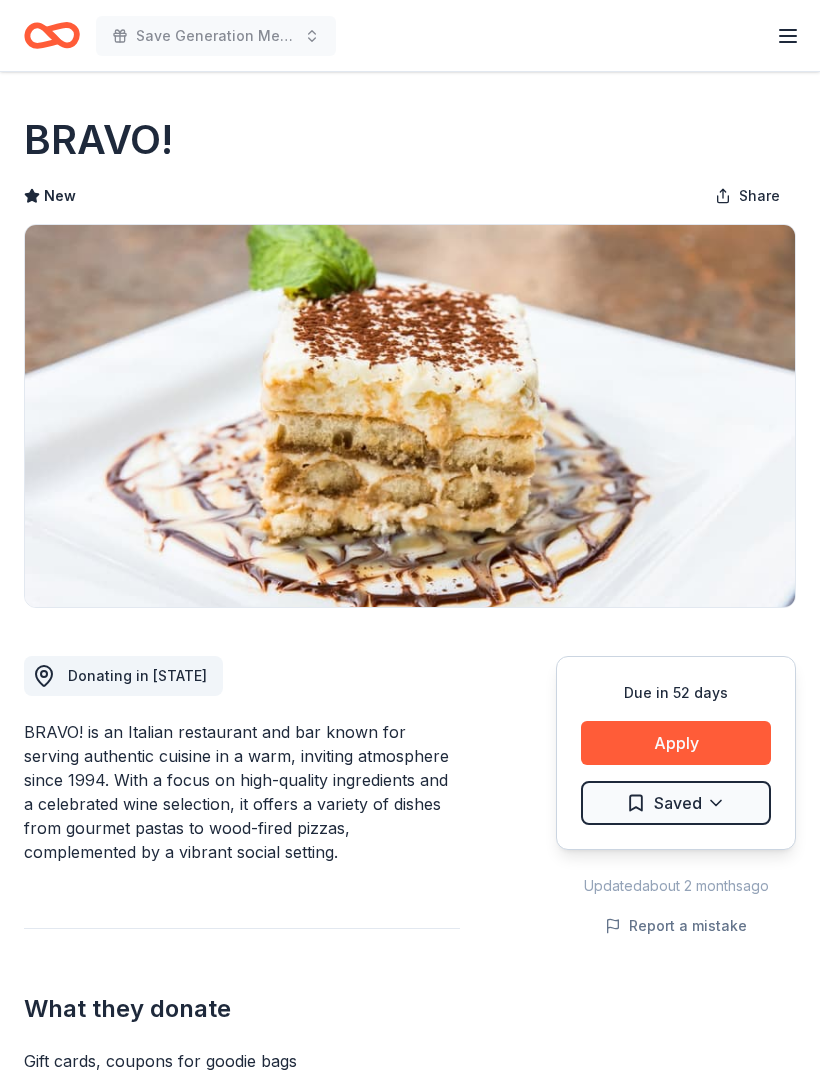 click on "Save Generation Me: Rise Up and Thrive Start free  trial Earn Rewards" at bounding box center (410, 35) 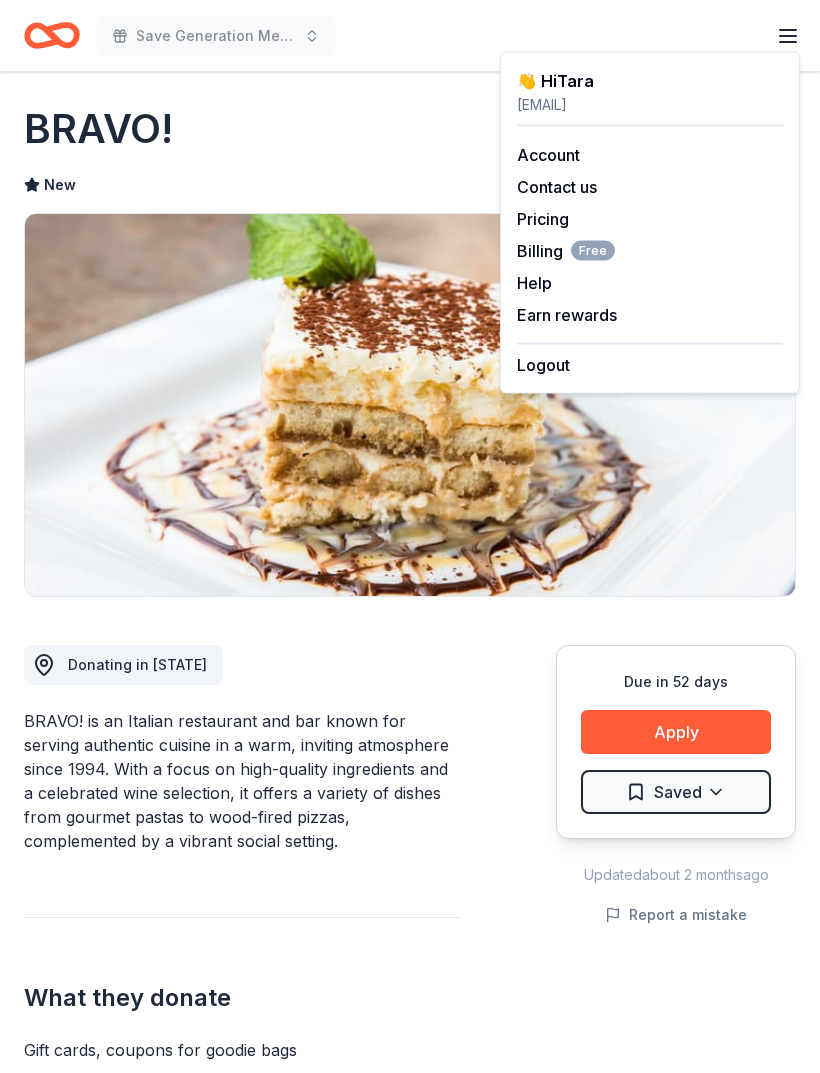 scroll, scrollTop: 12, scrollLeft: 0, axis: vertical 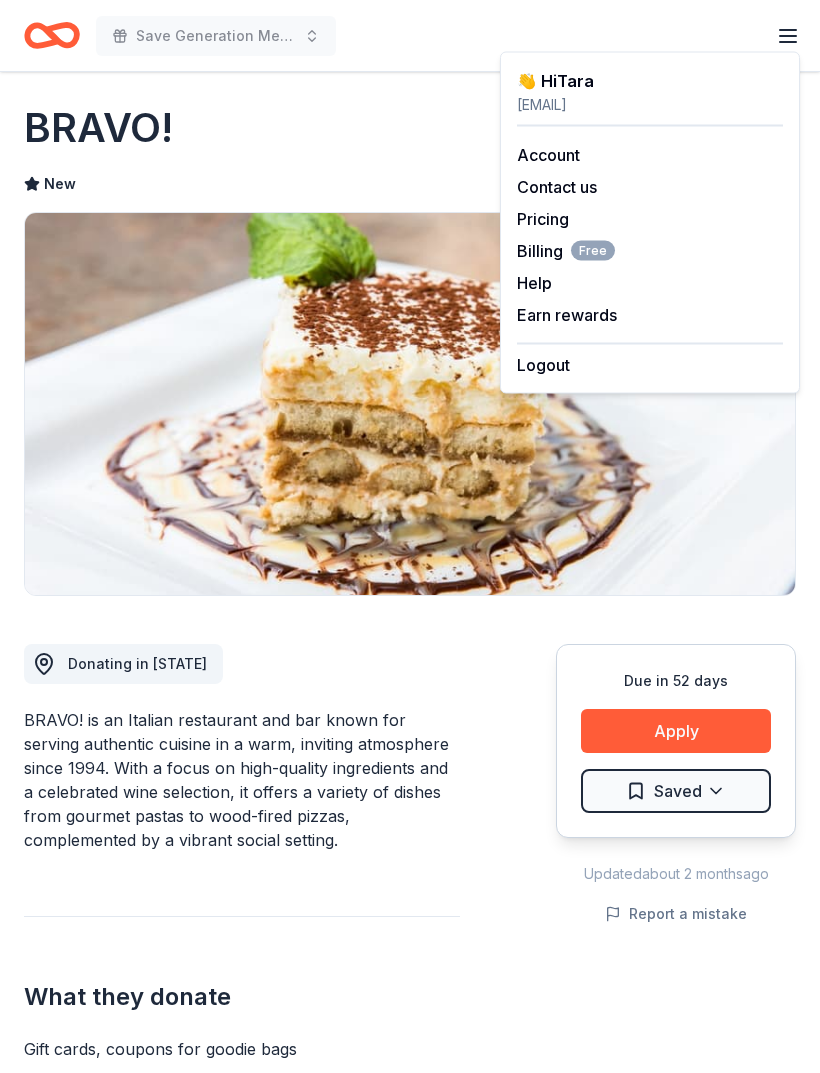 click on "Earn rewards" at bounding box center (567, 315) 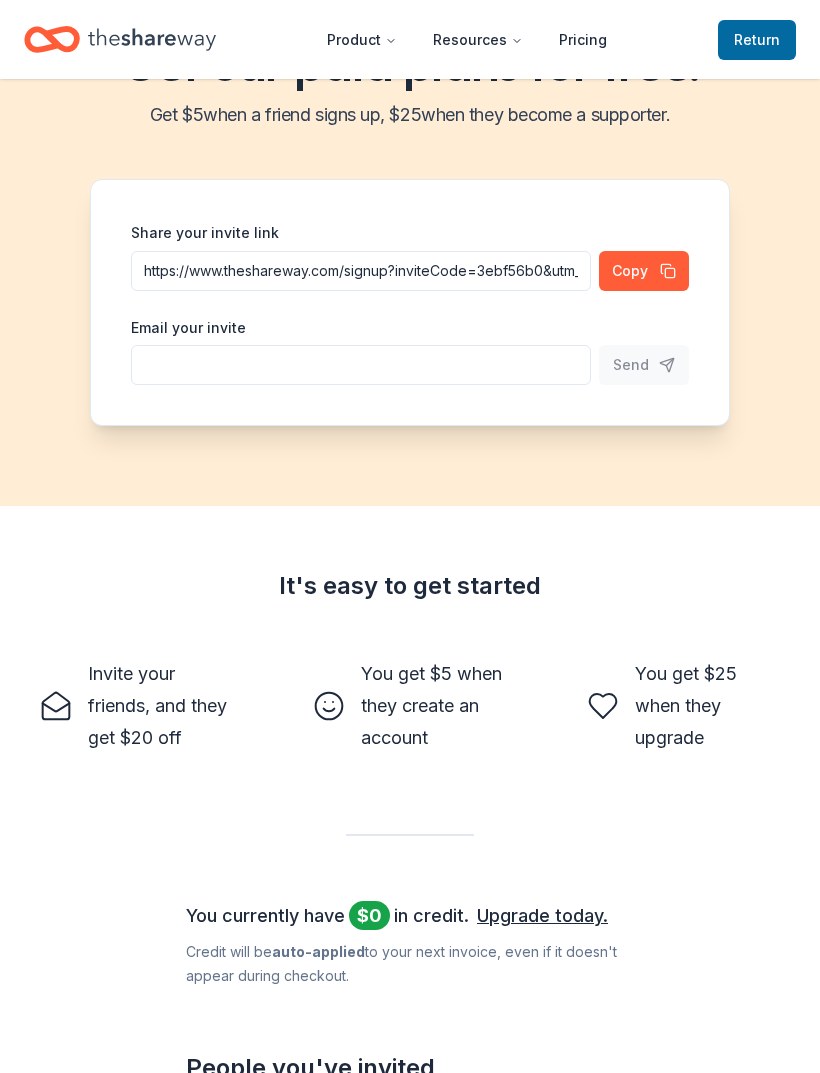 scroll, scrollTop: 0, scrollLeft: 0, axis: both 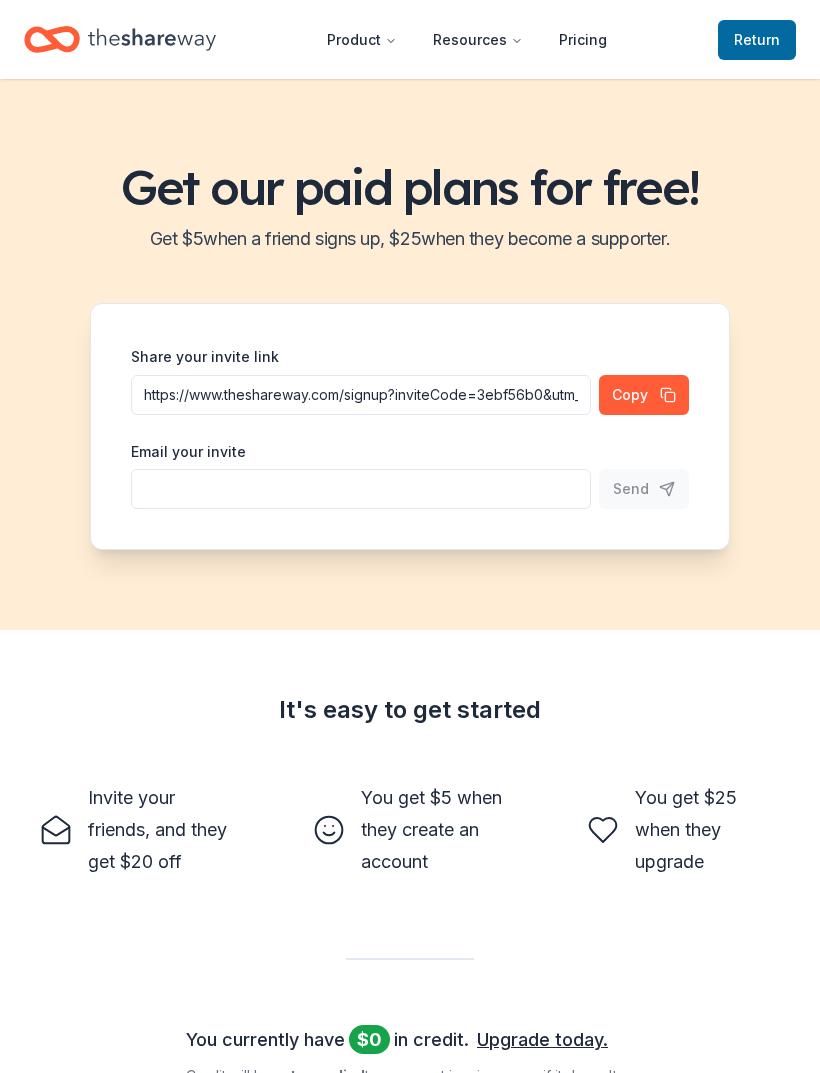click on "Get our paid plans for free! Get $ 5  when a friend signs up, $ 25  when they become a supporter. Share your invite link https://www.theshareway.com/signup?inviteCode=3ebf56b0&utm_campaign=referral_link Copy Email your invite Send" at bounding box center [410, 354] 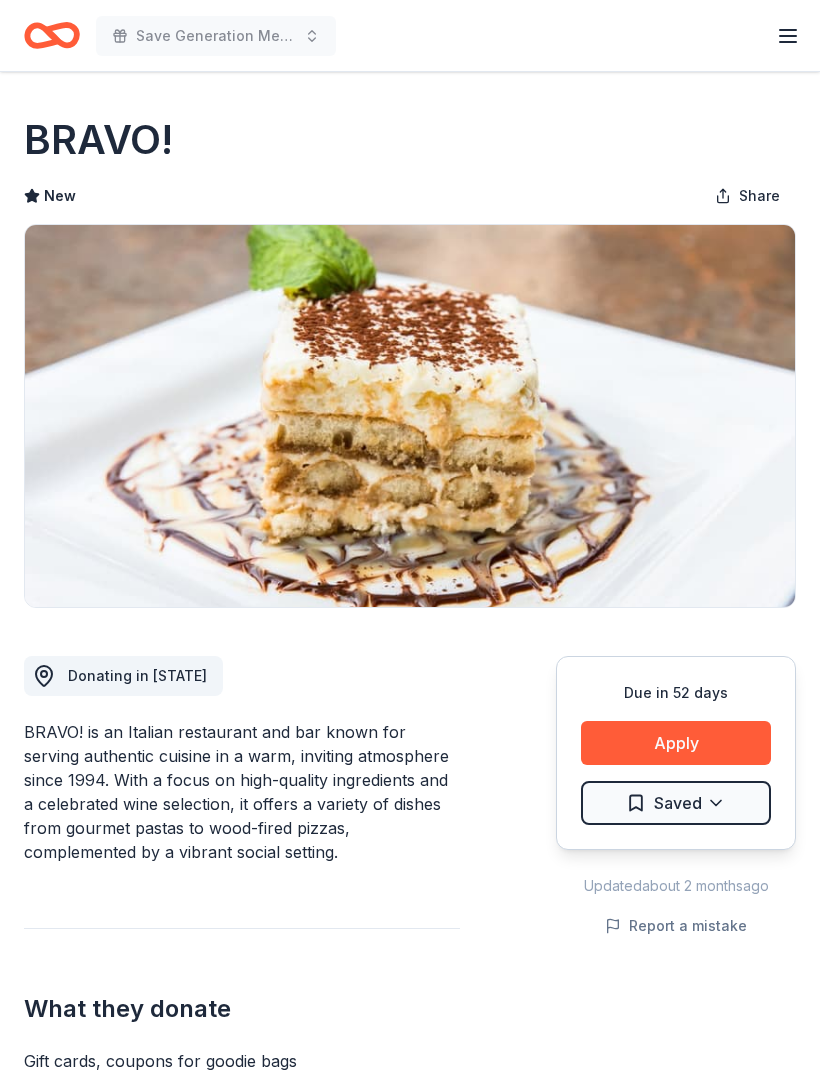 scroll, scrollTop: 12, scrollLeft: 0, axis: vertical 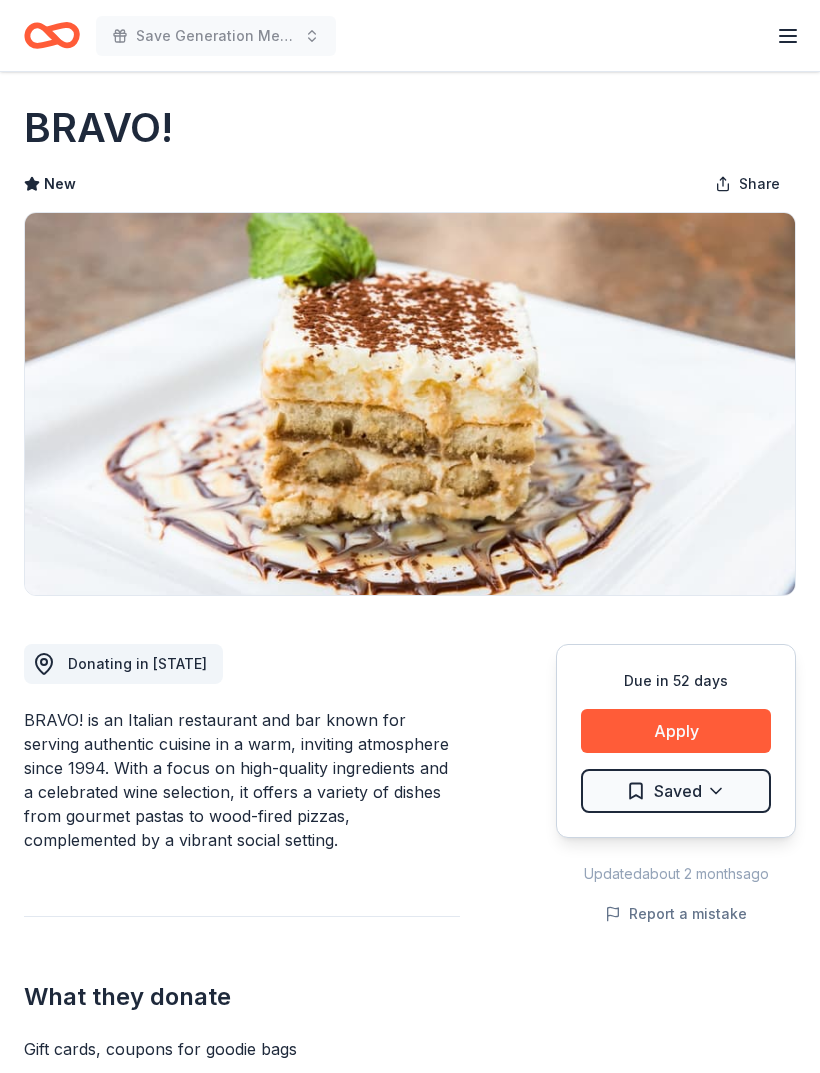 click 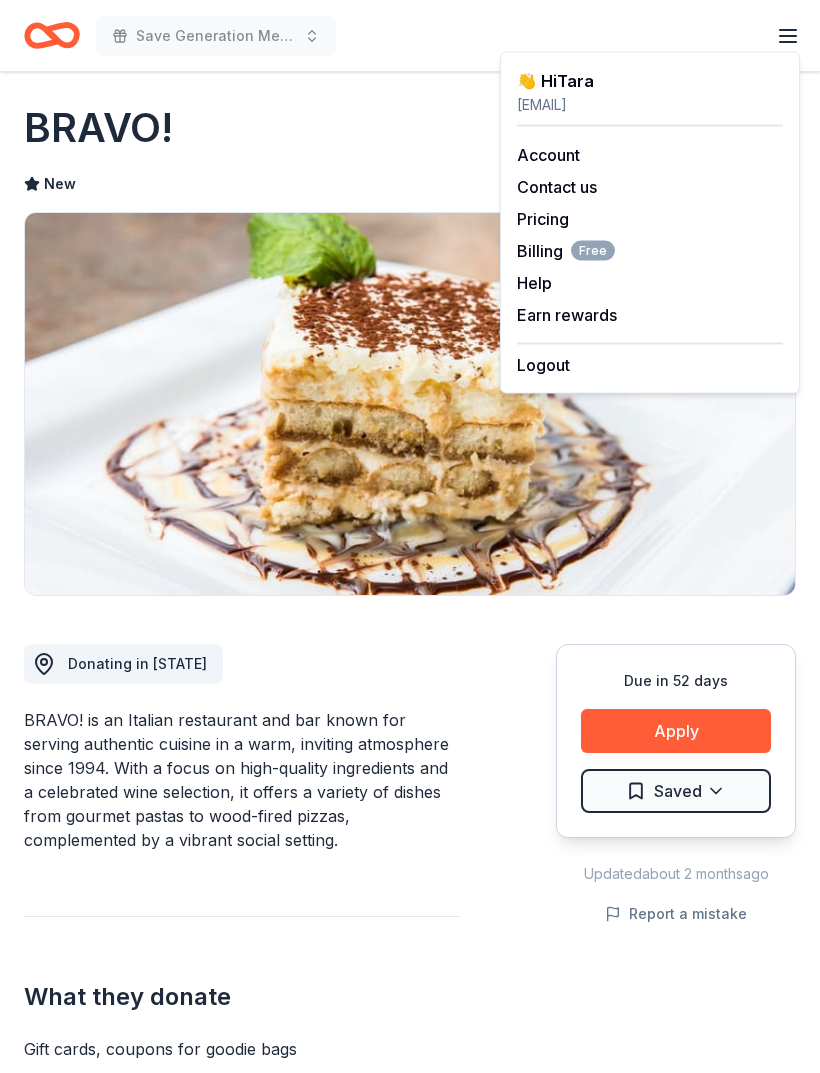 click on "Account Contact us Pricing Billing Free Help Earn rewards" at bounding box center [650, 235] 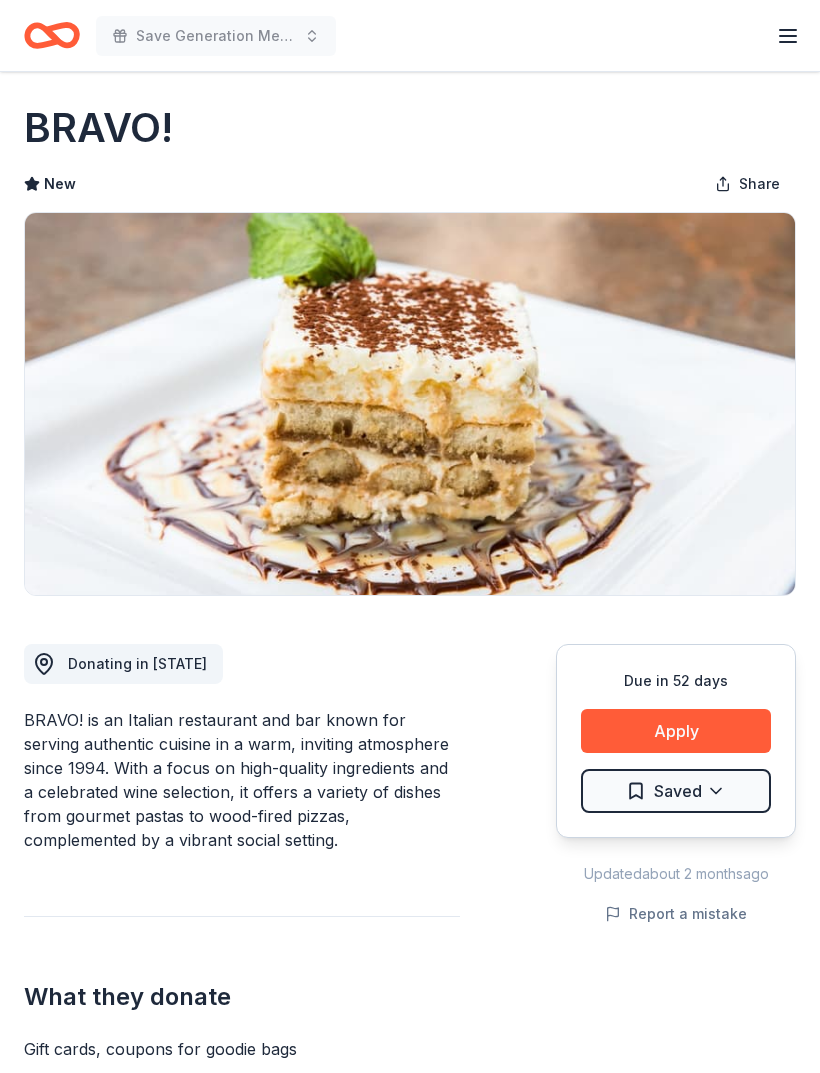 click 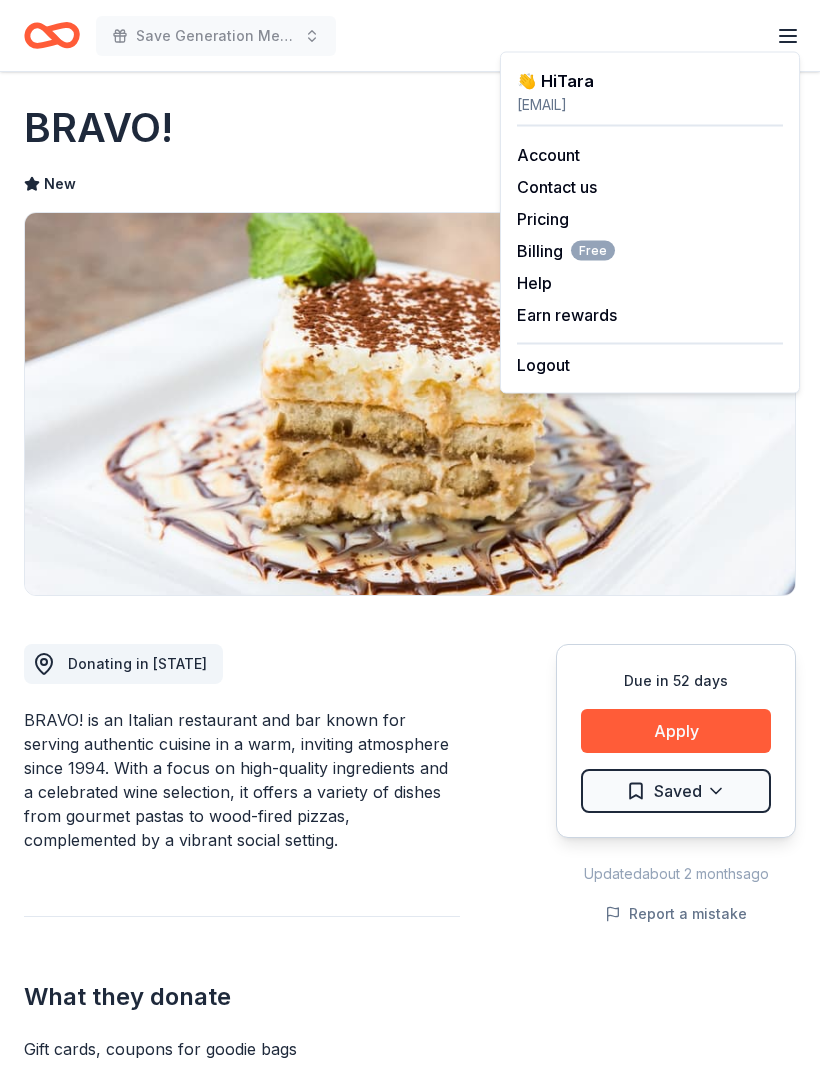 click on "Account" at bounding box center (548, 155) 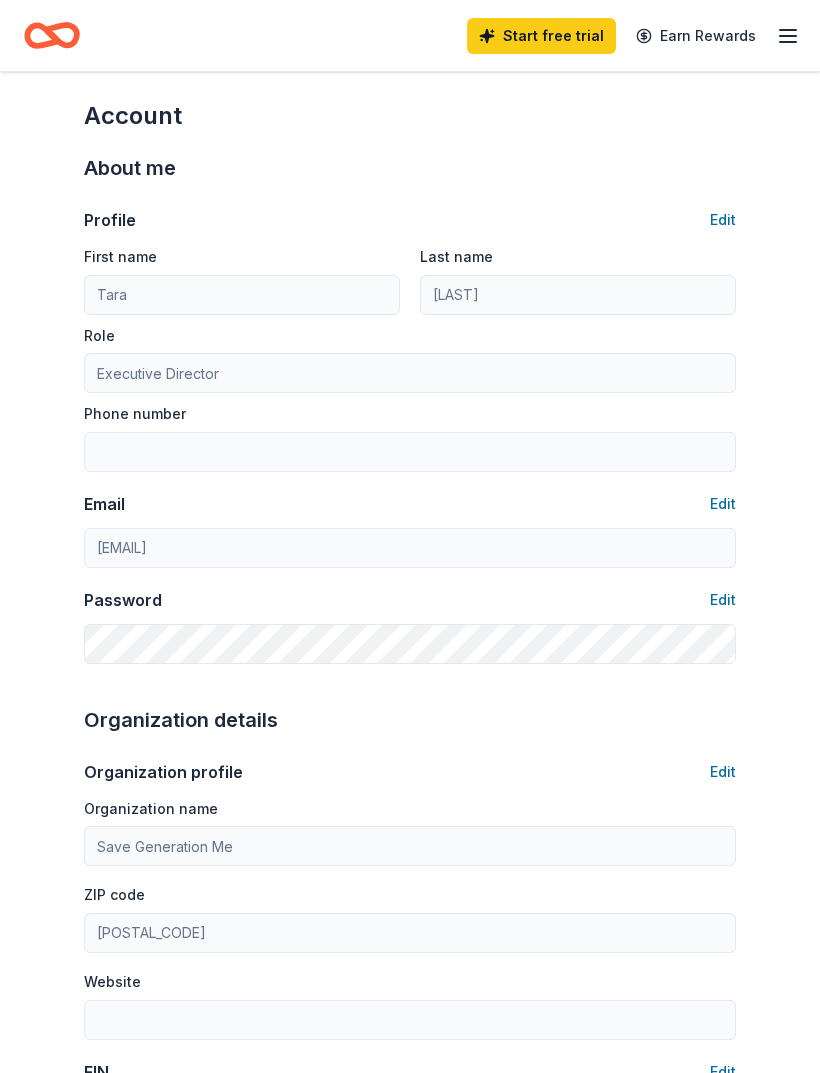 click on "Account" at bounding box center [410, 116] 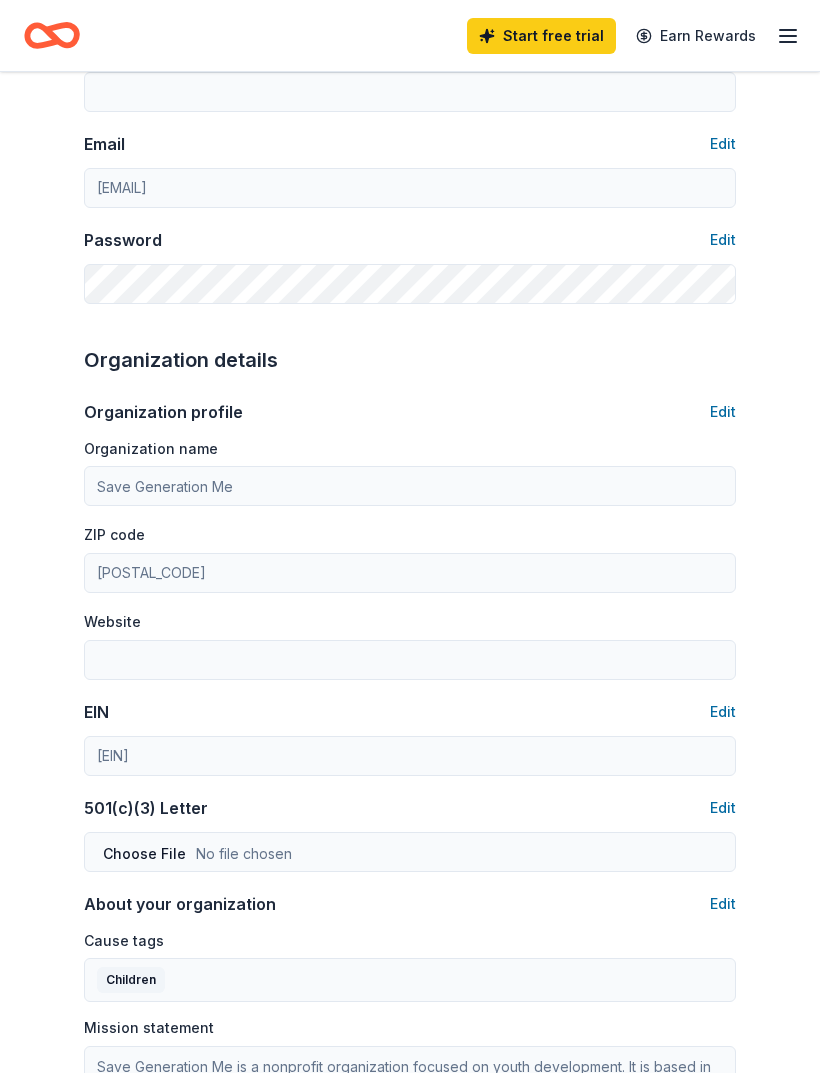 scroll, scrollTop: 372, scrollLeft: 0, axis: vertical 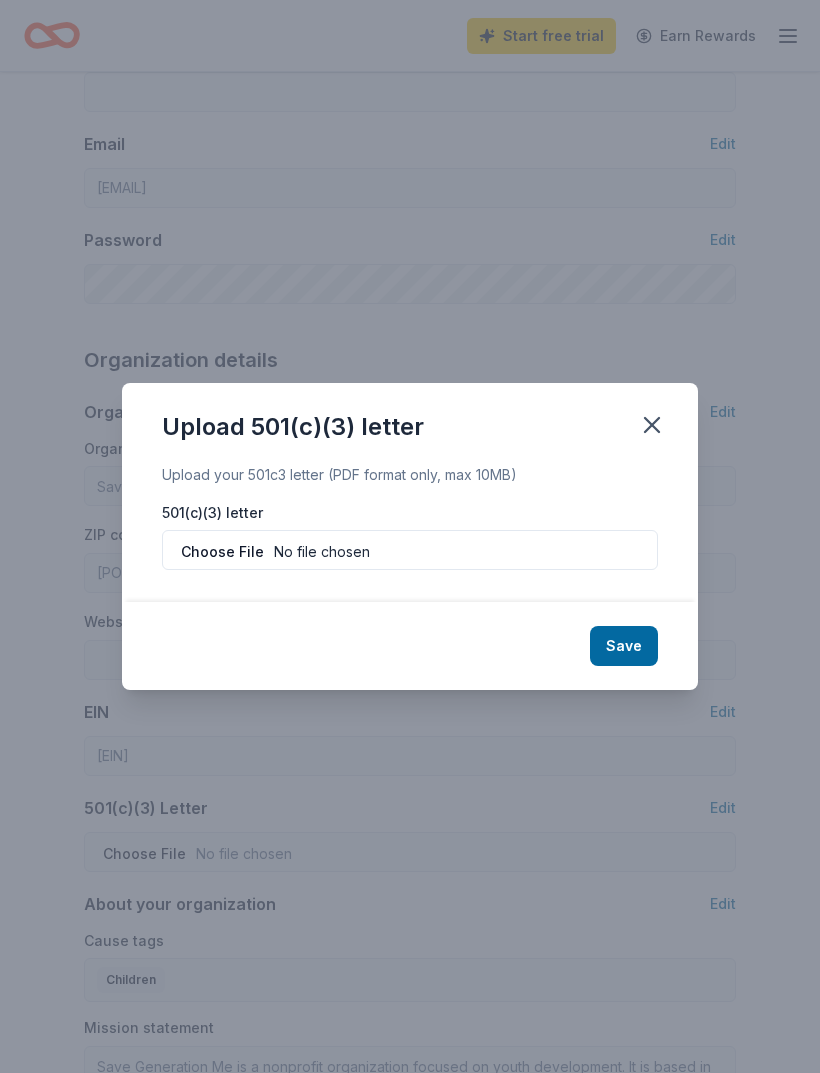 click at bounding box center [410, 550] 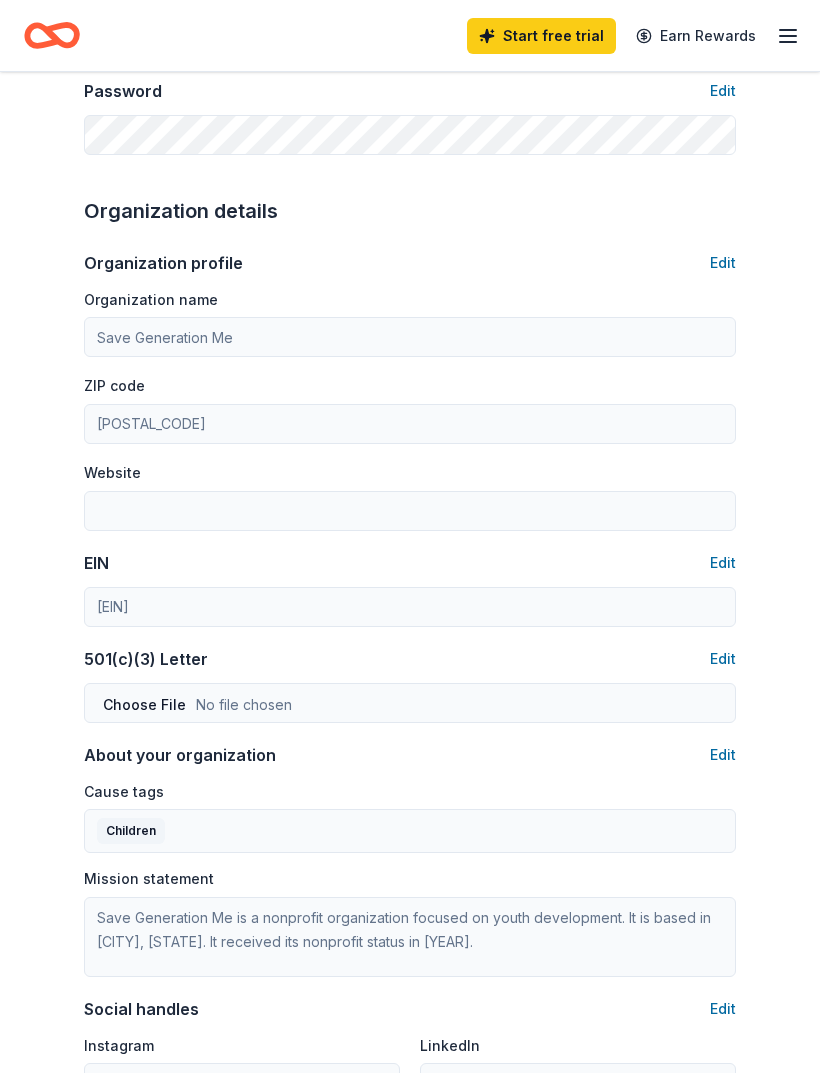 scroll, scrollTop: 521, scrollLeft: 0, axis: vertical 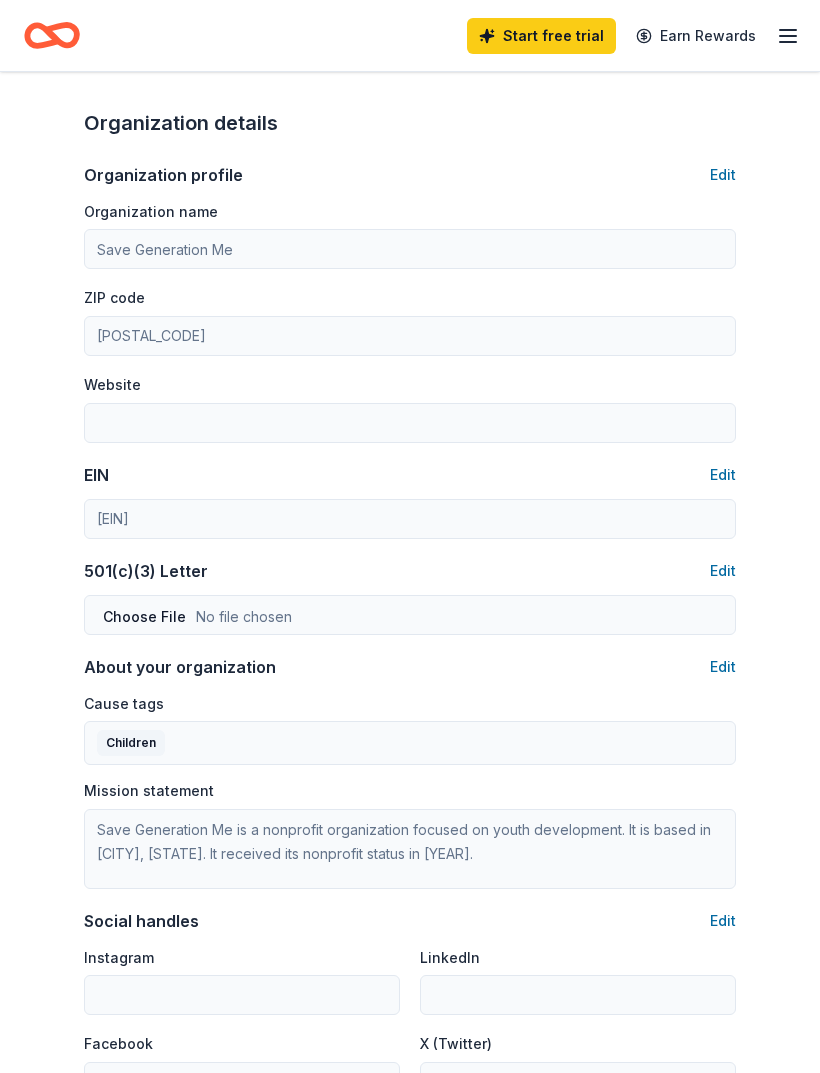 click on "About your organization Edit Cause tags Children Mission statement Save Generation Me is a nonprofit organization focused on youth development. It is based in [CITY], [STATE]. It received its nonprofit status in [YEAR]." at bounding box center (410, 772) 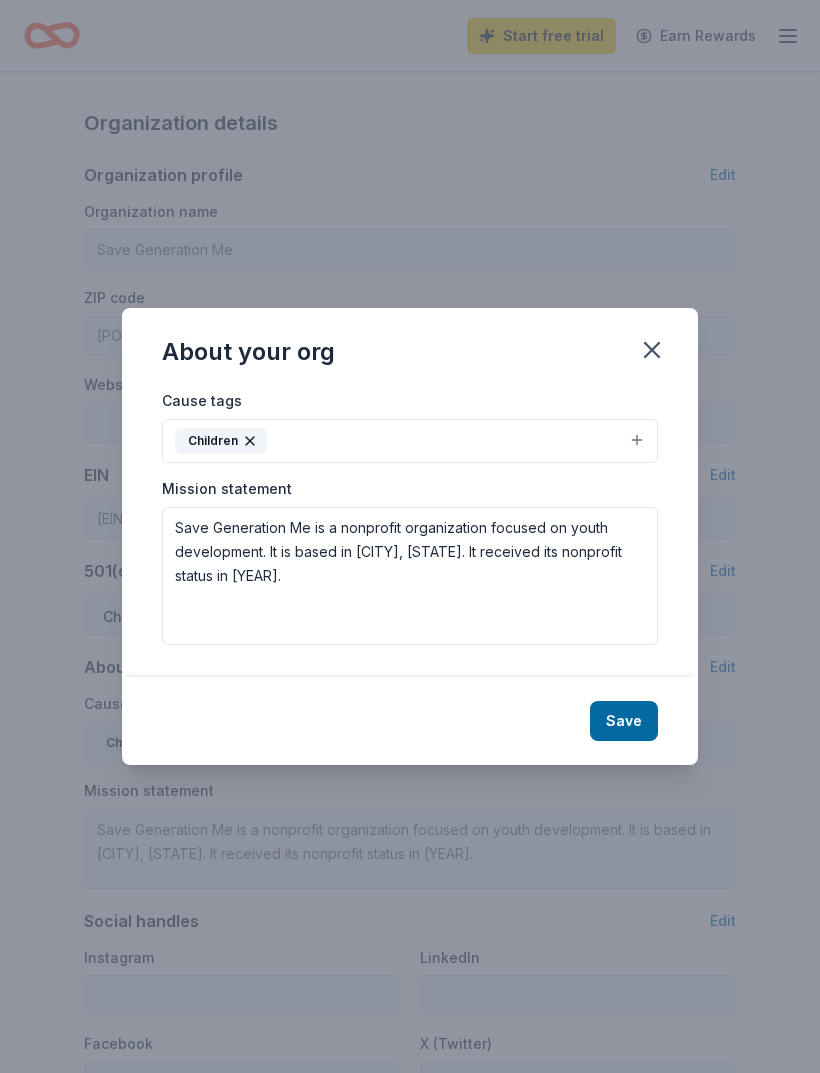 click on "About your org" at bounding box center [410, 348] 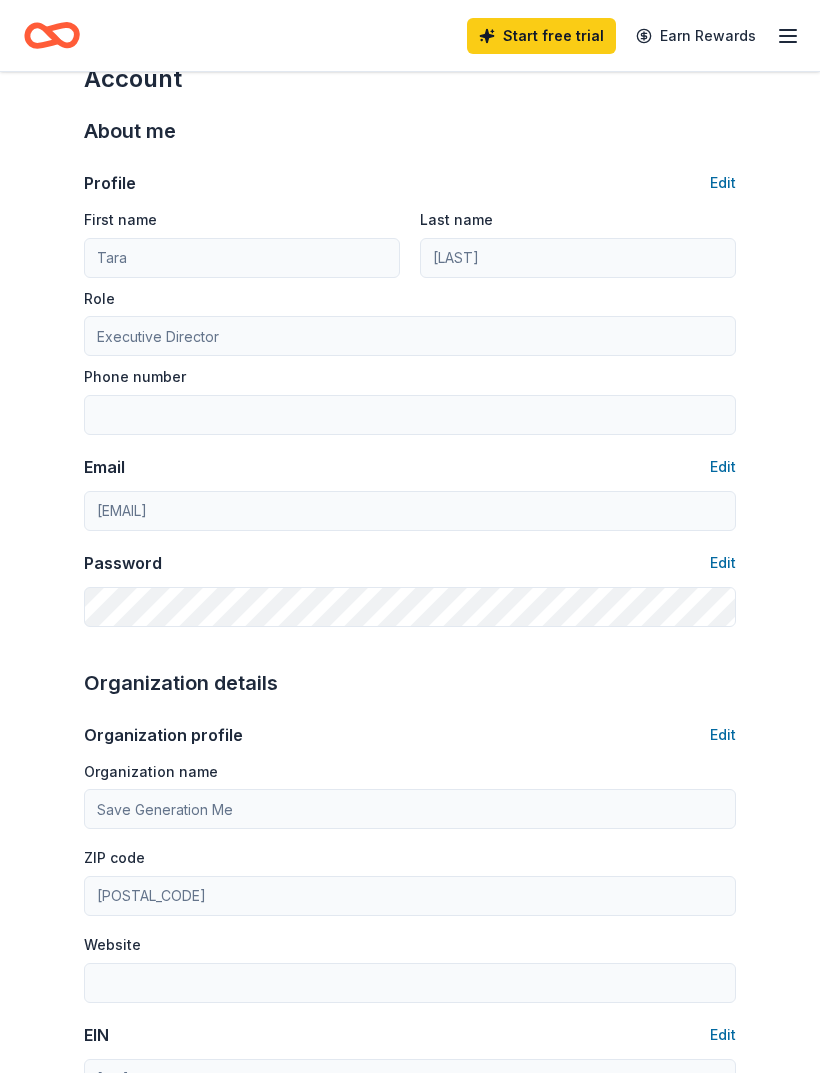 scroll, scrollTop: 0, scrollLeft: 0, axis: both 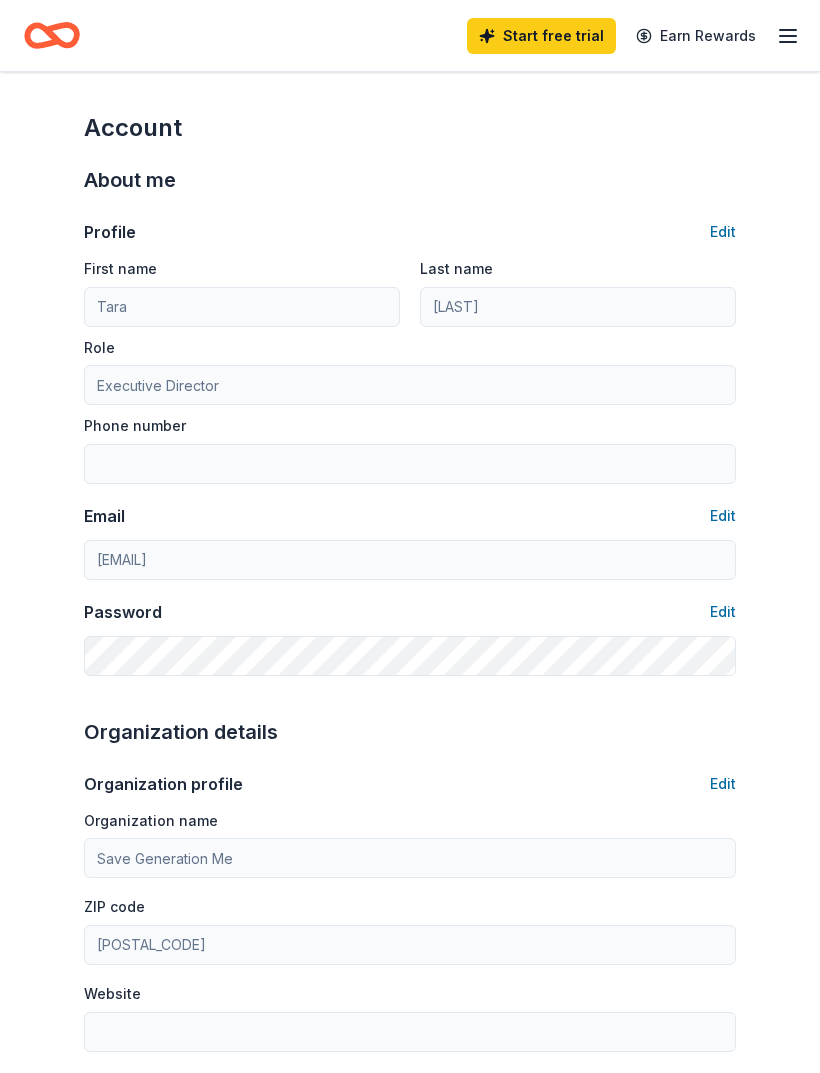 click on "Profile Edit First name [FIRST] Last name [LAST] Role Executive Director Phone number Email Edit [EMAIL] Password Edit" at bounding box center [410, 436] 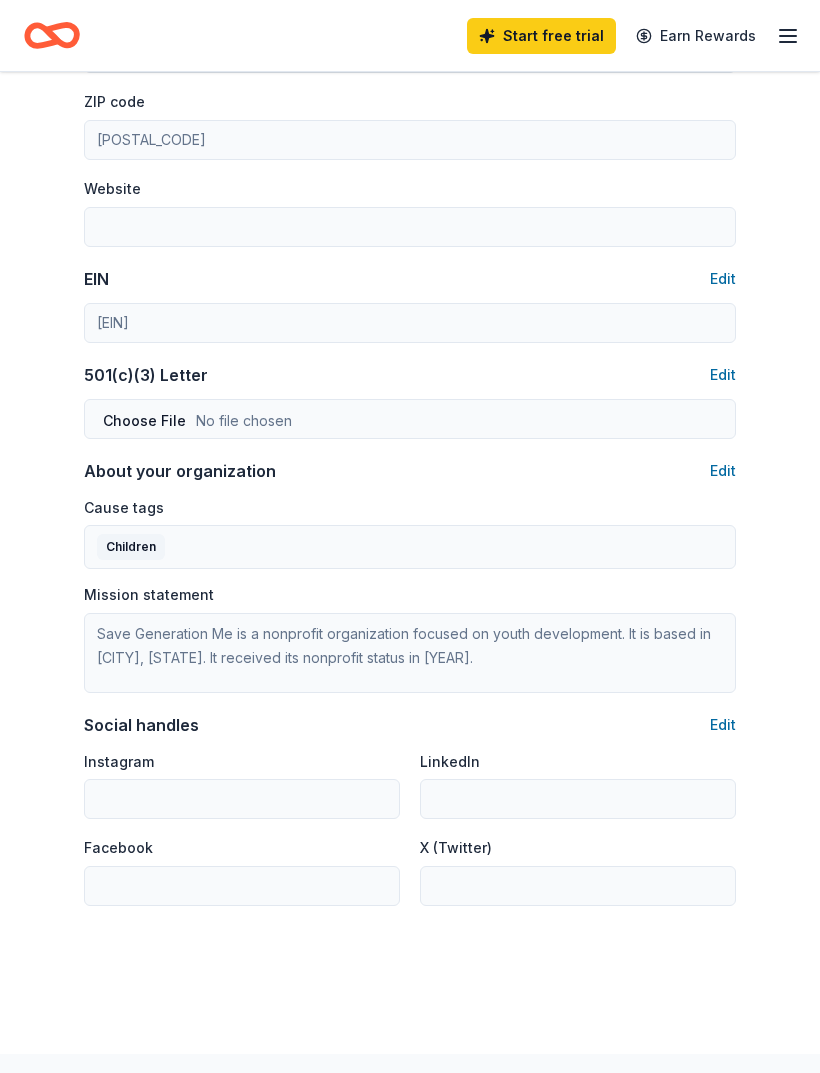 scroll, scrollTop: 869, scrollLeft: 0, axis: vertical 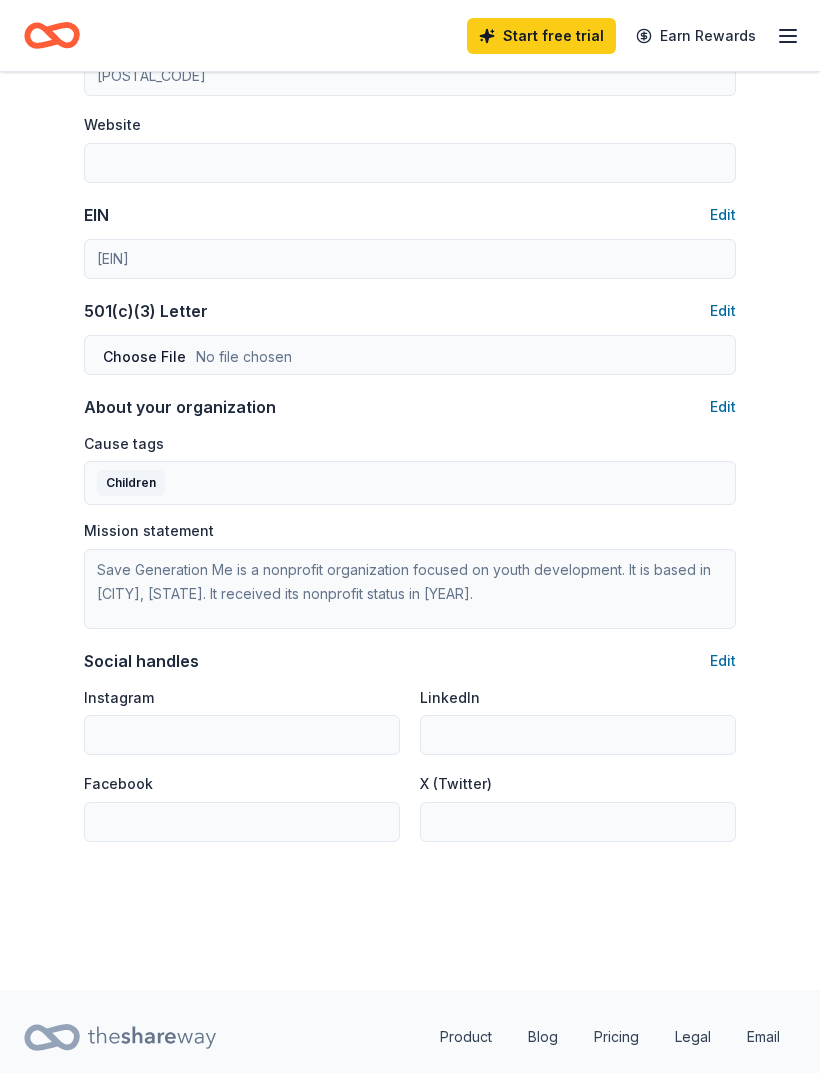 click on "Start free  trial Earn Rewards" at bounding box center (633, 35) 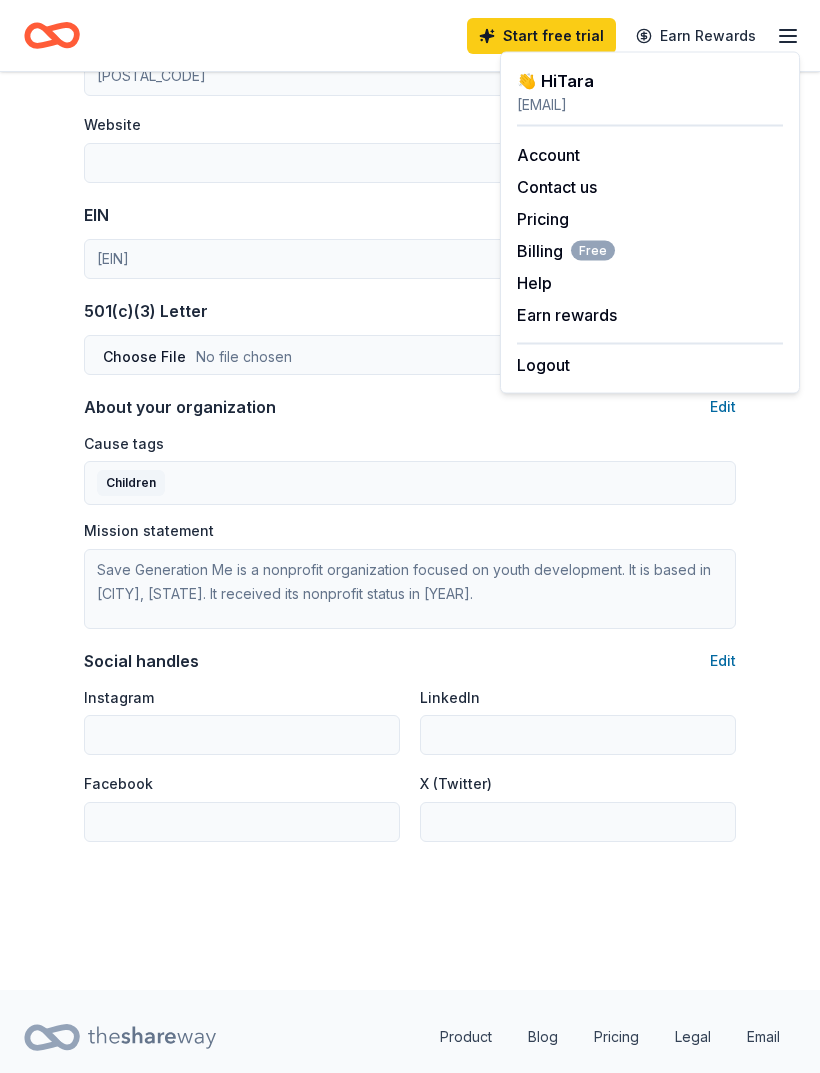 click on "Help" at bounding box center (534, 283) 